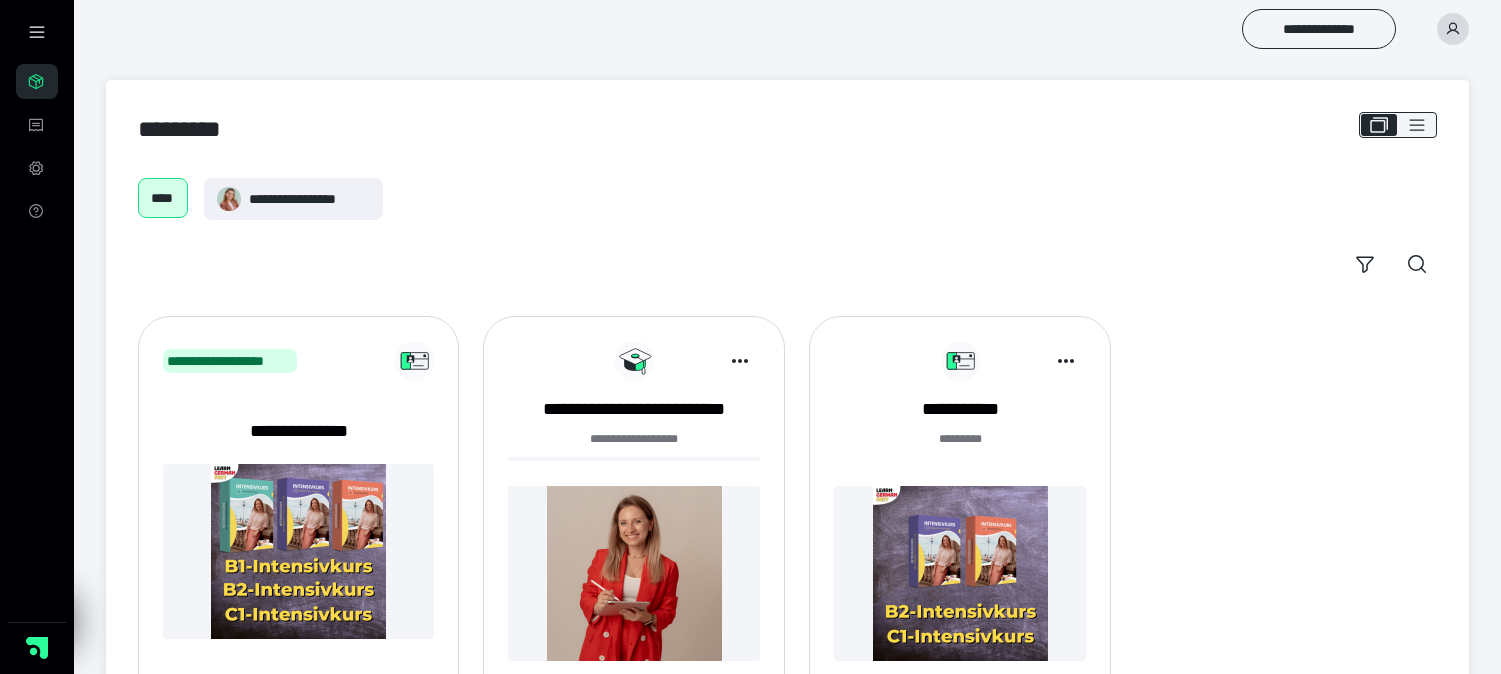 scroll, scrollTop: 0, scrollLeft: 0, axis: both 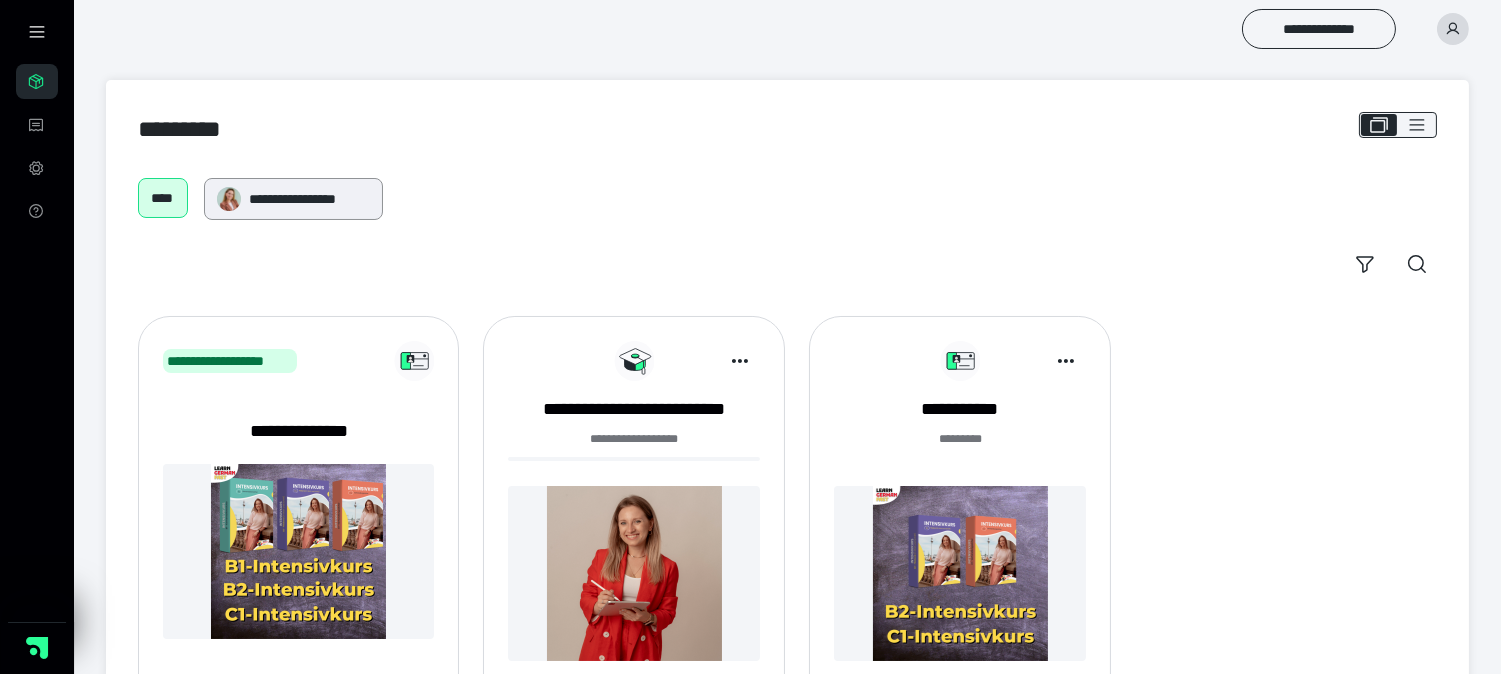 click on "**********" at bounding box center [309, 199] 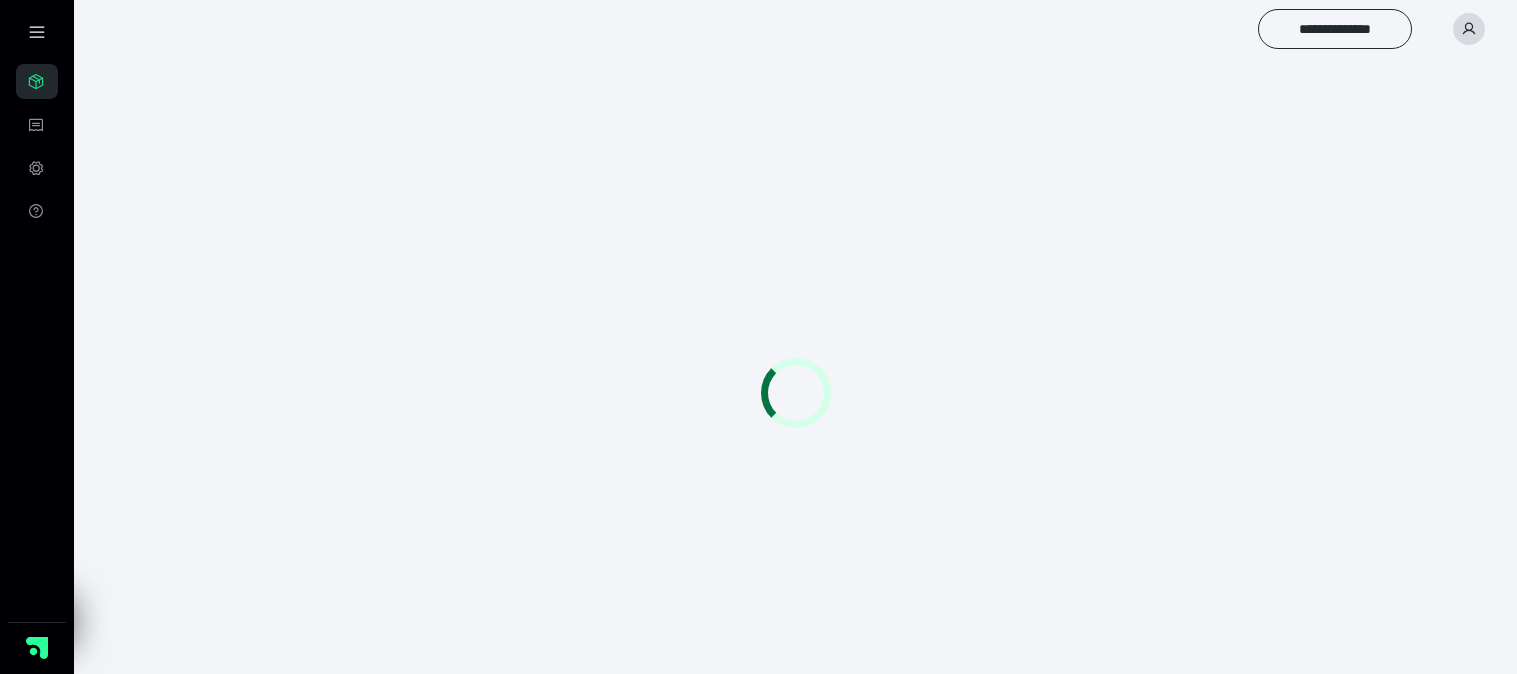 scroll, scrollTop: 0, scrollLeft: 0, axis: both 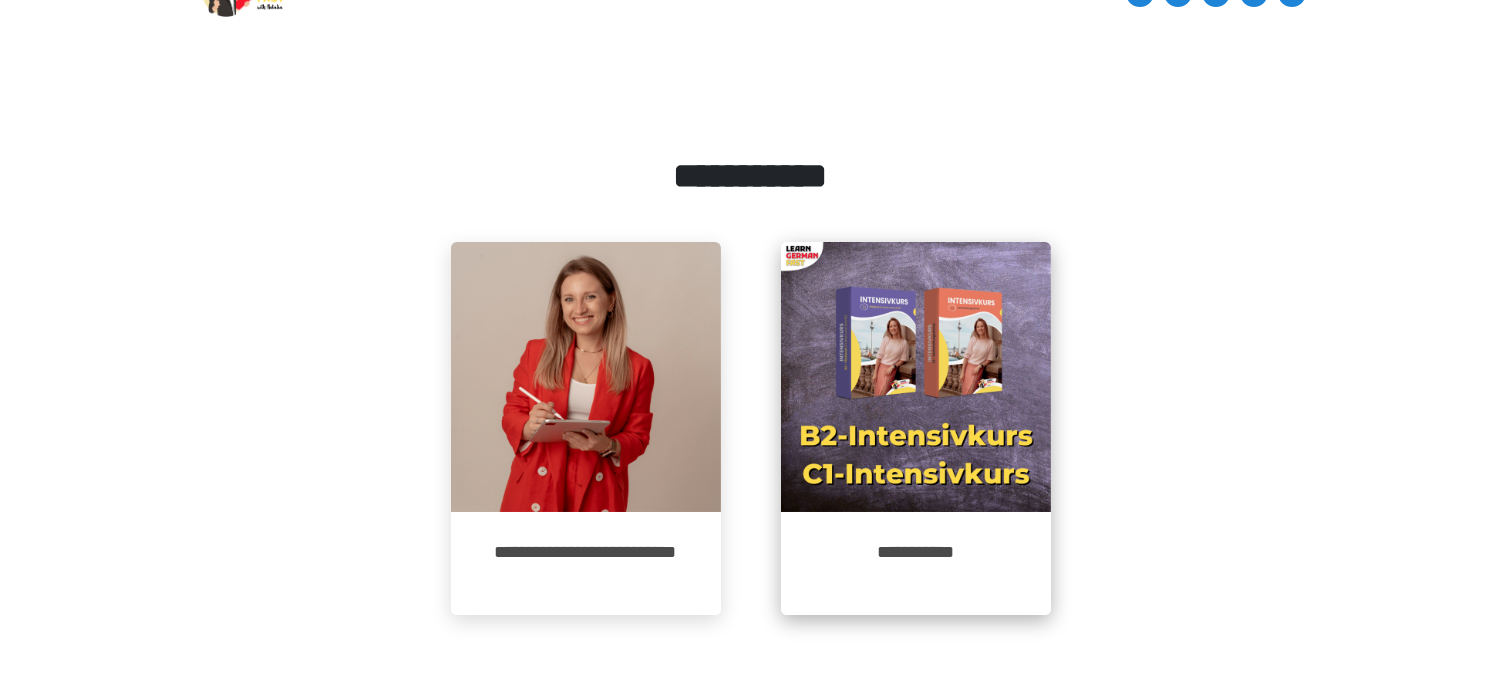click at bounding box center (916, 377) 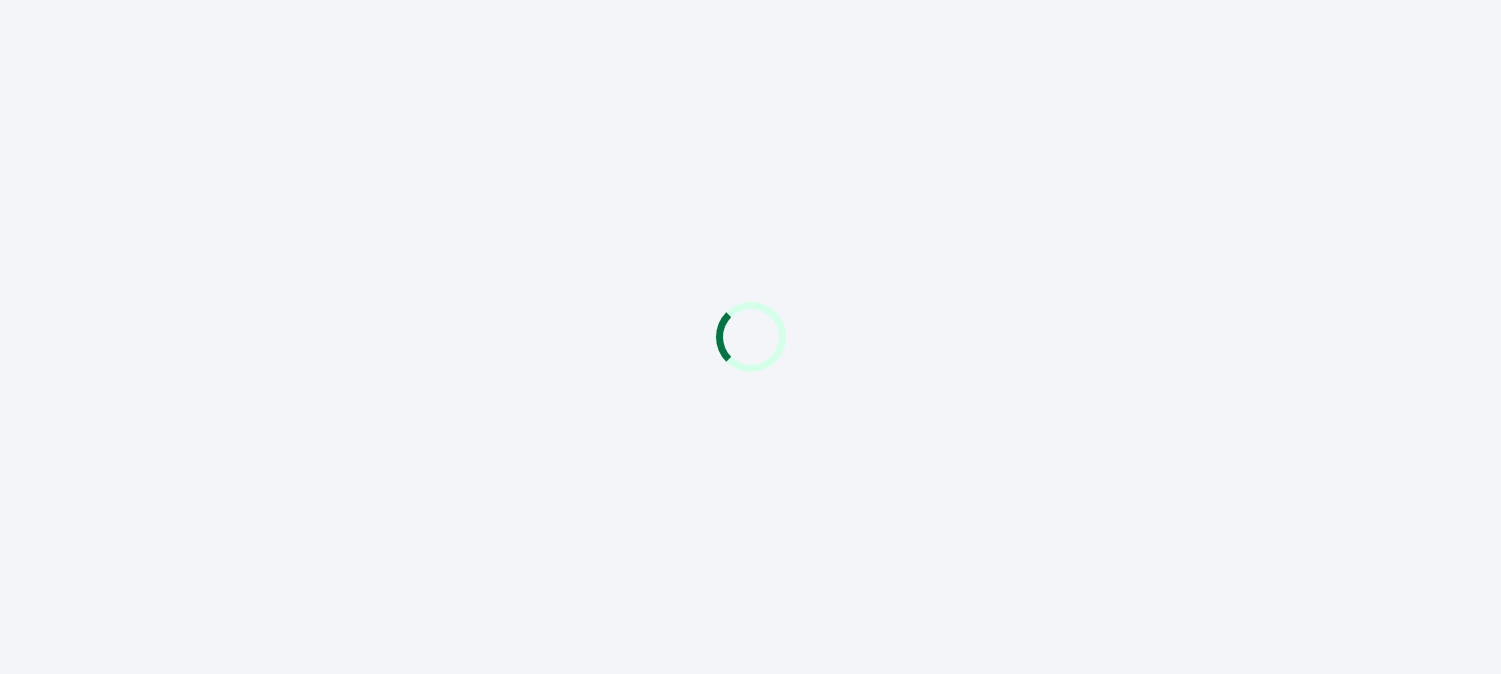 scroll, scrollTop: 0, scrollLeft: 0, axis: both 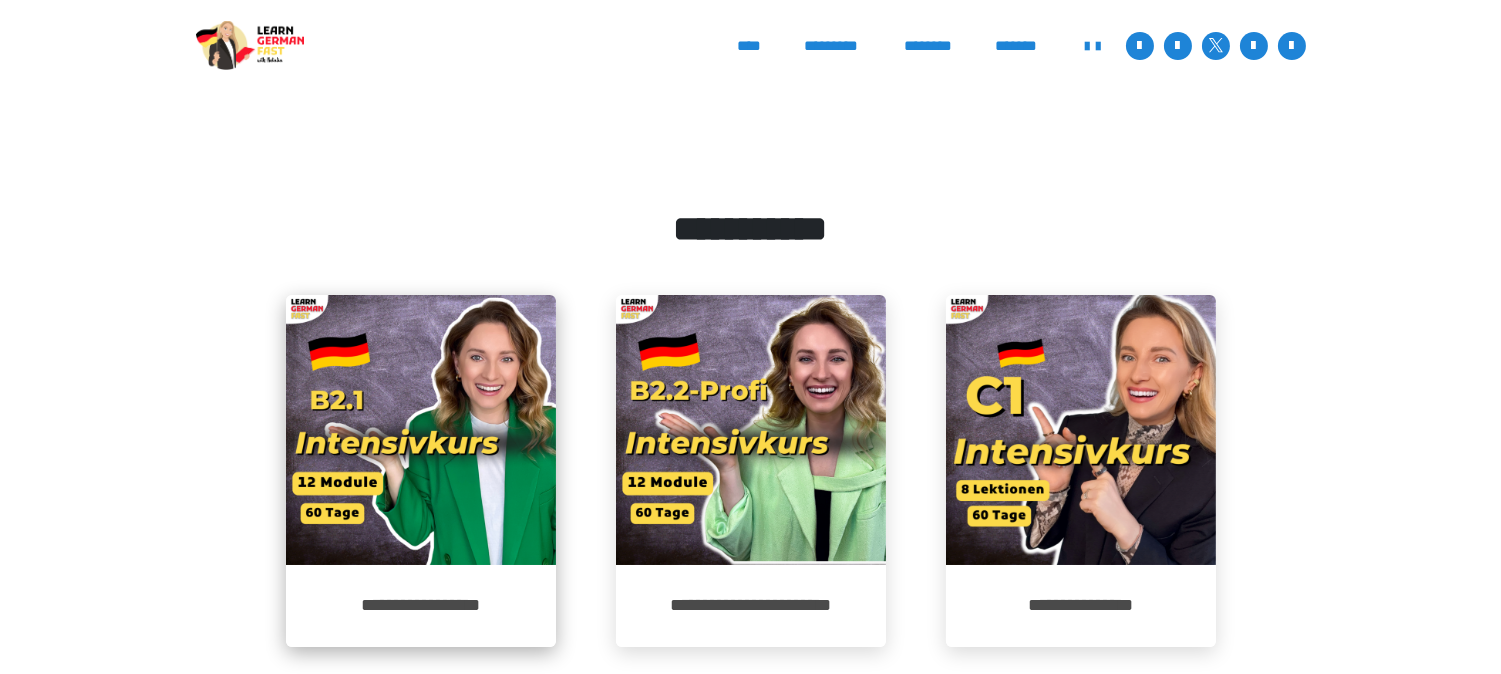 click at bounding box center [421, 430] 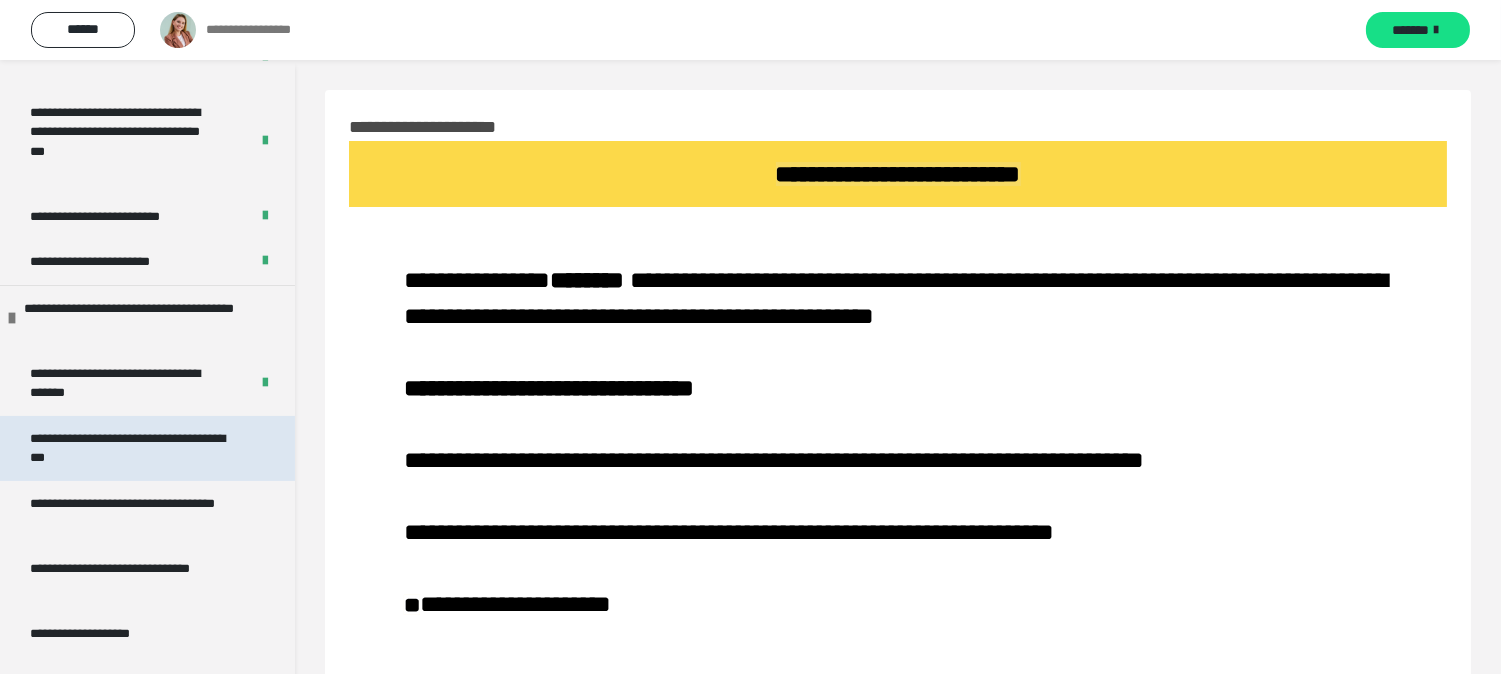 scroll, scrollTop: 777, scrollLeft: 0, axis: vertical 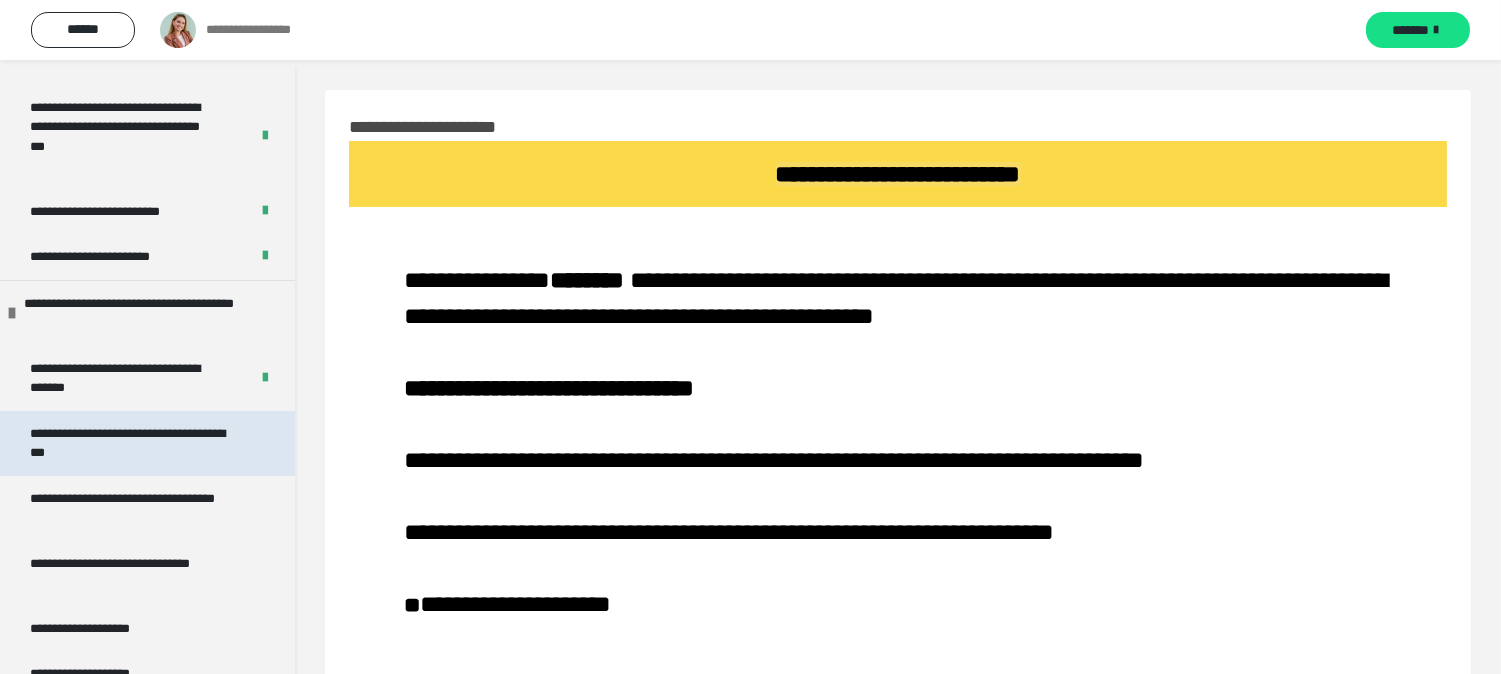 click on "**********" at bounding box center [131, 443] 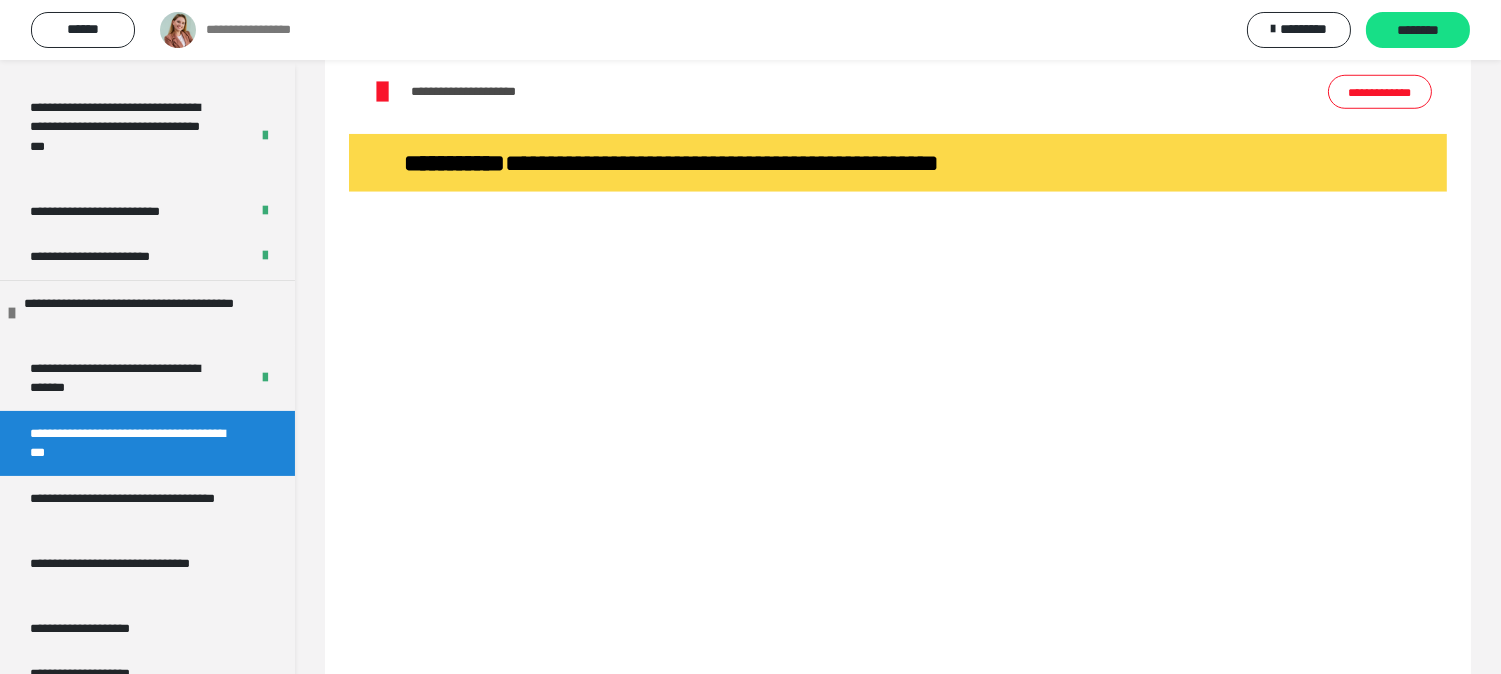 scroll, scrollTop: 2934, scrollLeft: 0, axis: vertical 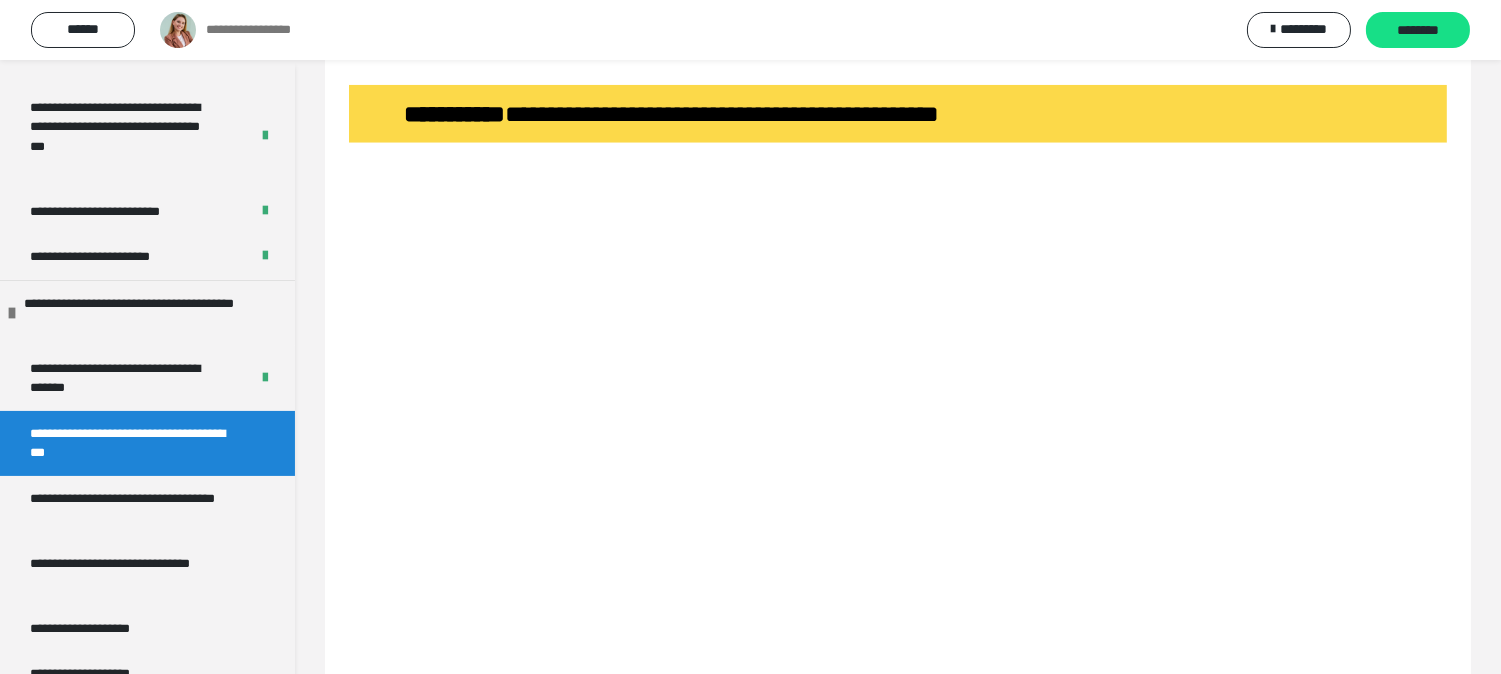 drag, startPoint x: 1000, startPoint y: 511, endPoint x: 343, endPoint y: 281, distance: 696.0955 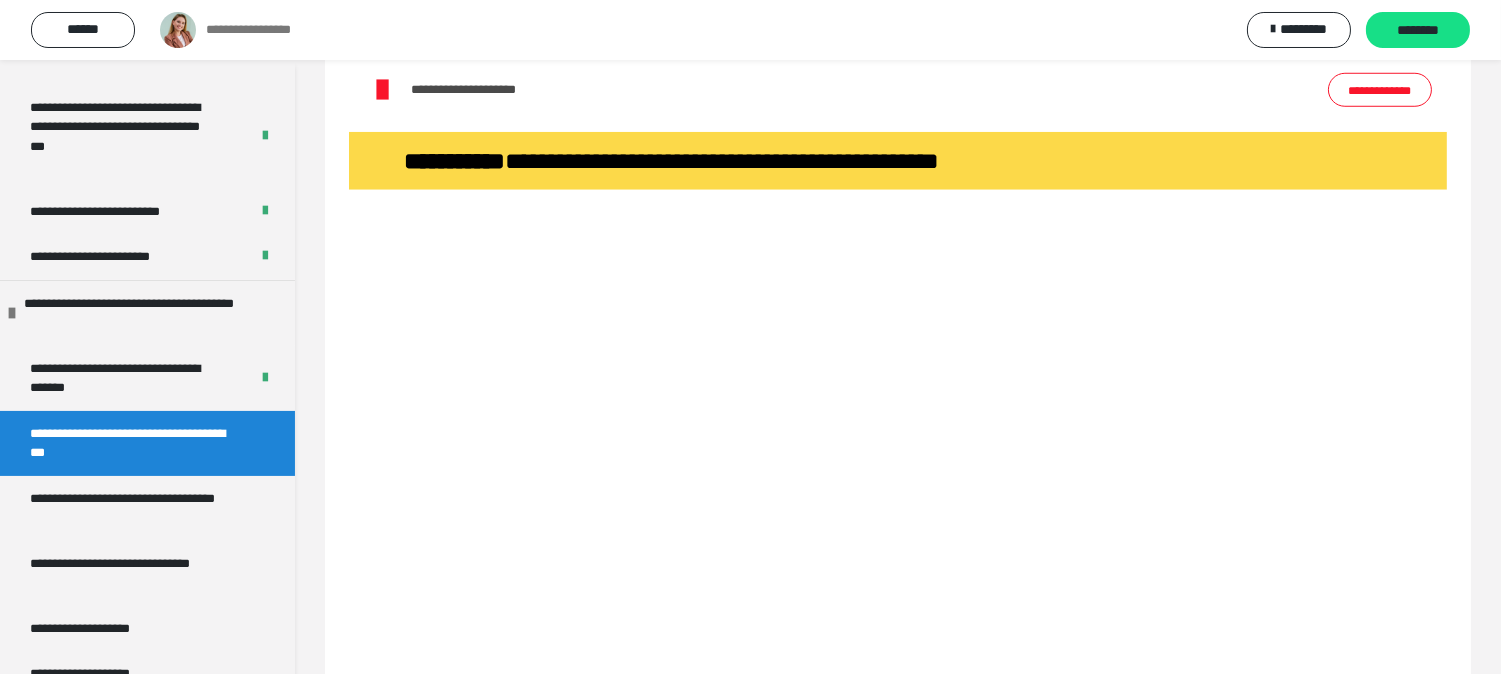 scroll, scrollTop: 2712, scrollLeft: 0, axis: vertical 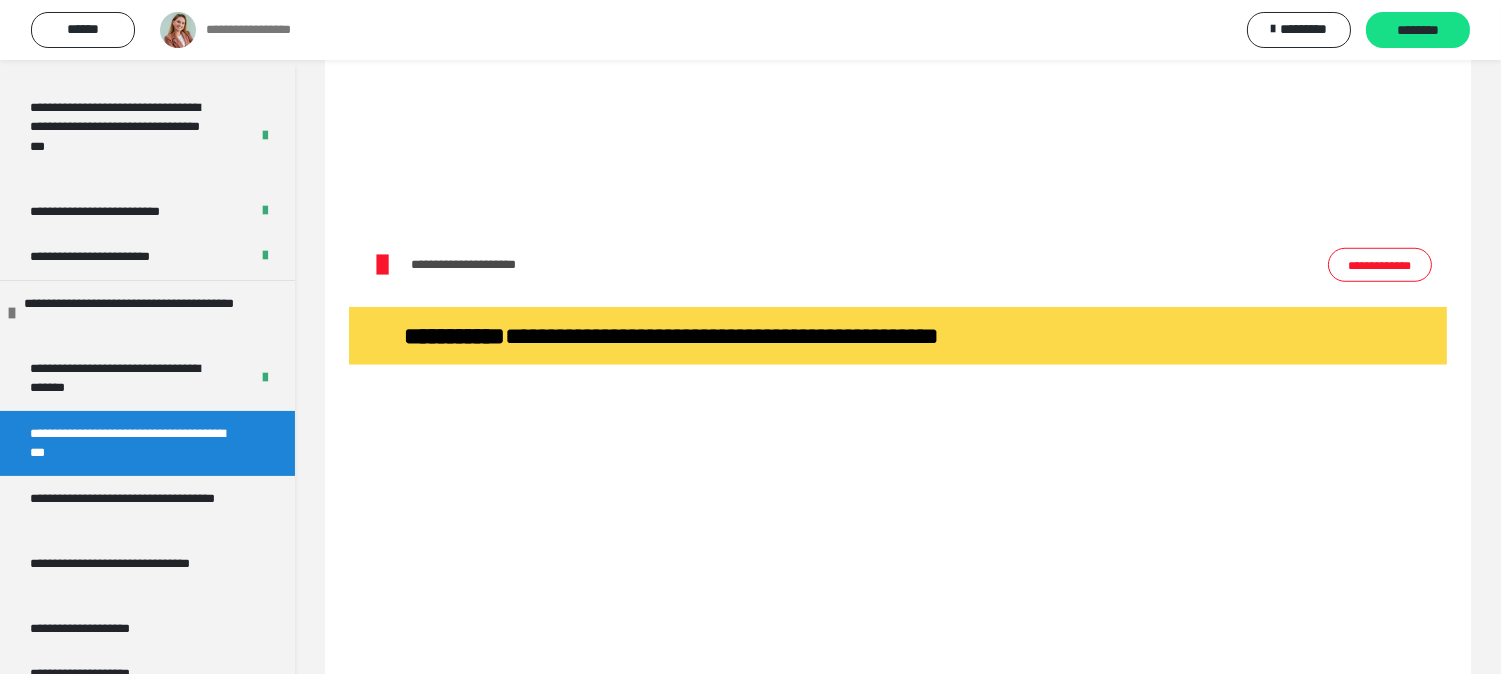 click at bounding box center [898, 741] 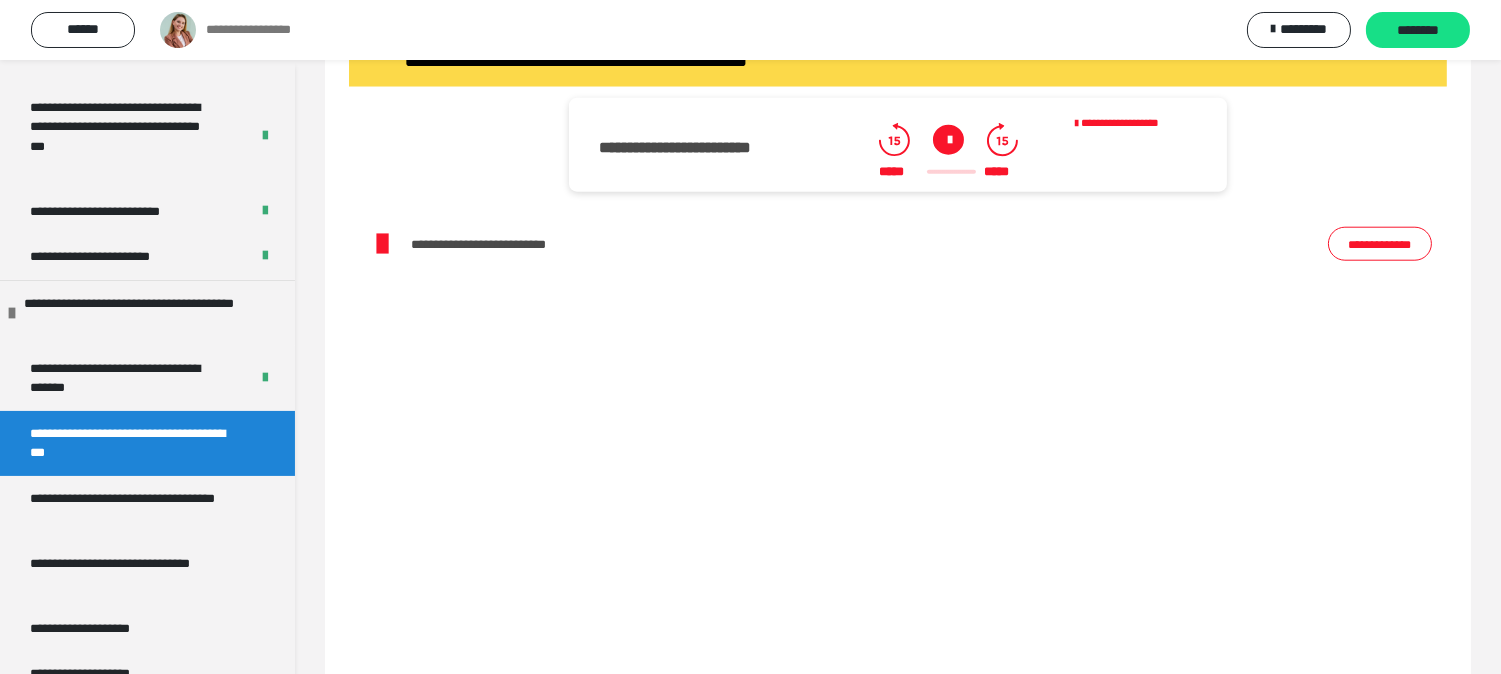 scroll, scrollTop: 3823, scrollLeft: 0, axis: vertical 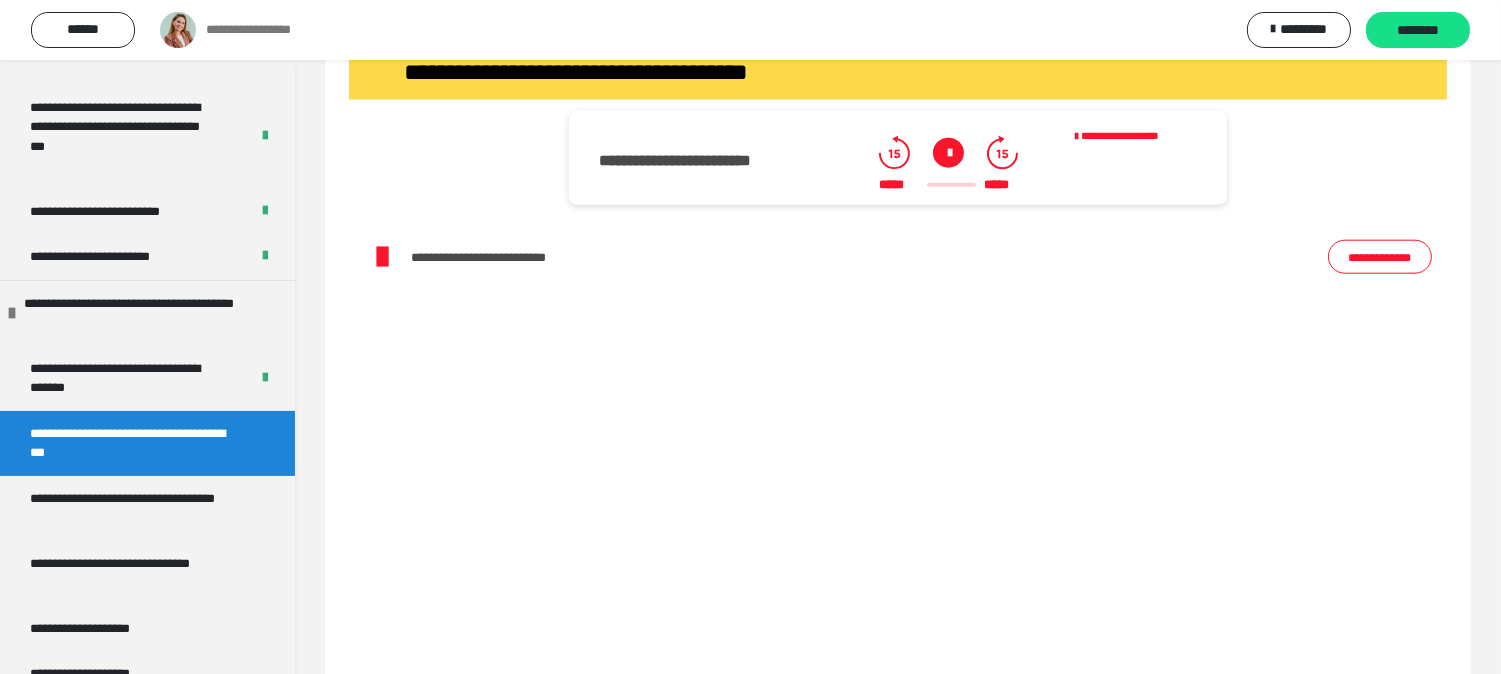 click at bounding box center (948, 153) 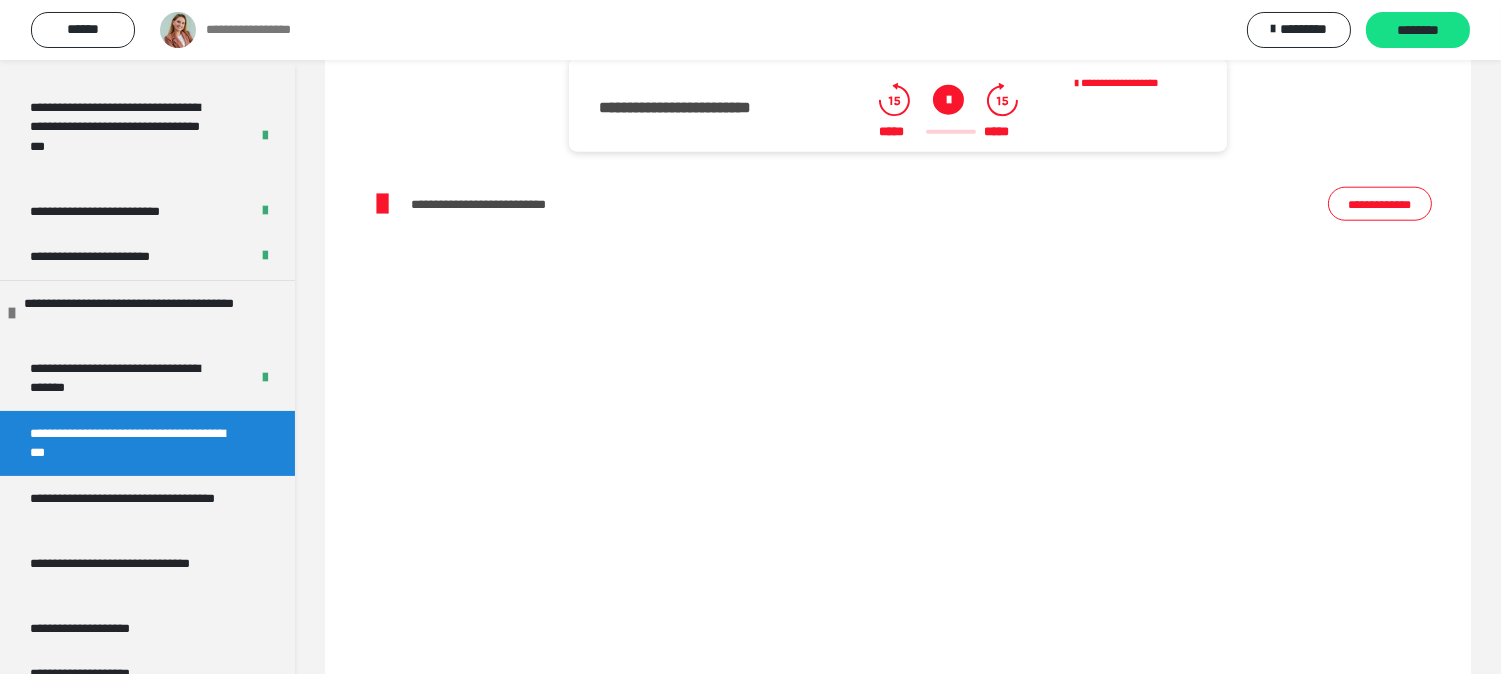 scroll, scrollTop: 3934, scrollLeft: 0, axis: vertical 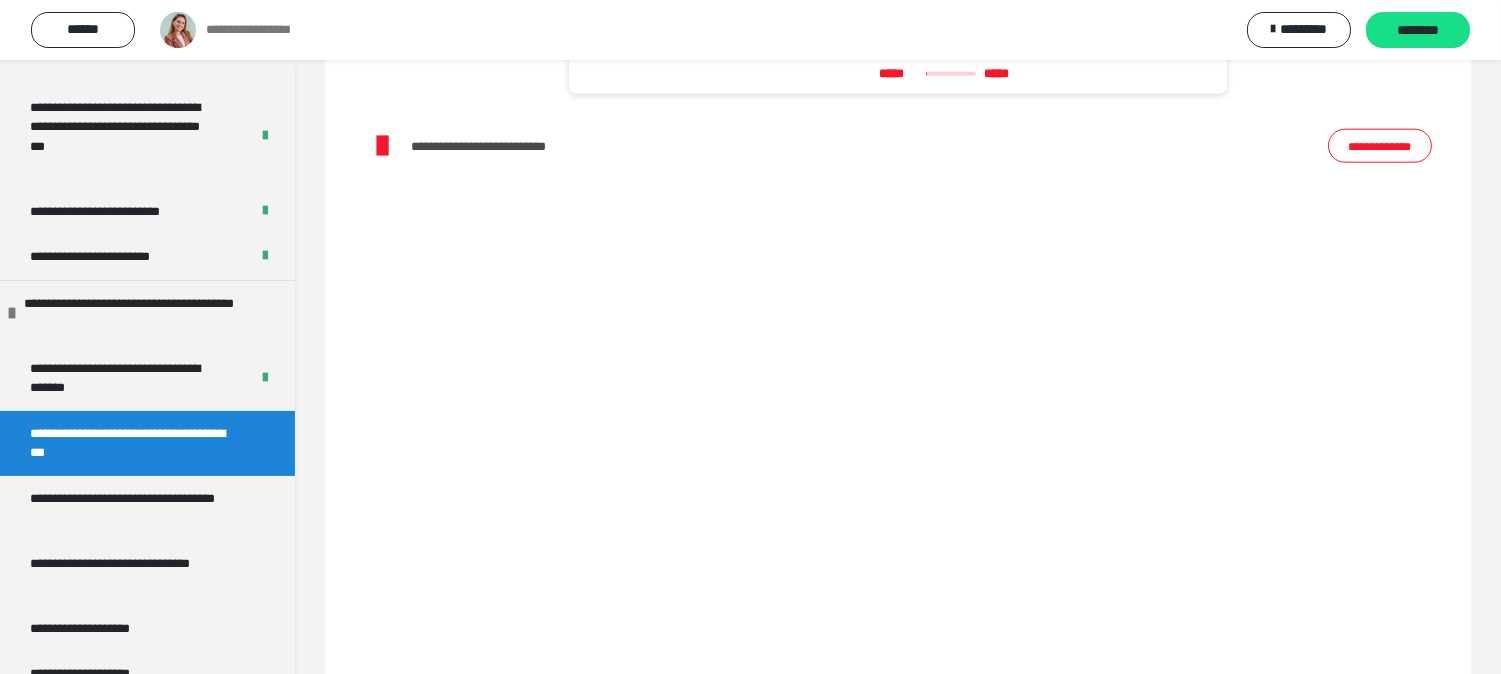 click at bounding box center (898, 496) 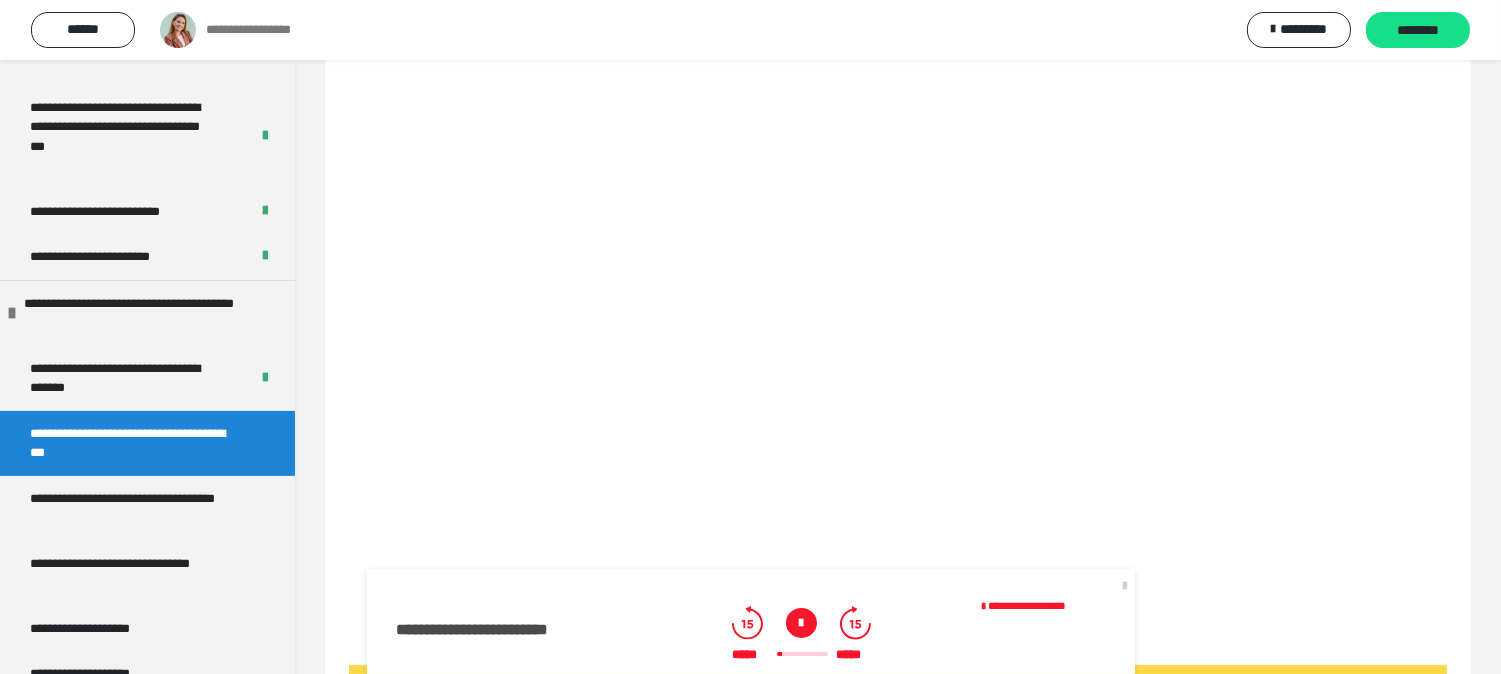 scroll, scrollTop: 3934, scrollLeft: 0, axis: vertical 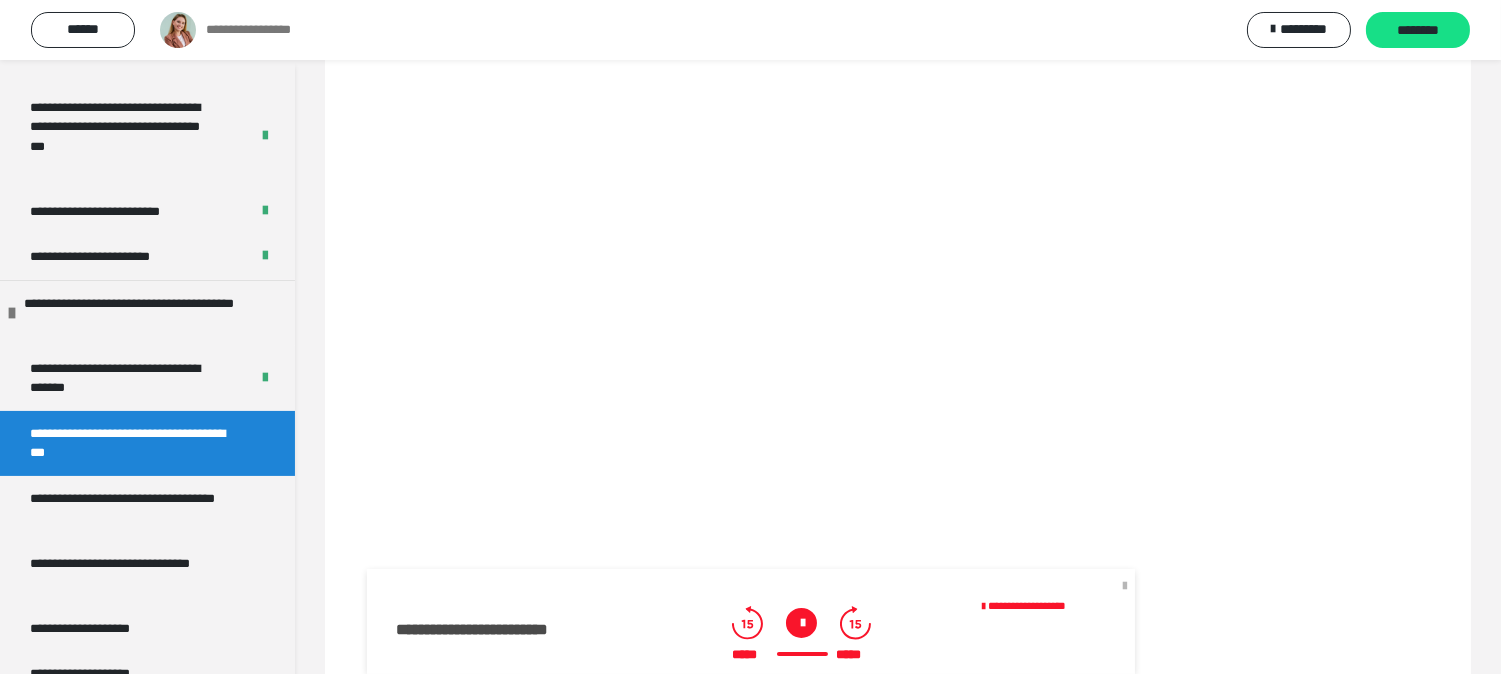 click at bounding box center (1125, 585) 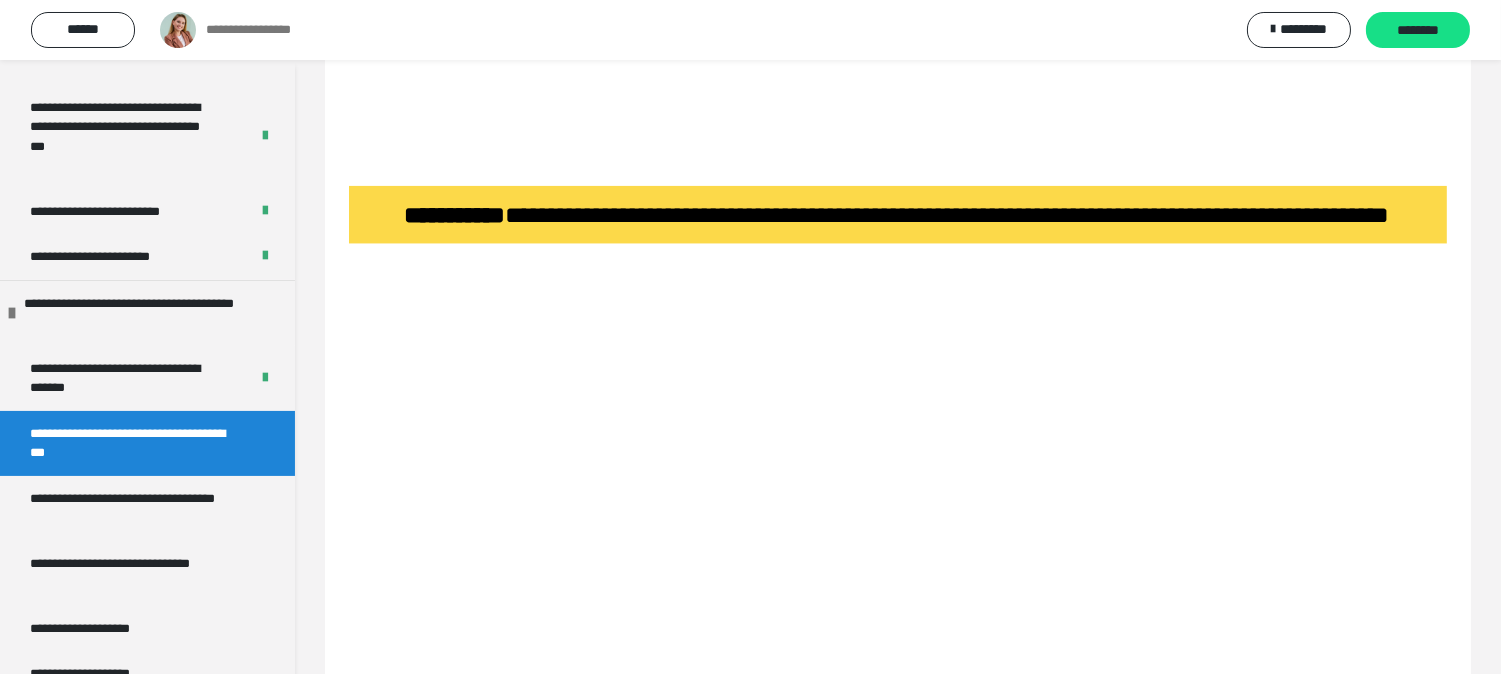 scroll, scrollTop: 4601, scrollLeft: 0, axis: vertical 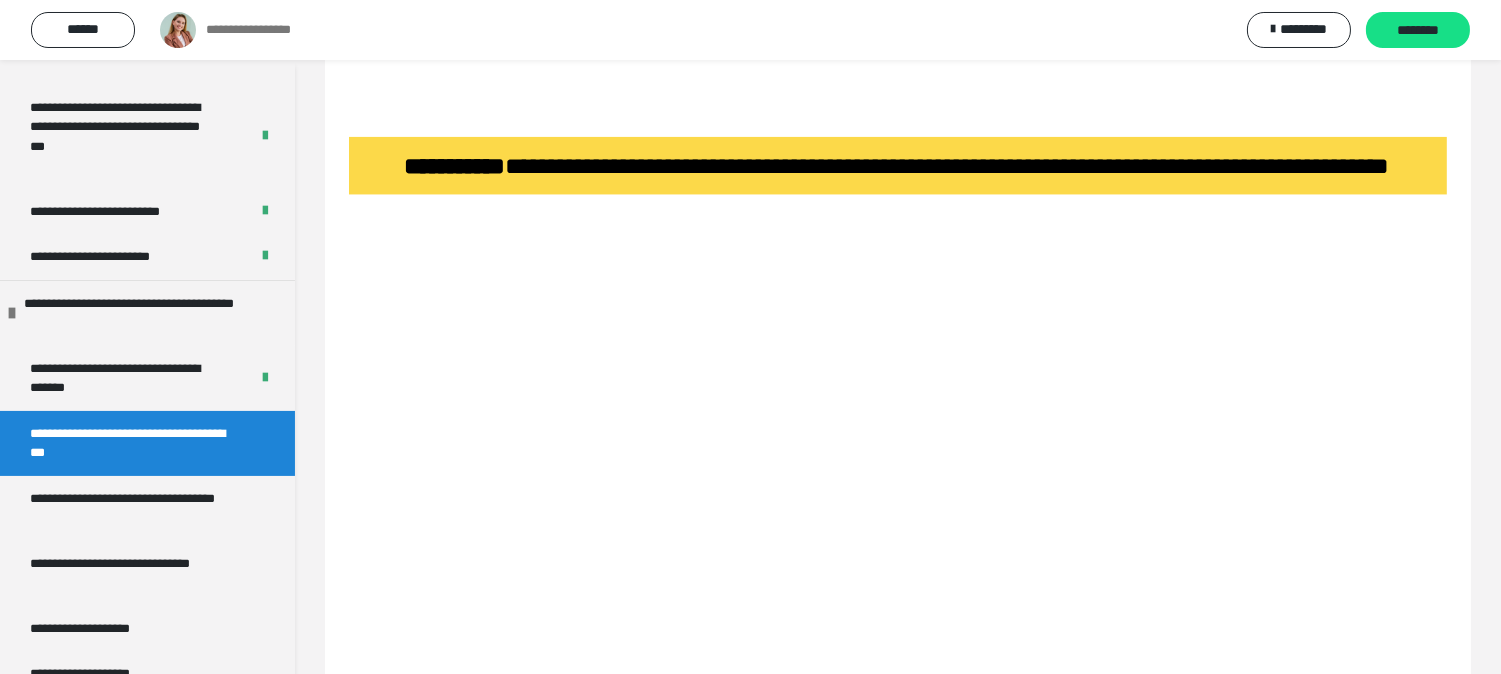 click at bounding box center [898, 571] 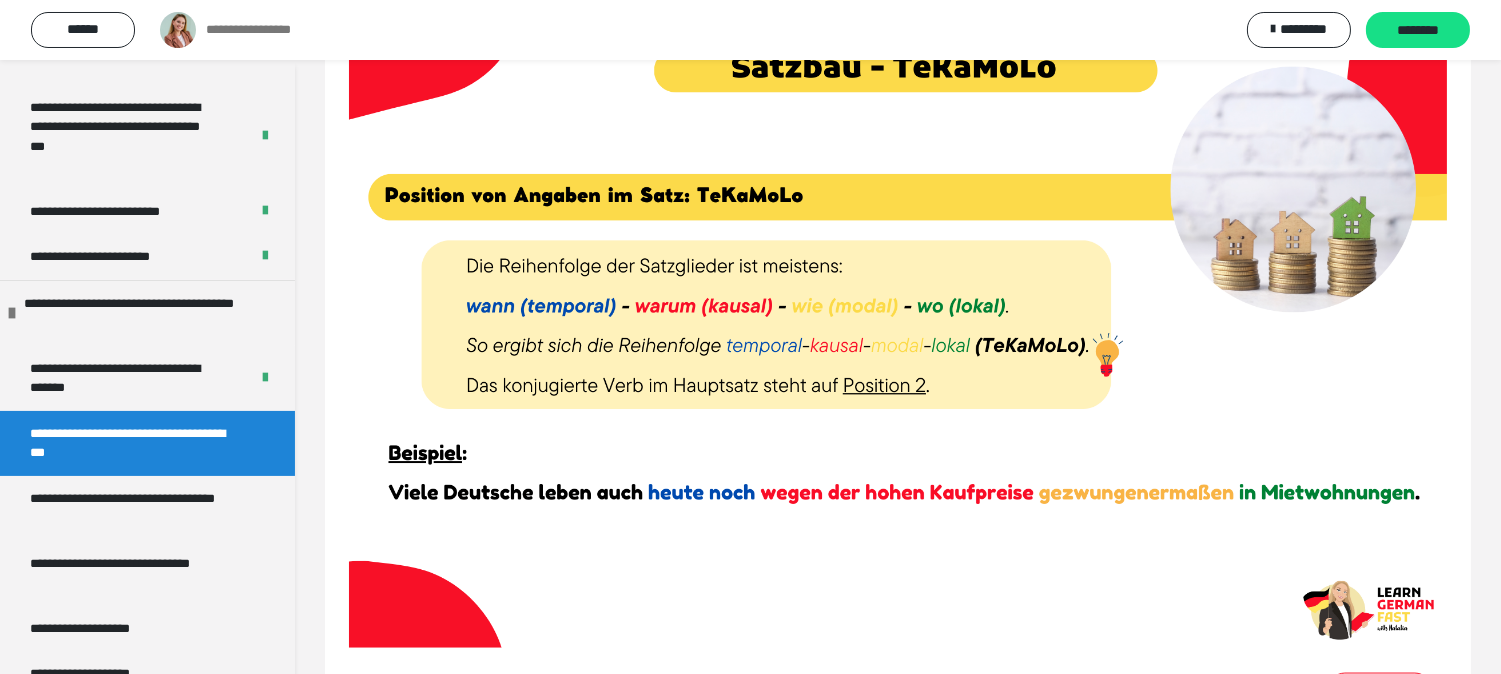 scroll, scrollTop: 5490, scrollLeft: 0, axis: vertical 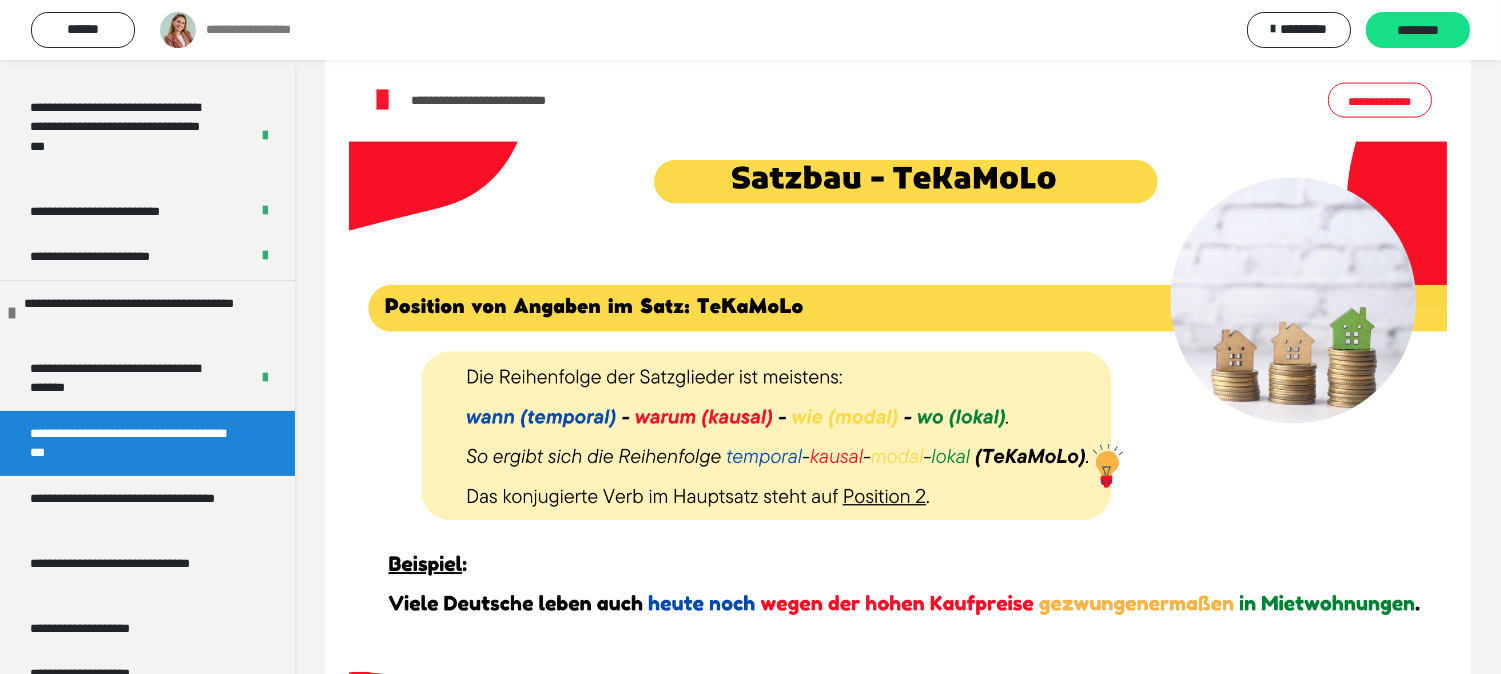 click on "**********" at bounding box center (764, 100) 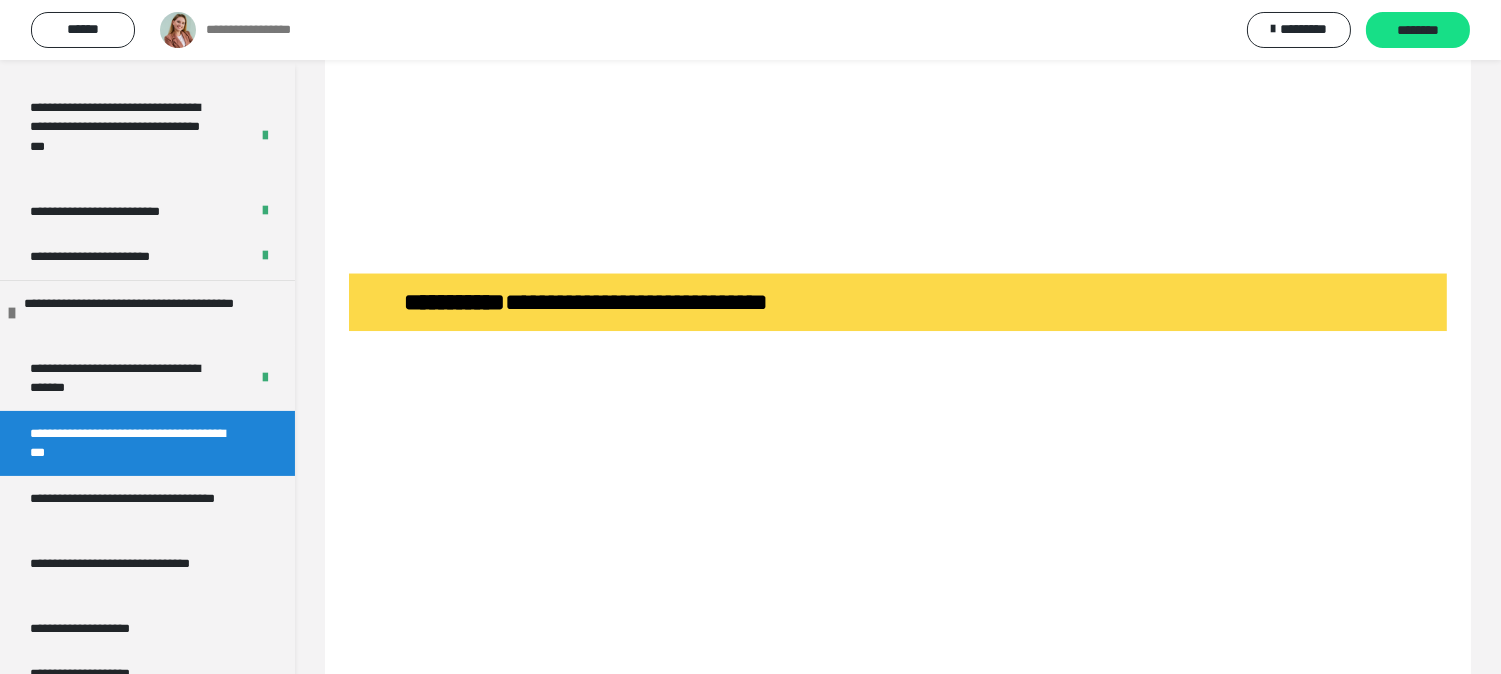 scroll, scrollTop: 8267, scrollLeft: 0, axis: vertical 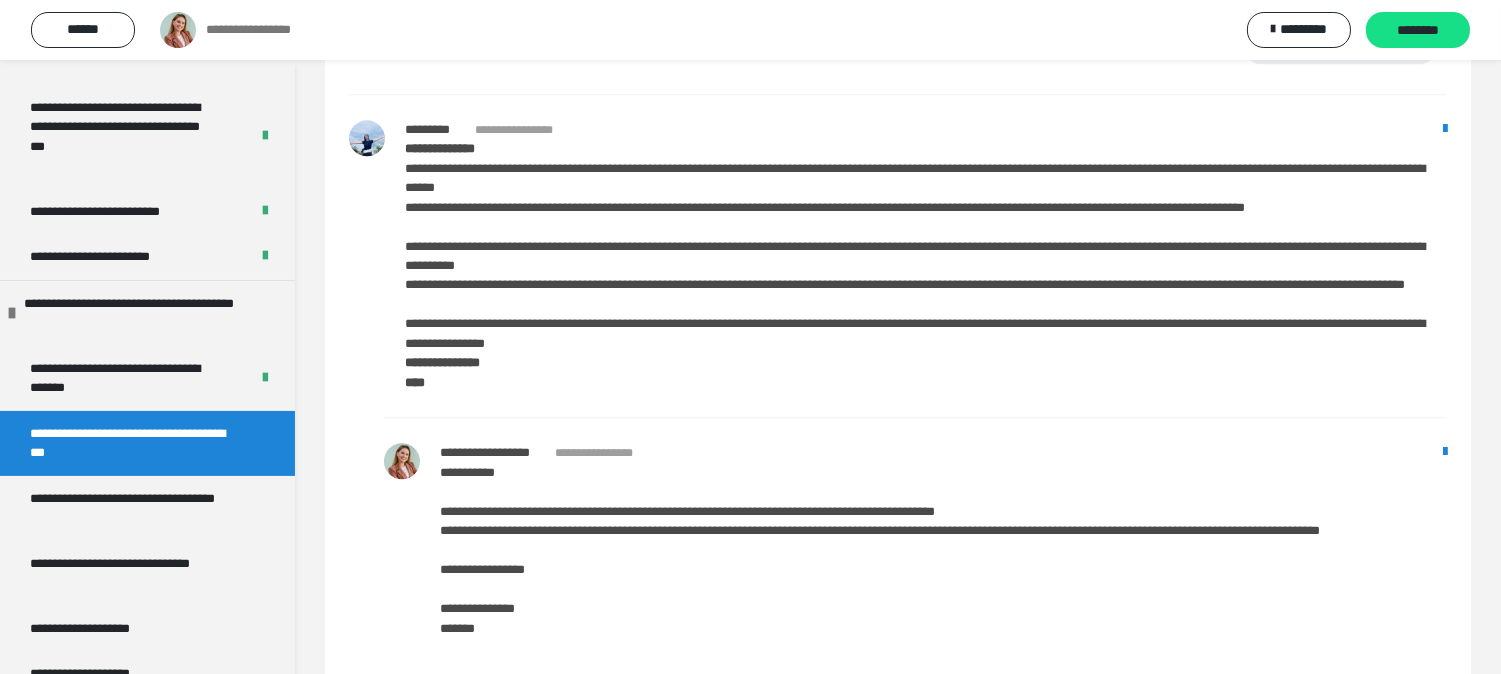 click at bounding box center [367, 138] 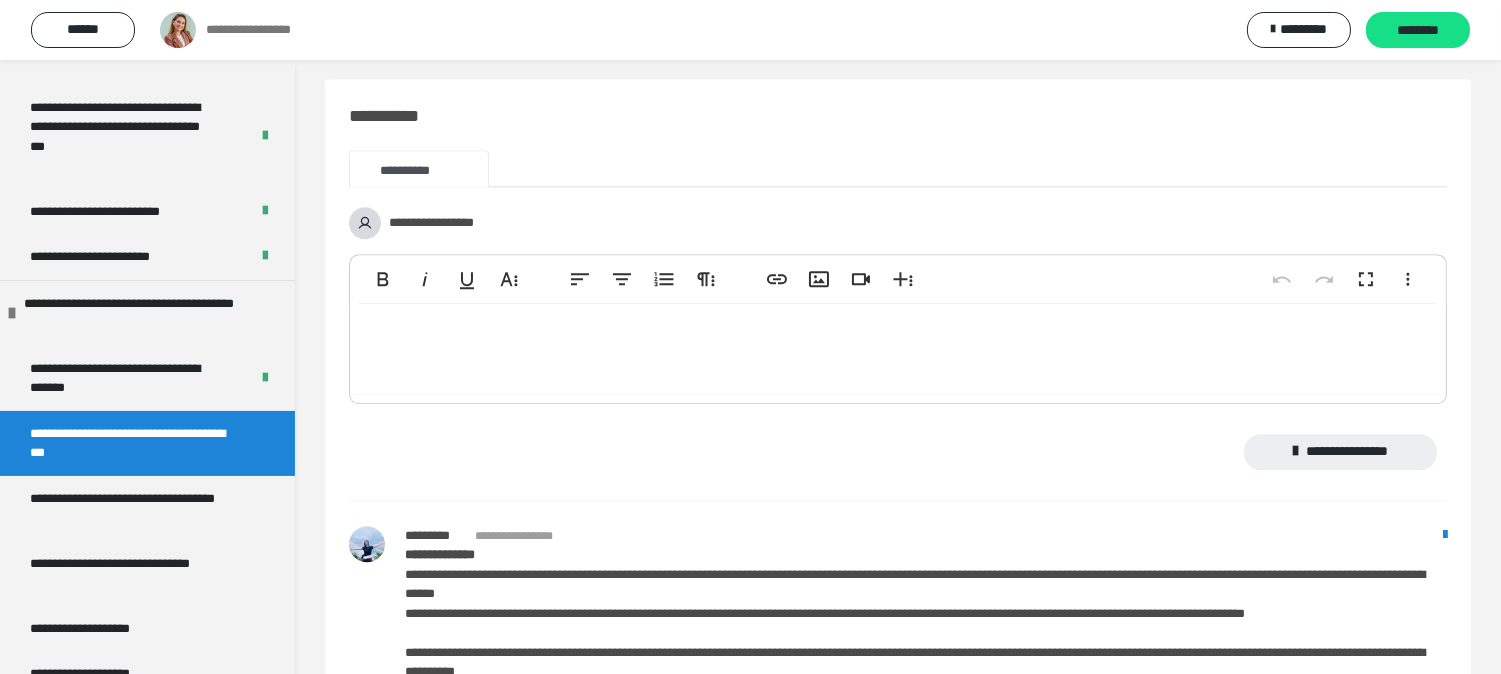 scroll, scrollTop: 9238, scrollLeft: 0, axis: vertical 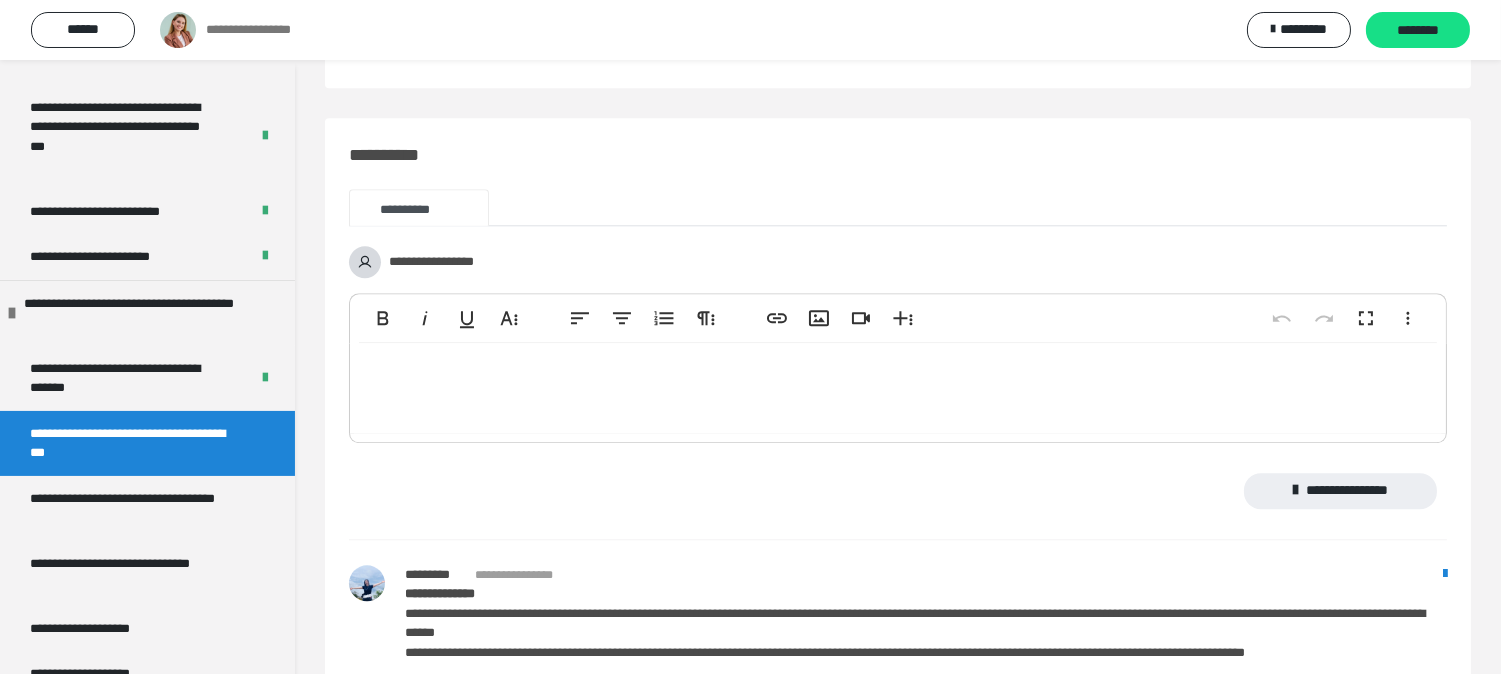 drag, startPoint x: 453, startPoint y: 467, endPoint x: 524, endPoint y: 355, distance: 132.60844 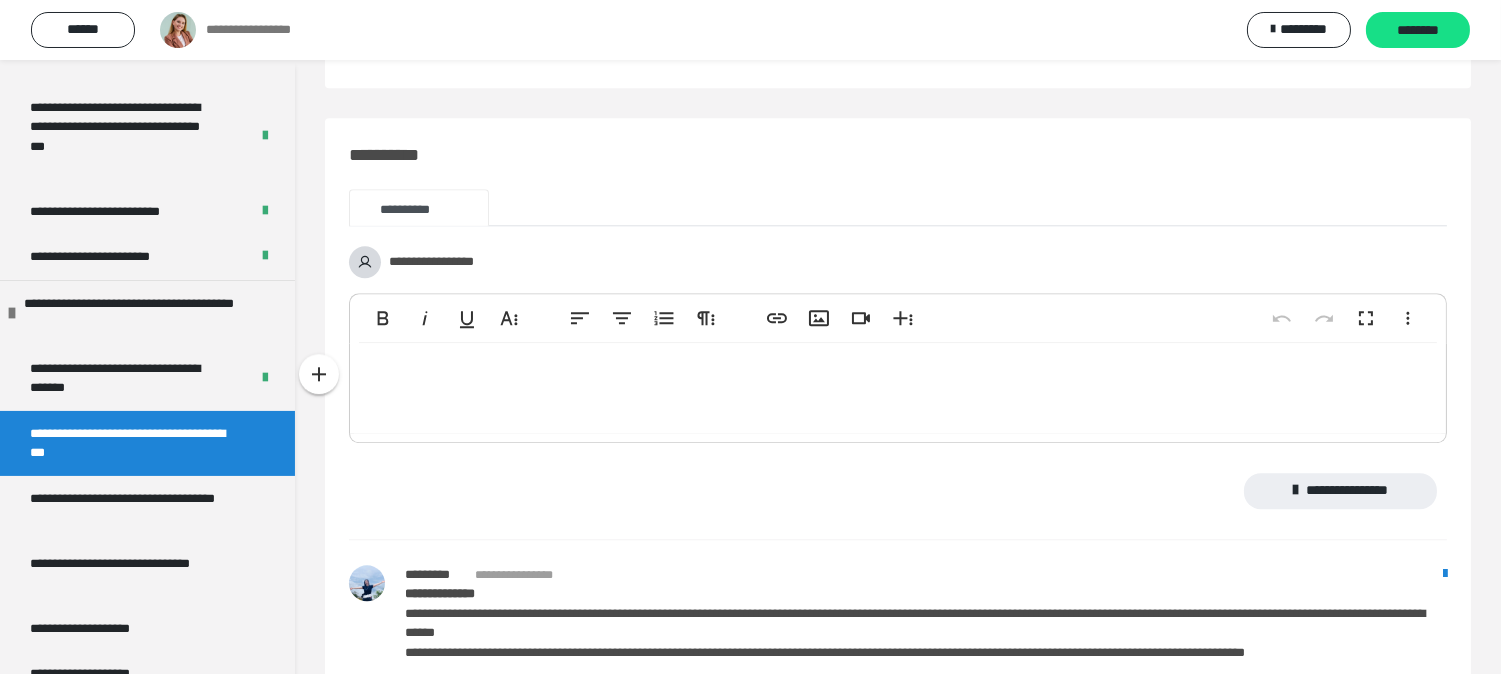 type 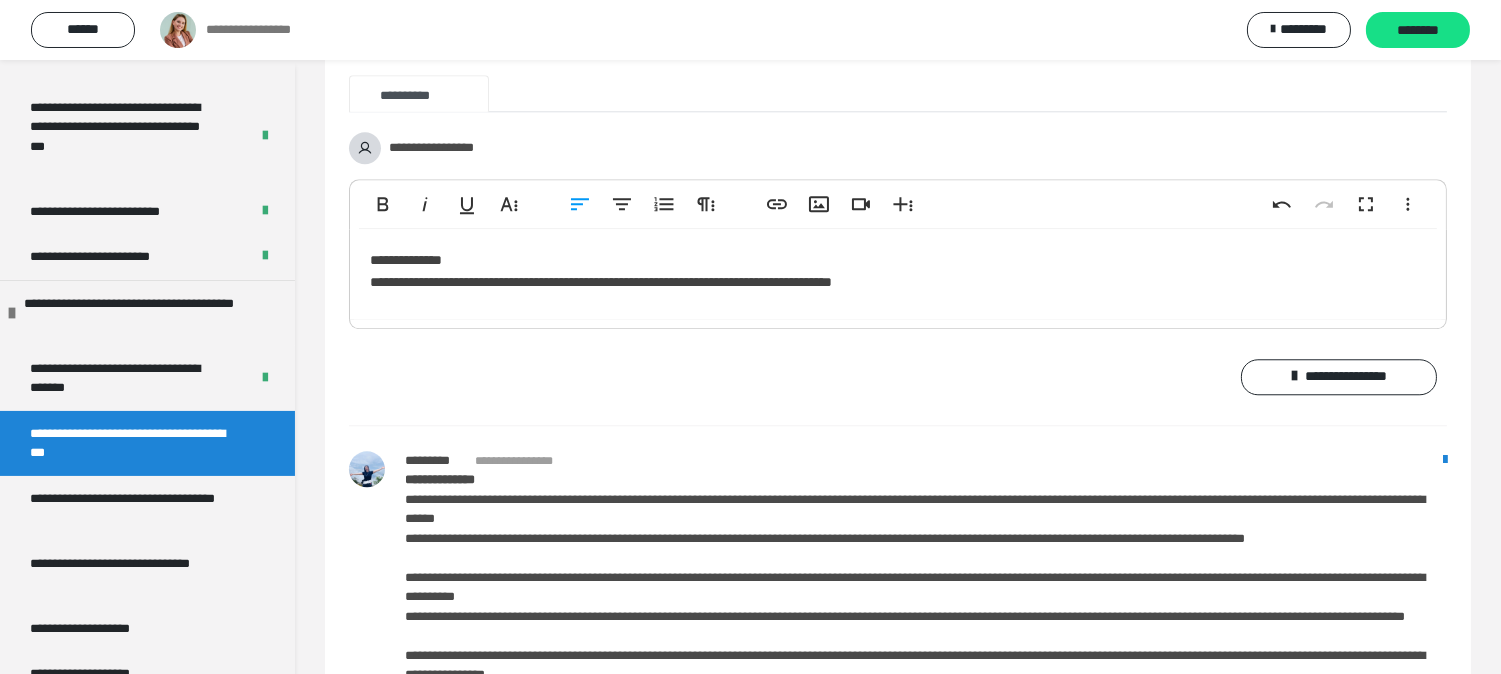 scroll, scrollTop: 9350, scrollLeft: 0, axis: vertical 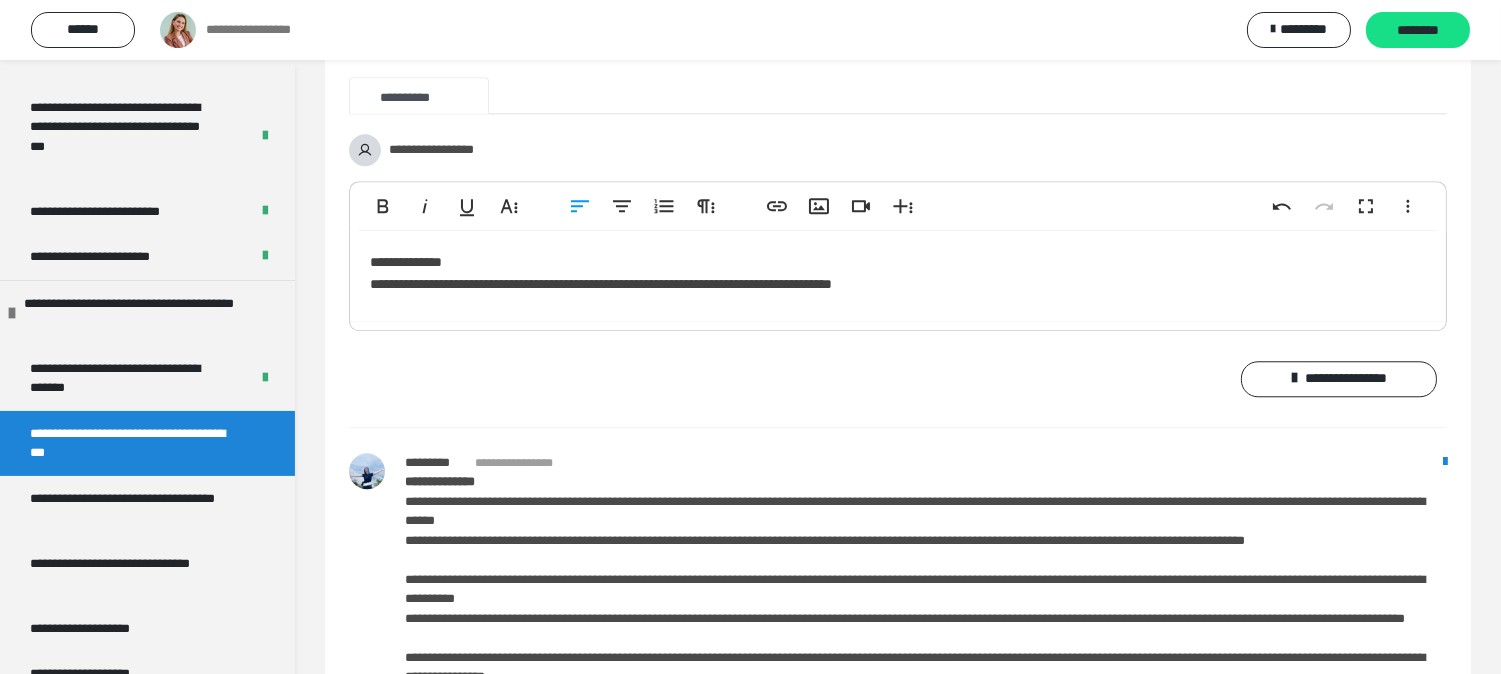 click on "**********" at bounding box center [898, 276] 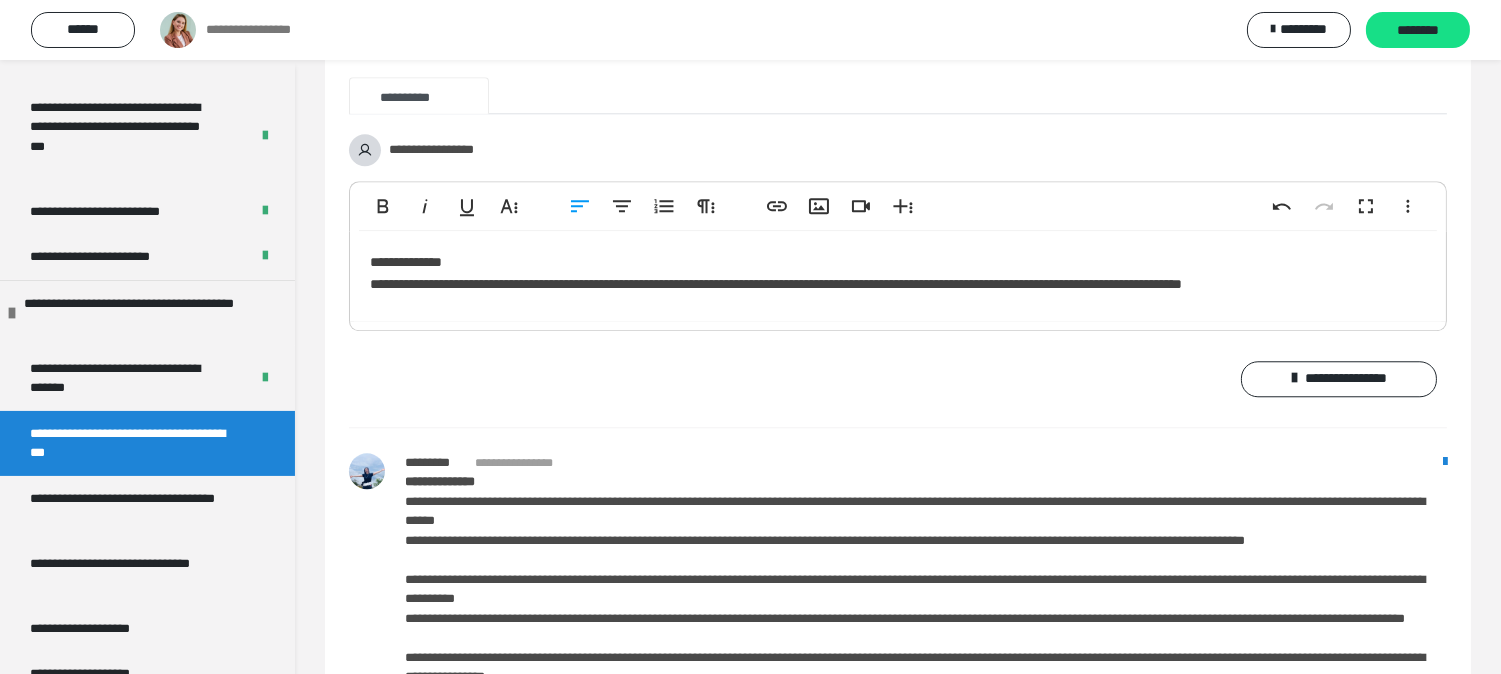 click on "**********" at bounding box center [898, 276] 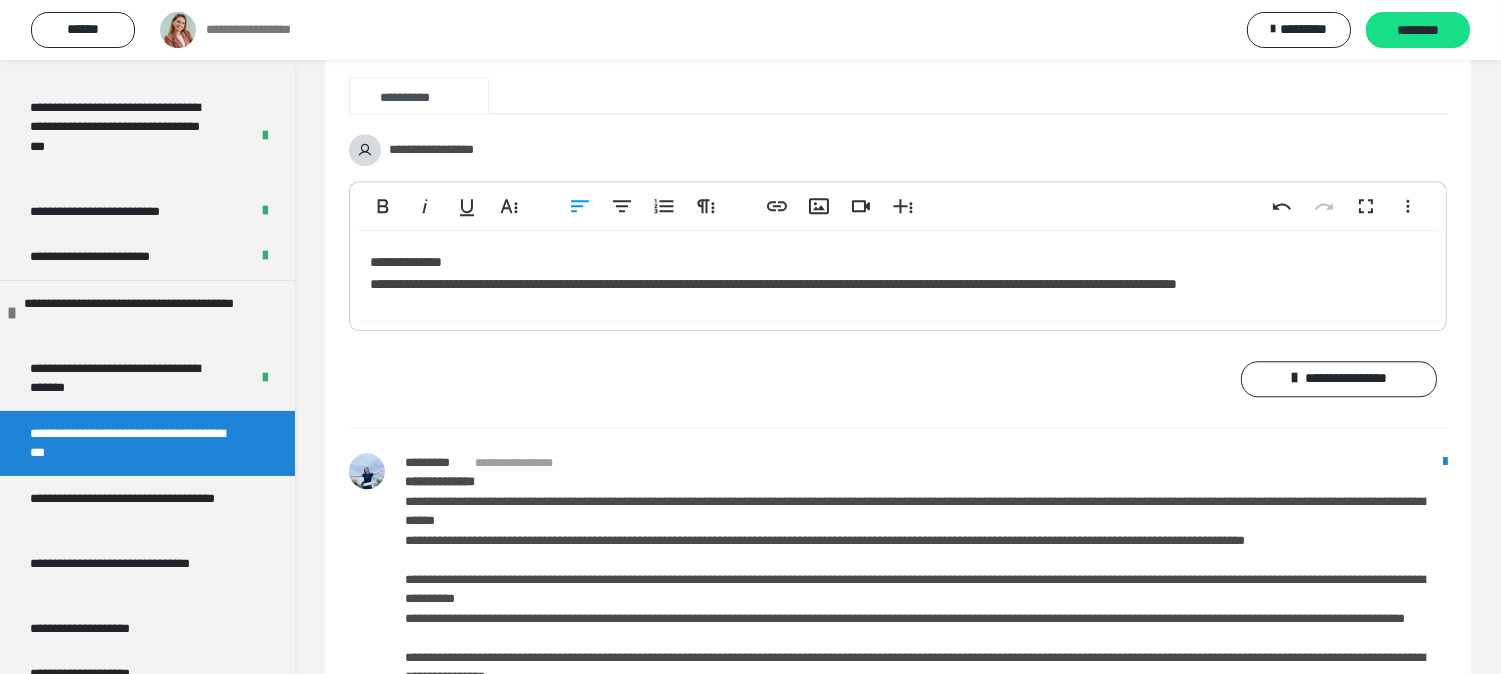 click on "**********" at bounding box center [898, 276] 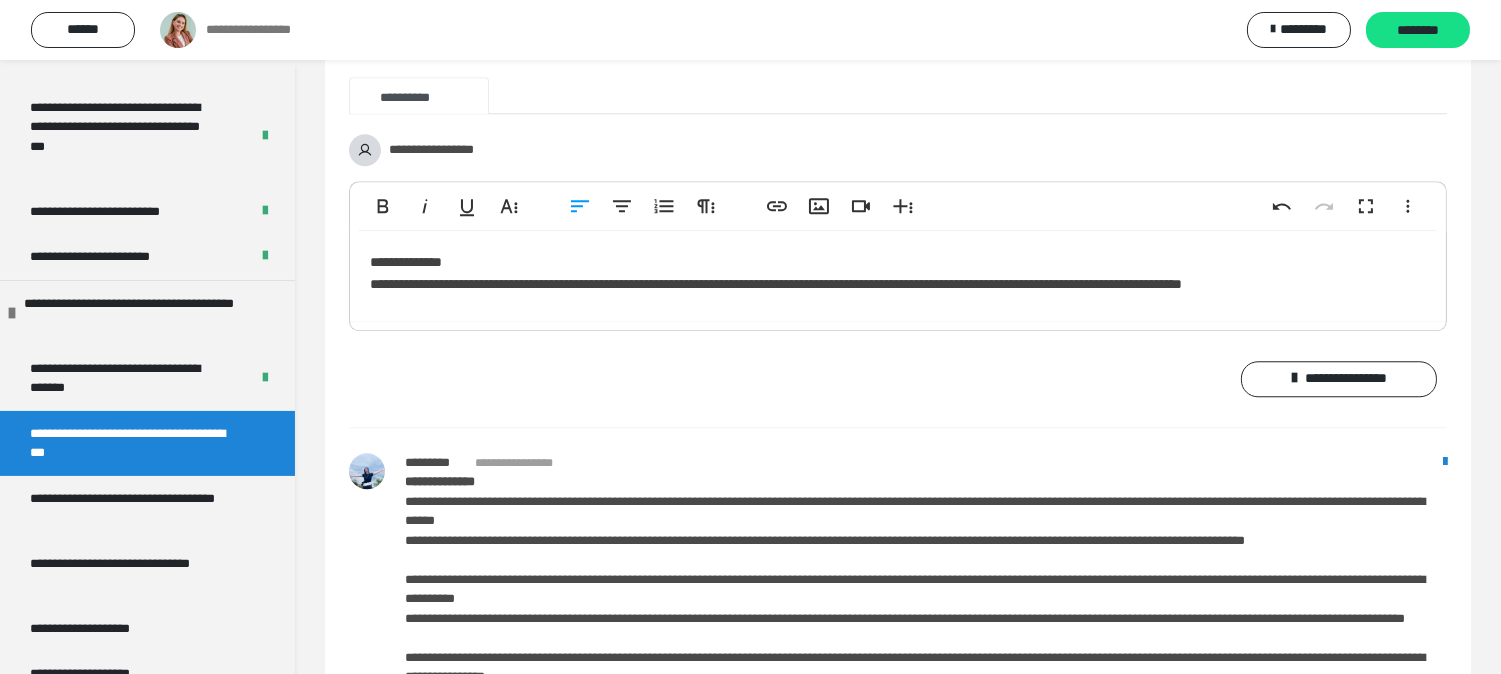 click on "**********" at bounding box center [898, 276] 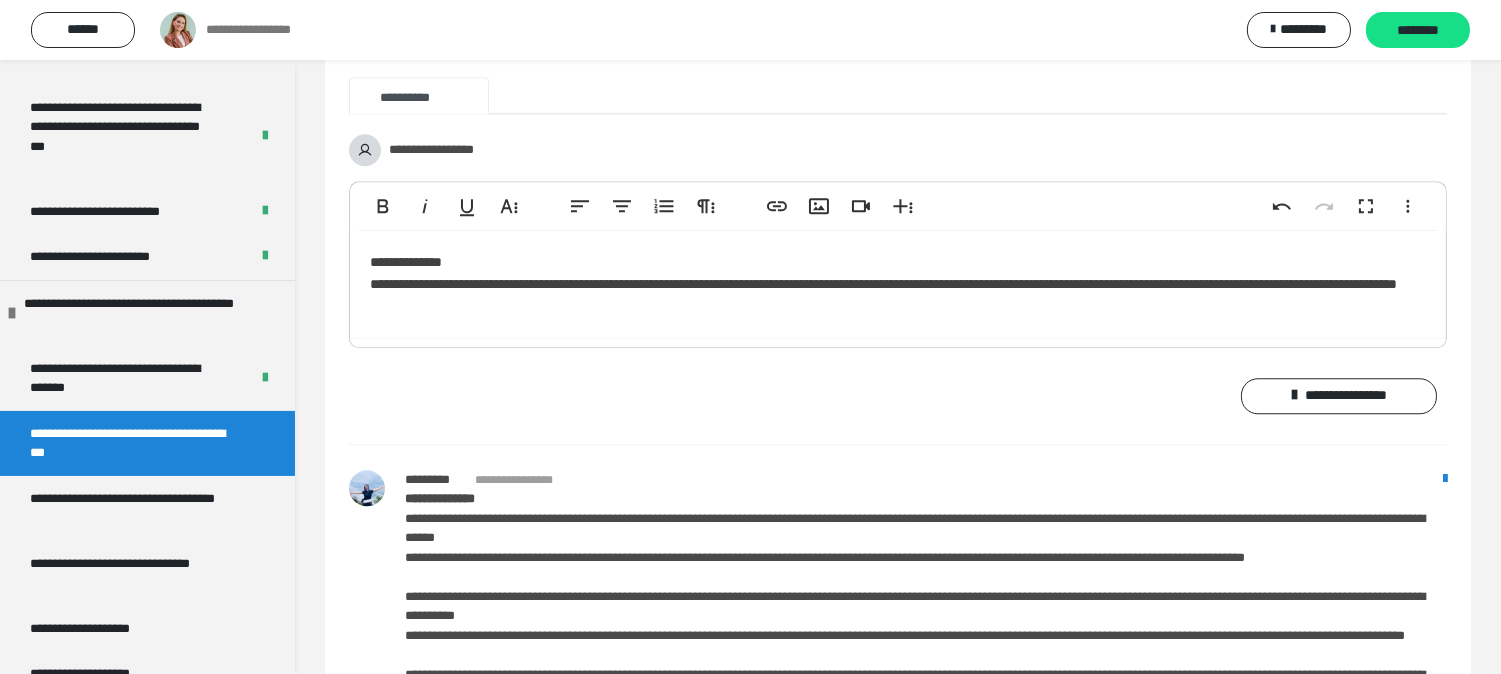 click on "**********" at bounding box center [898, 396] 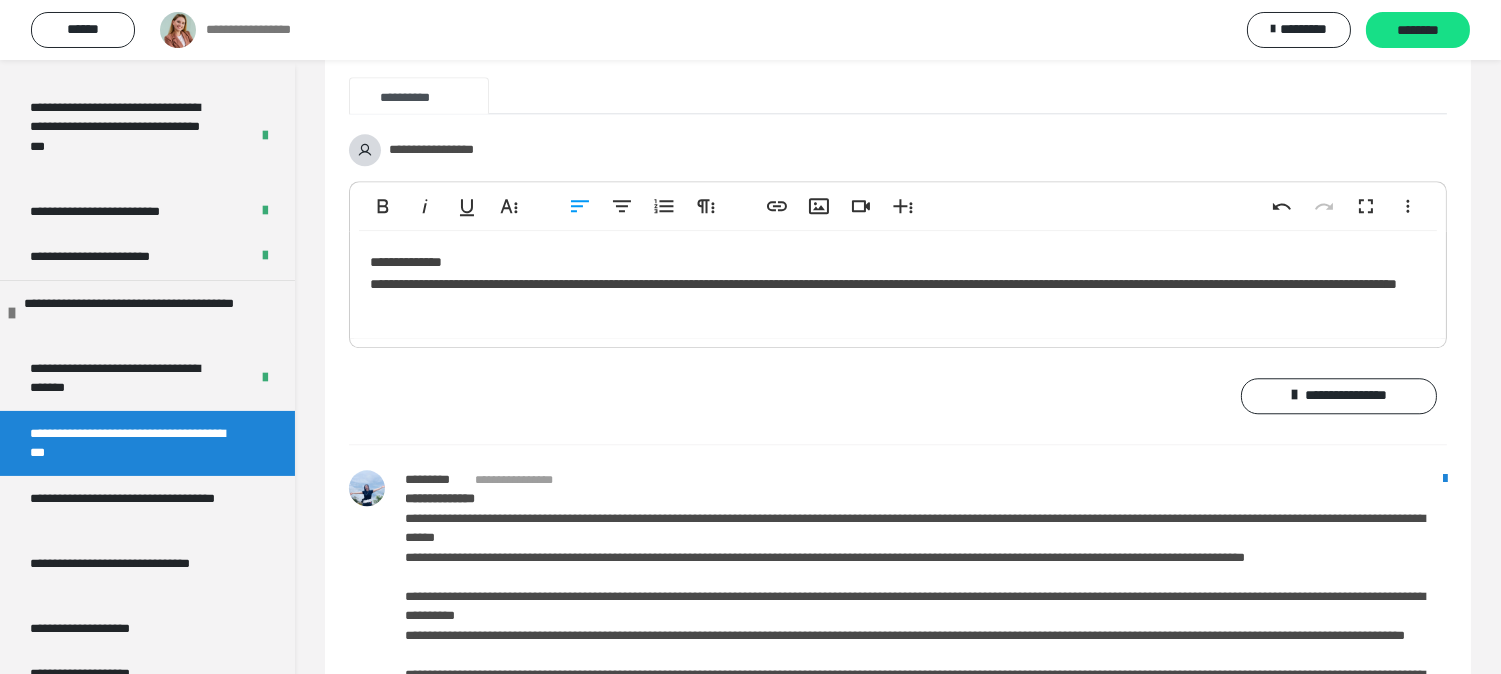 click on "**********" at bounding box center (898, 284) 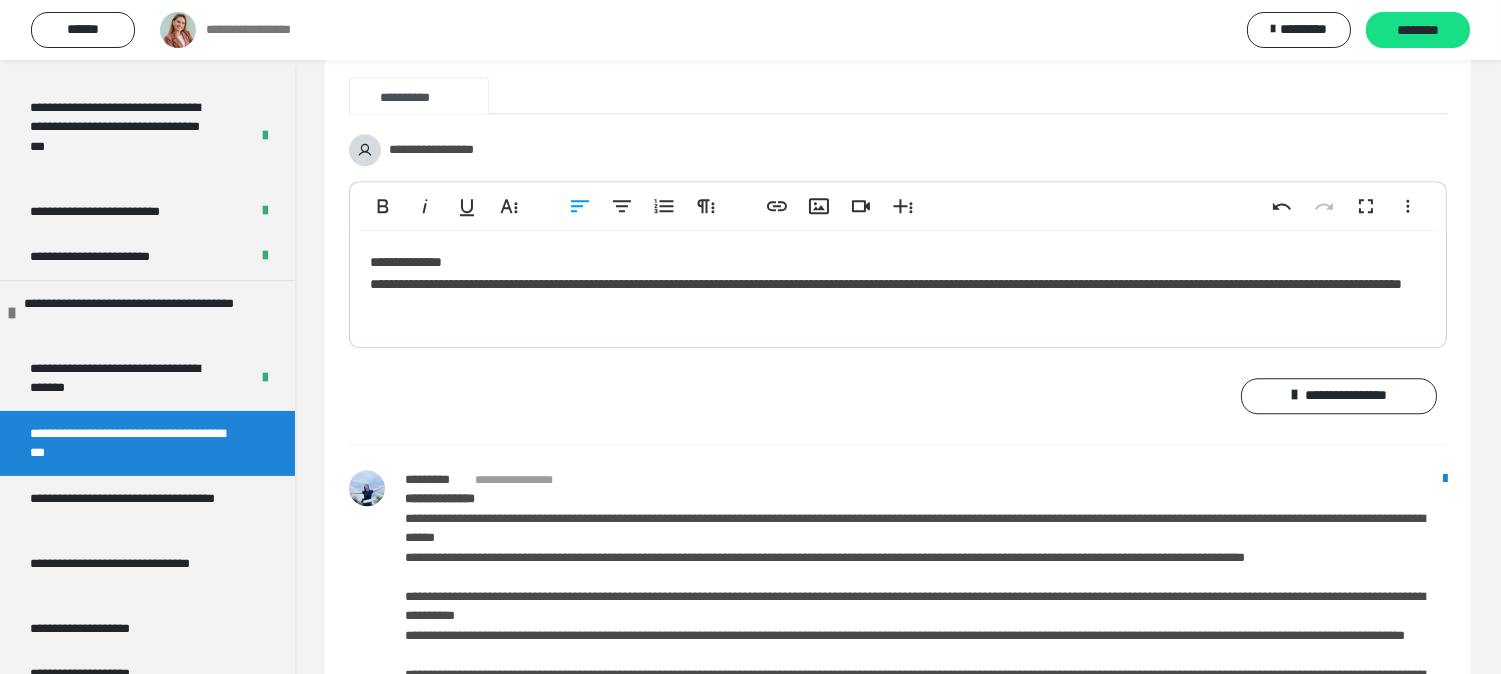 click on "**********" at bounding box center [898, 284] 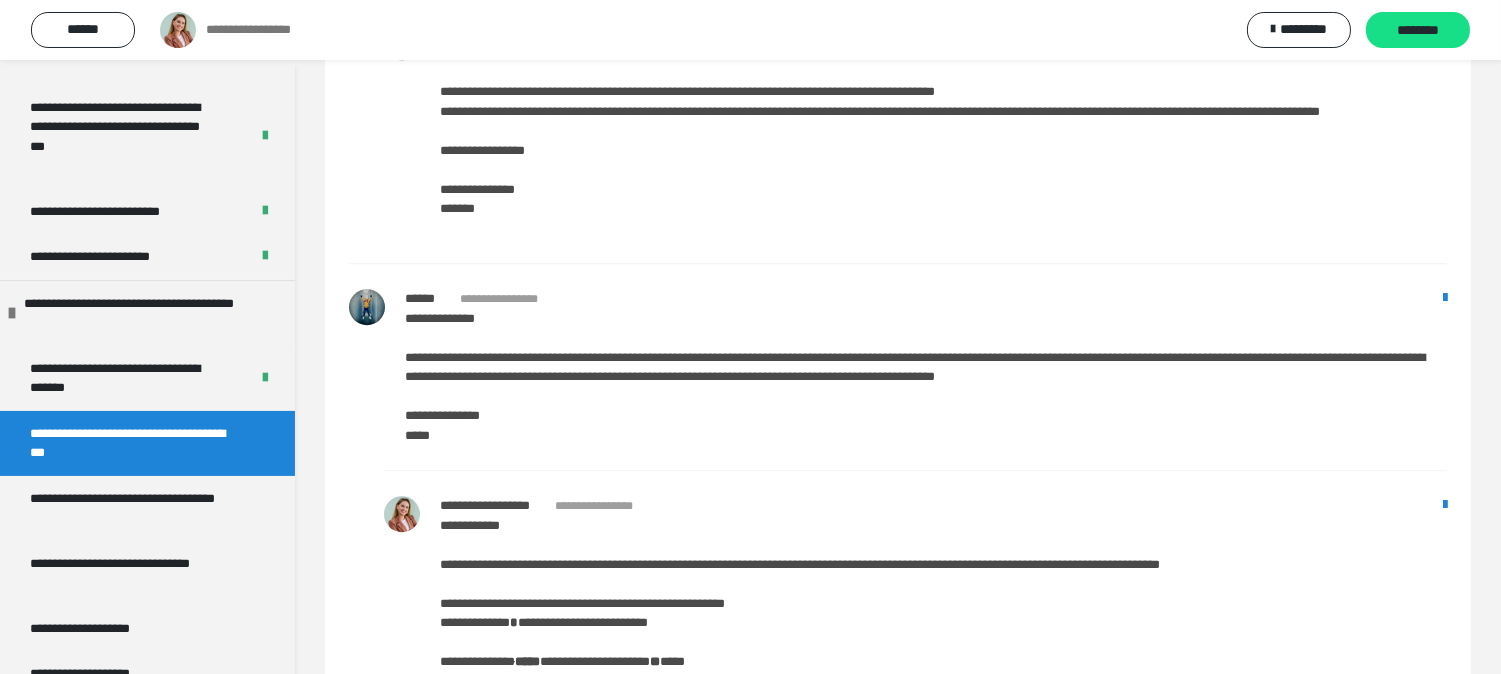 scroll, scrollTop: 10127, scrollLeft: 0, axis: vertical 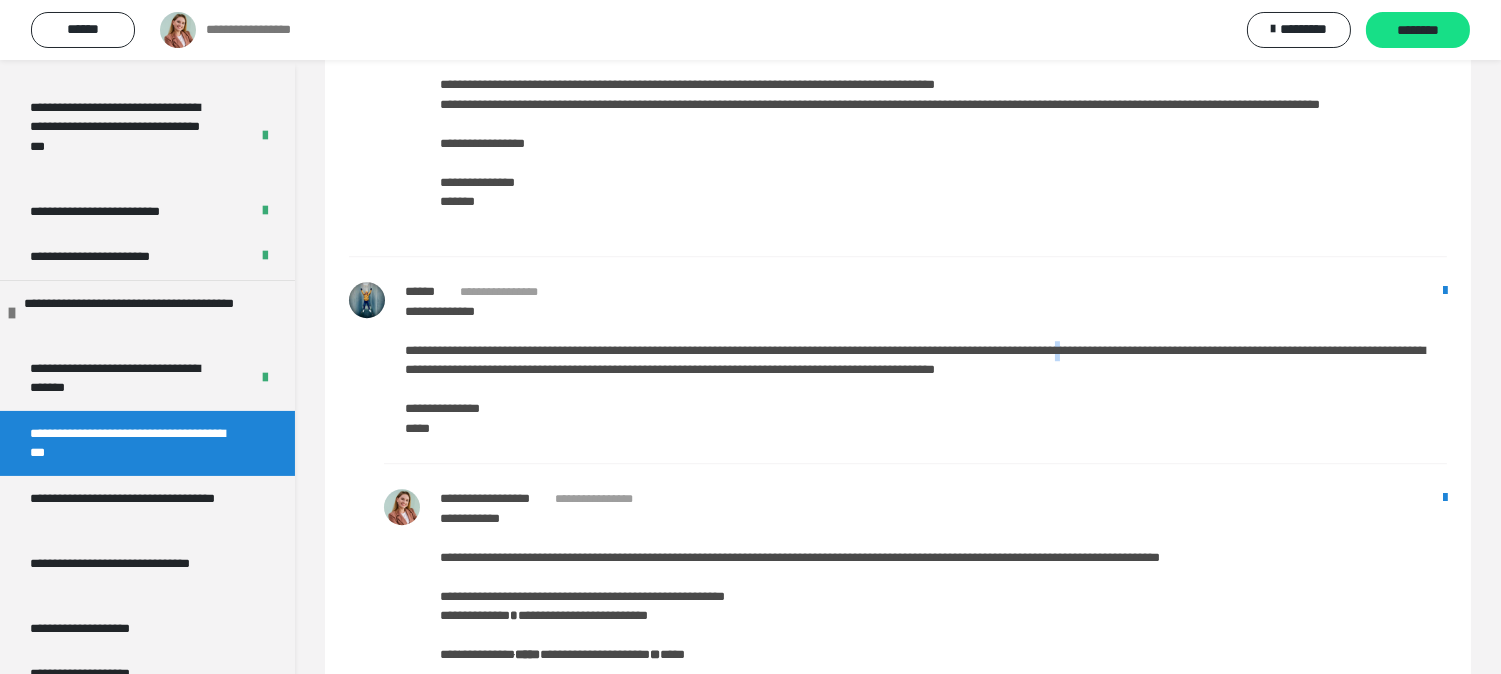 click on "**********" at bounding box center [926, 370] 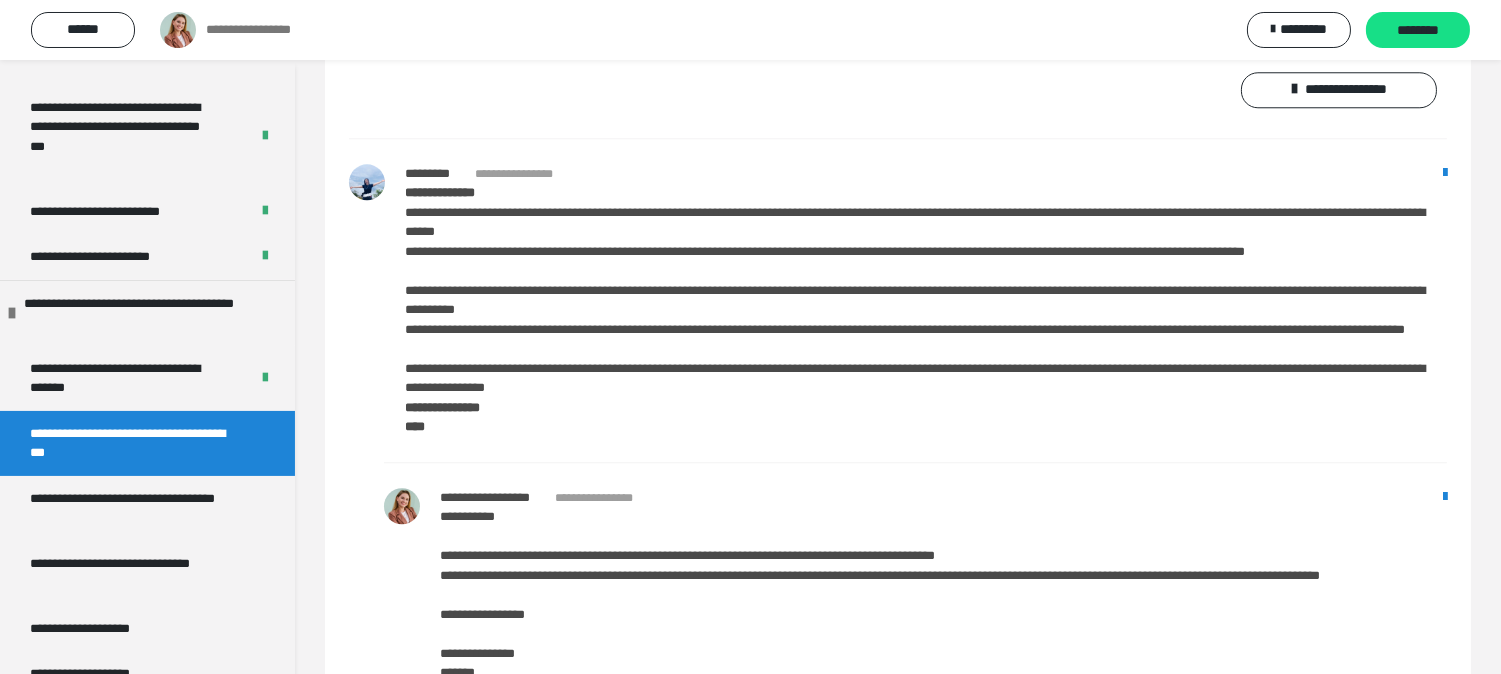 scroll, scrollTop: 9572, scrollLeft: 0, axis: vertical 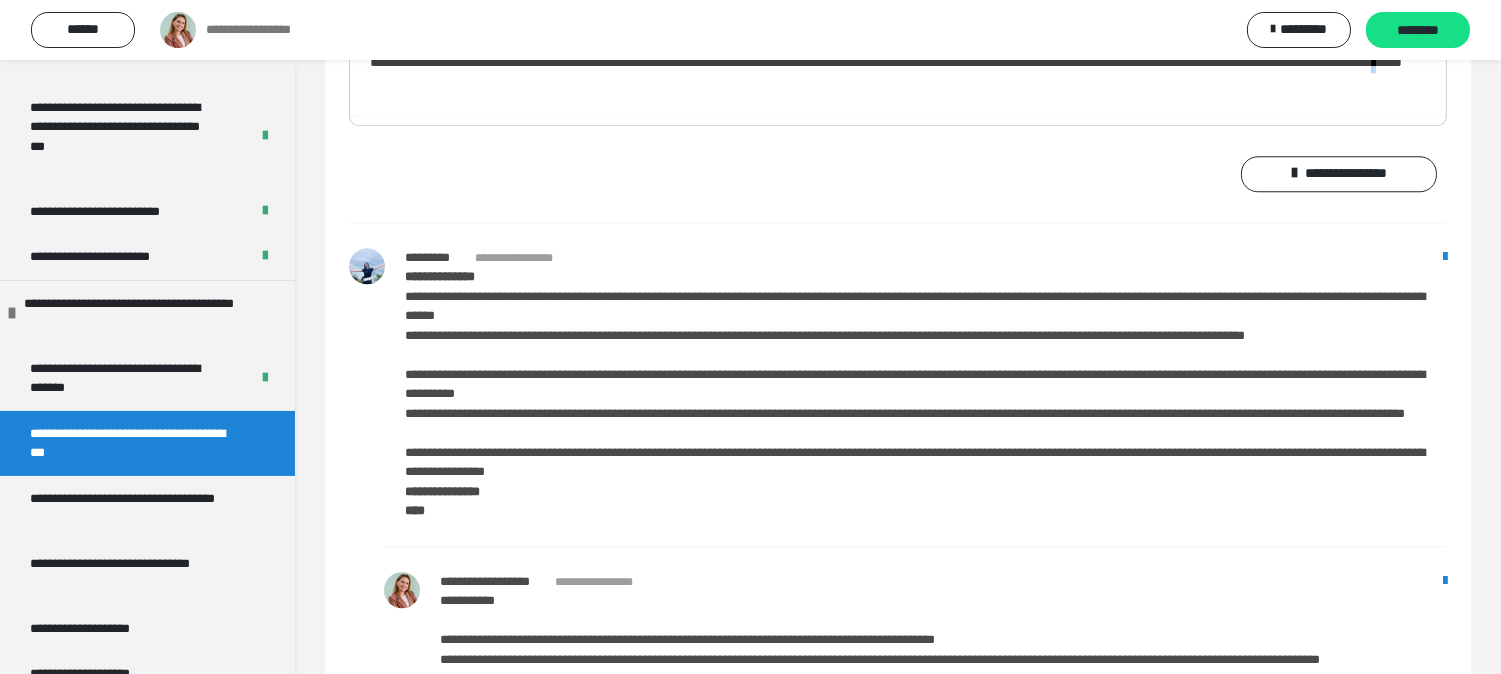 click on "**********" at bounding box center [898, 62] 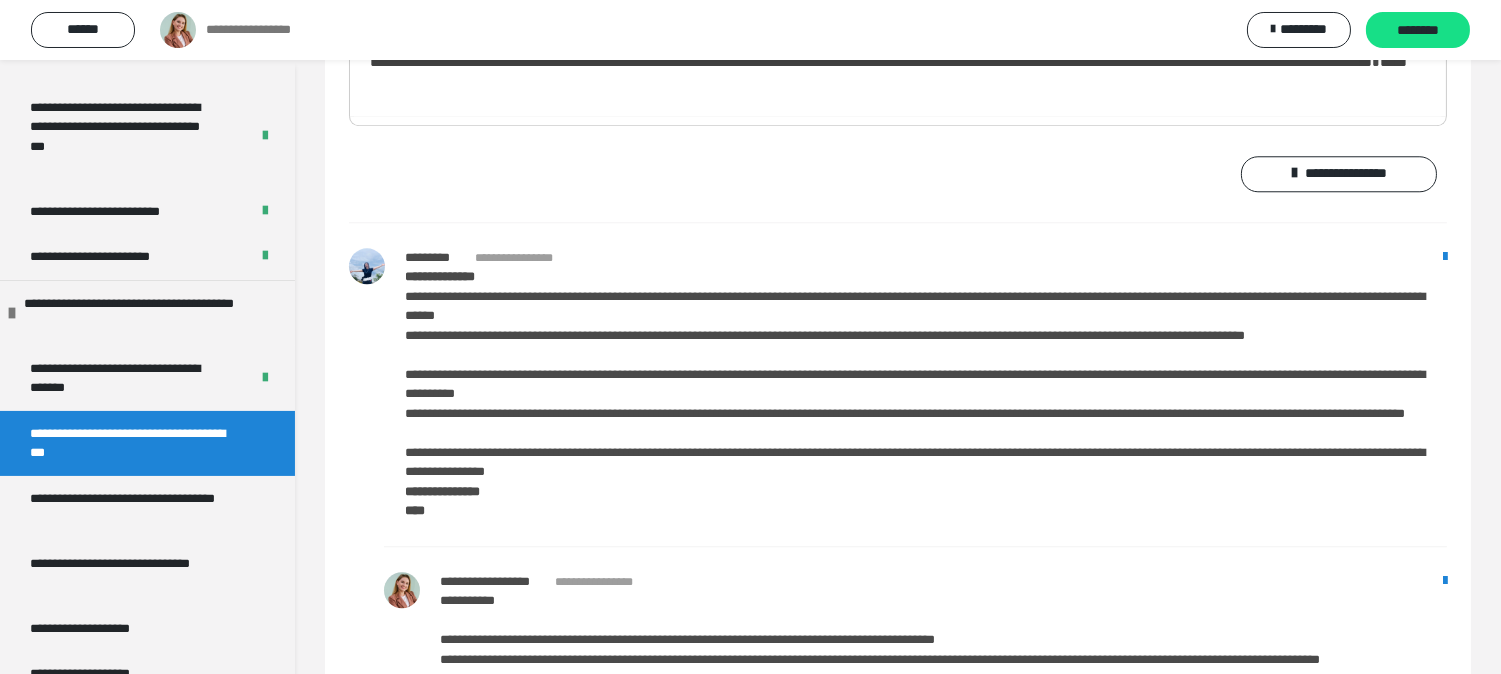 click on "**********" at bounding box center (898, 62) 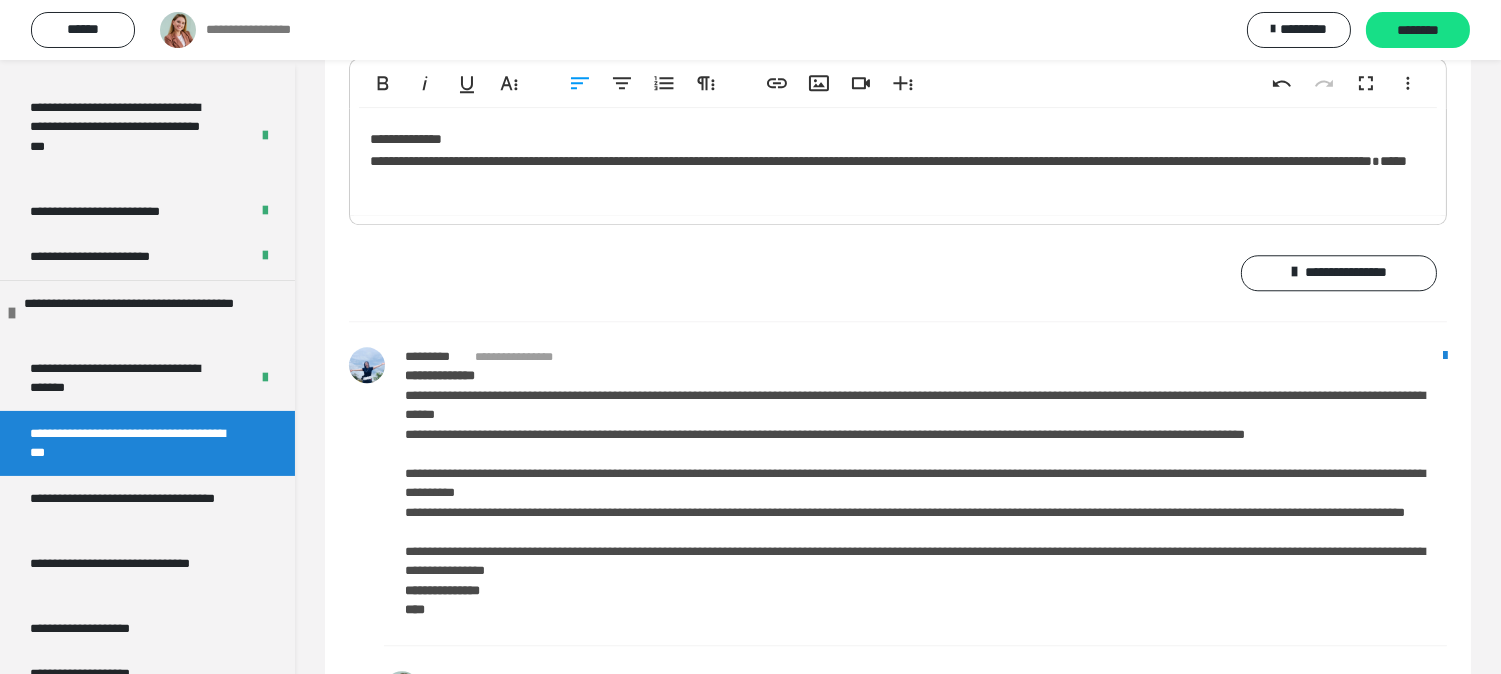 scroll, scrollTop: 9461, scrollLeft: 0, axis: vertical 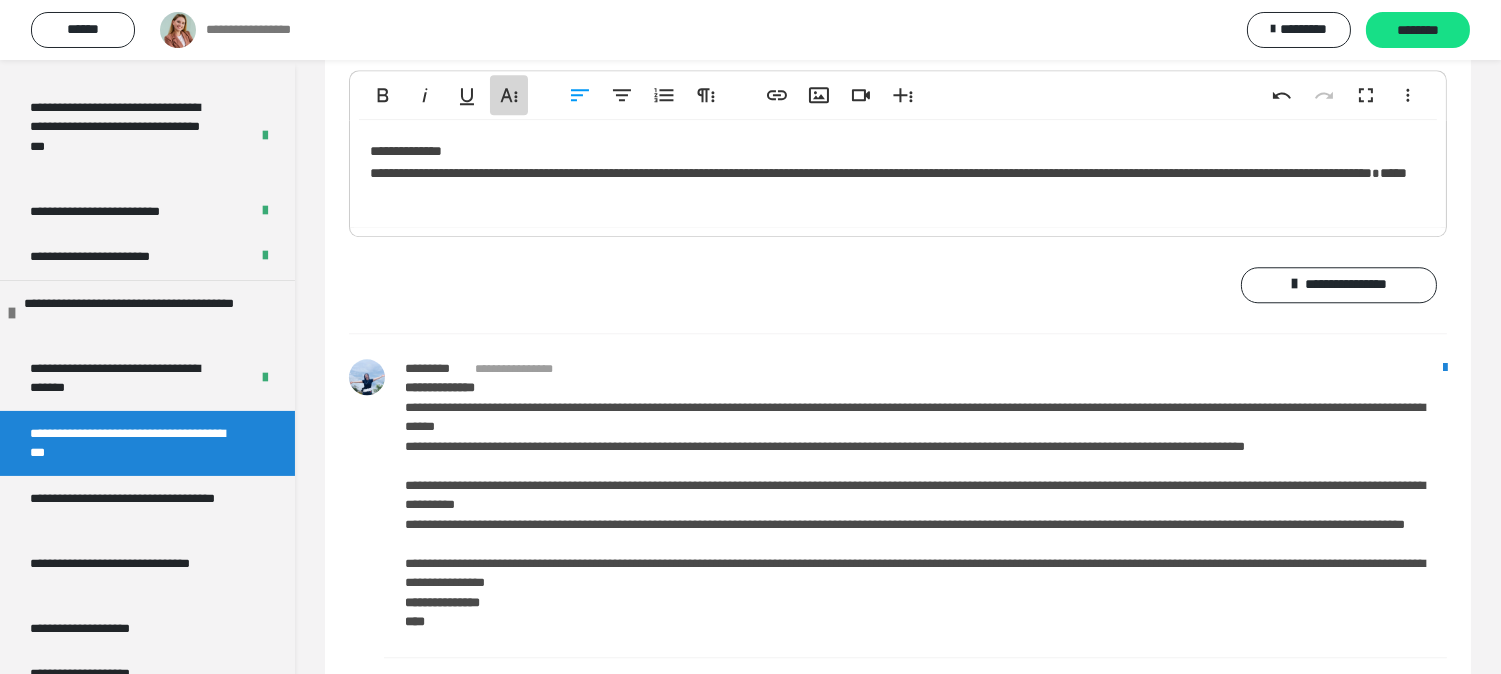click on "**********" at bounding box center (509, 95) 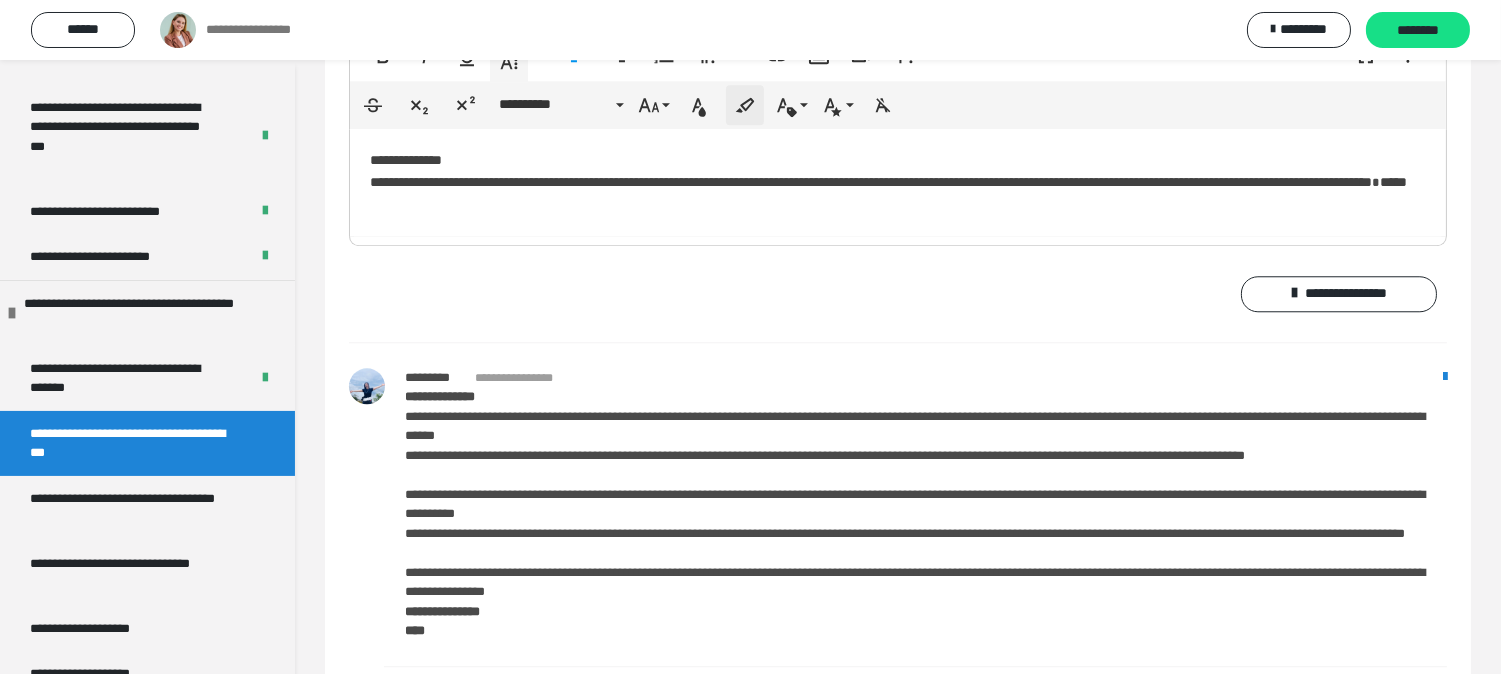 scroll, scrollTop: 9508, scrollLeft: 0, axis: vertical 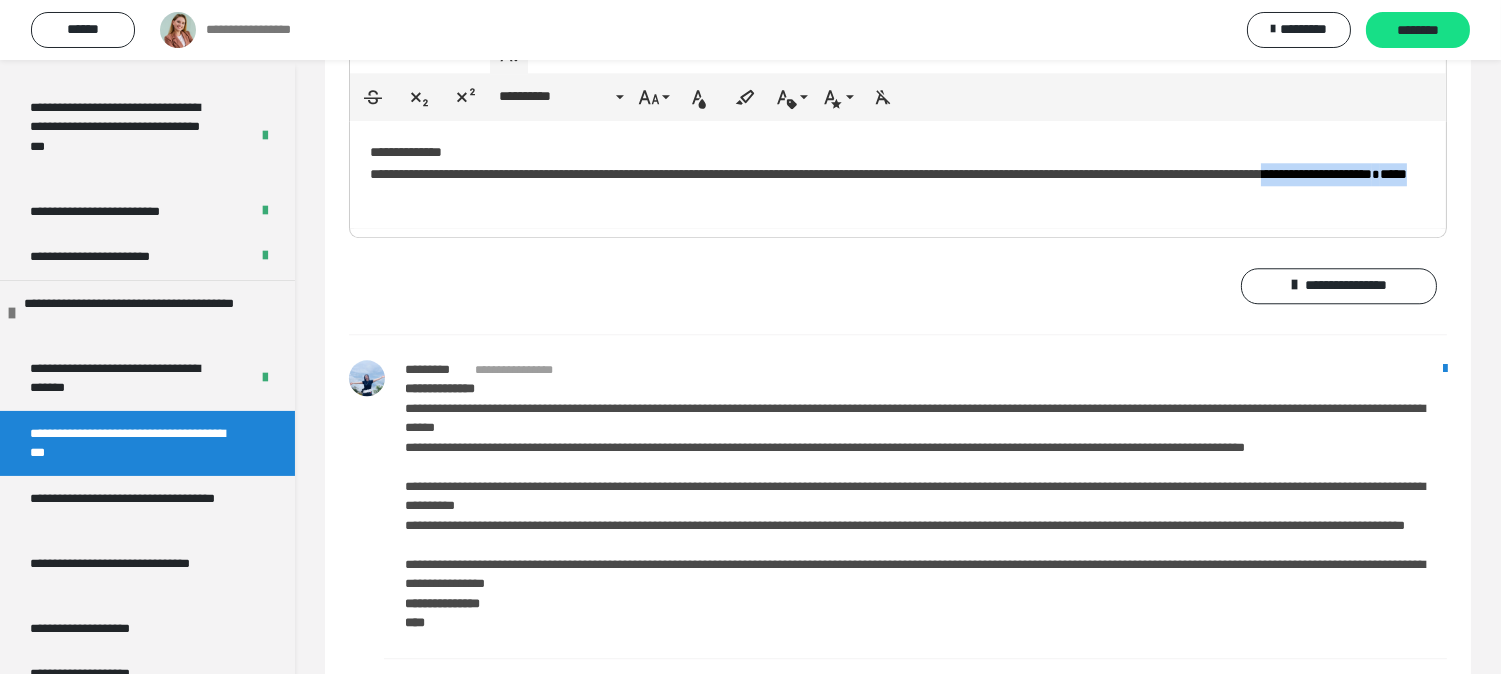 drag, startPoint x: 714, startPoint y: 268, endPoint x: 462, endPoint y: 265, distance: 252.01785 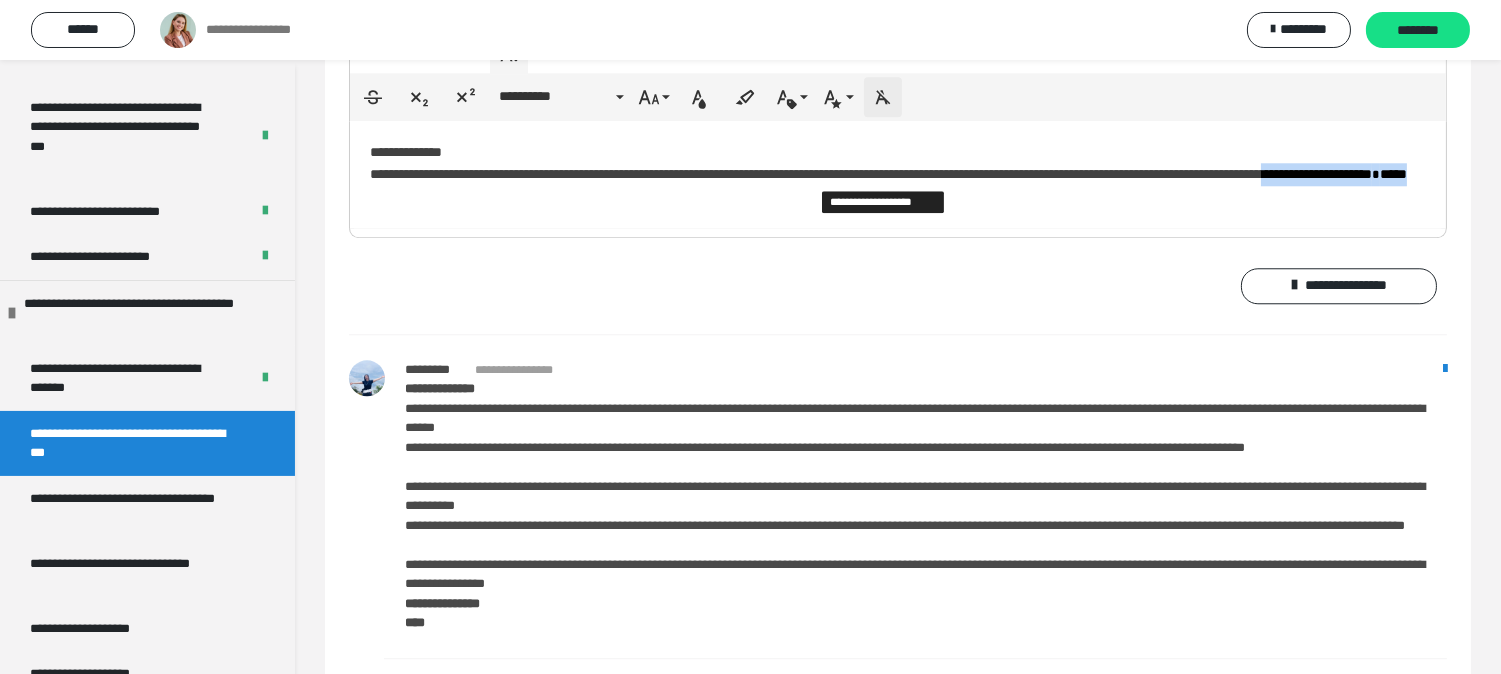 click on "**********" at bounding box center (883, 97) 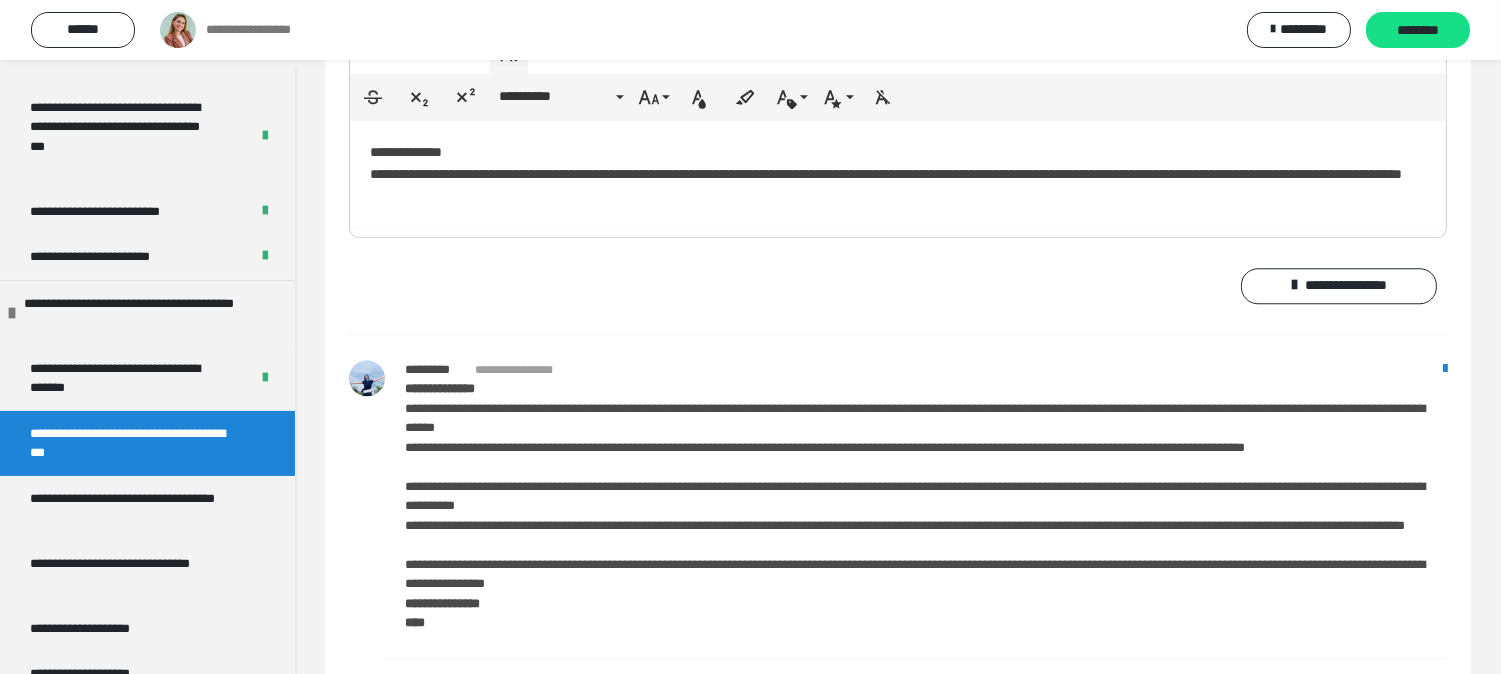 click on "**********" at bounding box center [898, 174] 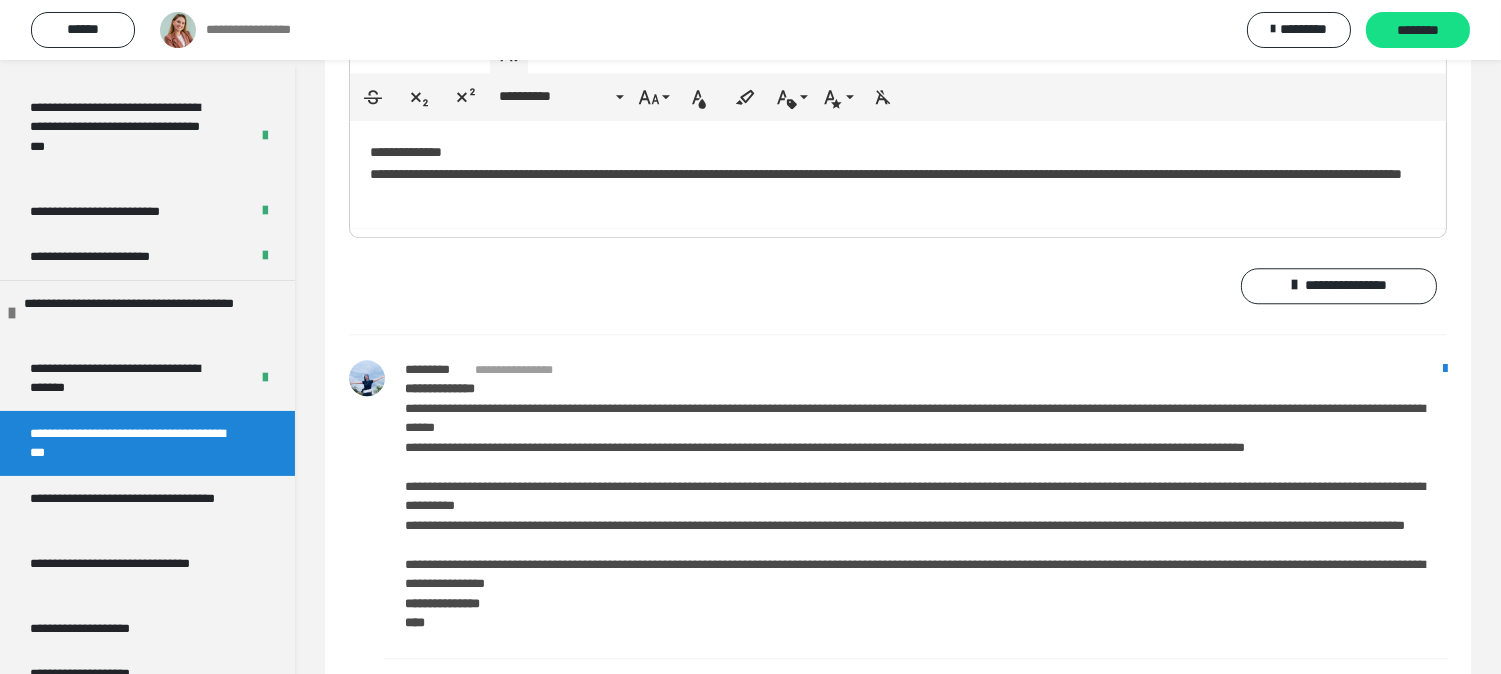 click on "**********" at bounding box center (898, 174) 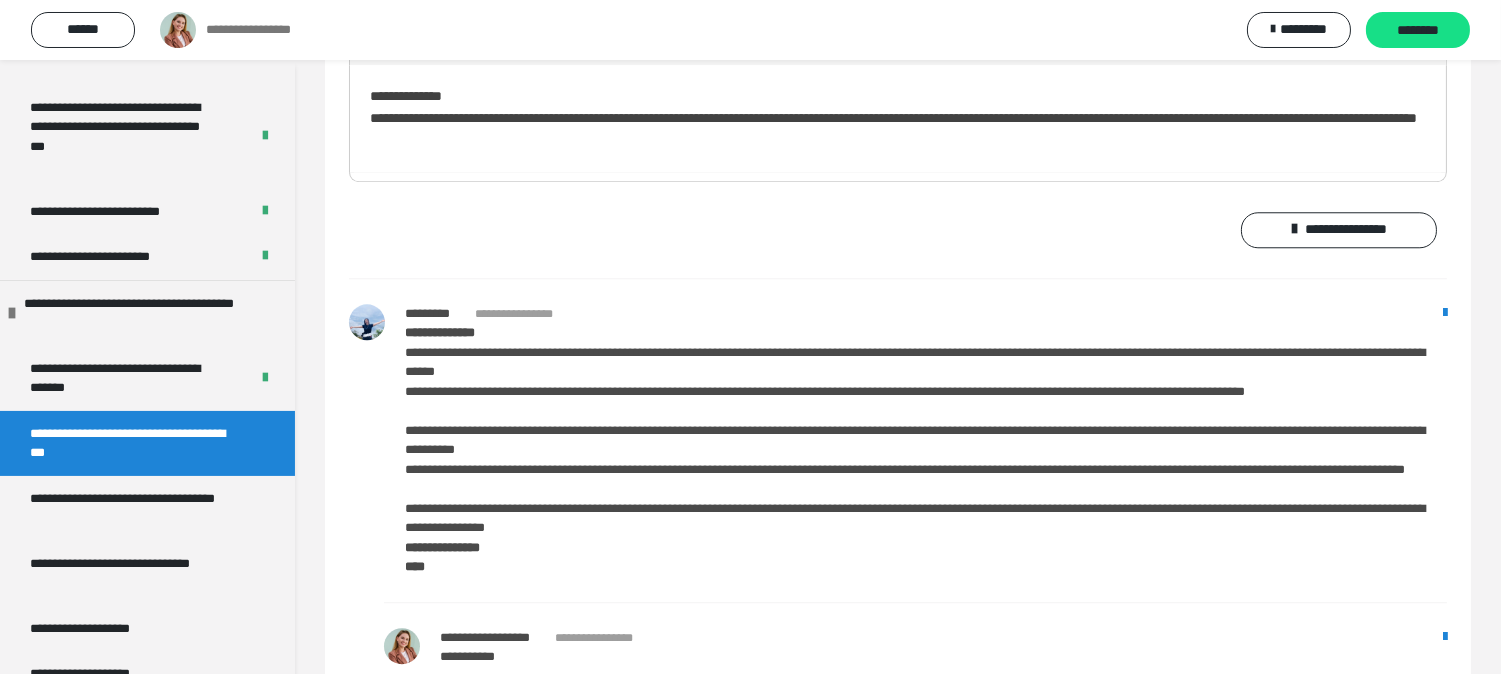 scroll, scrollTop: 9620, scrollLeft: 0, axis: vertical 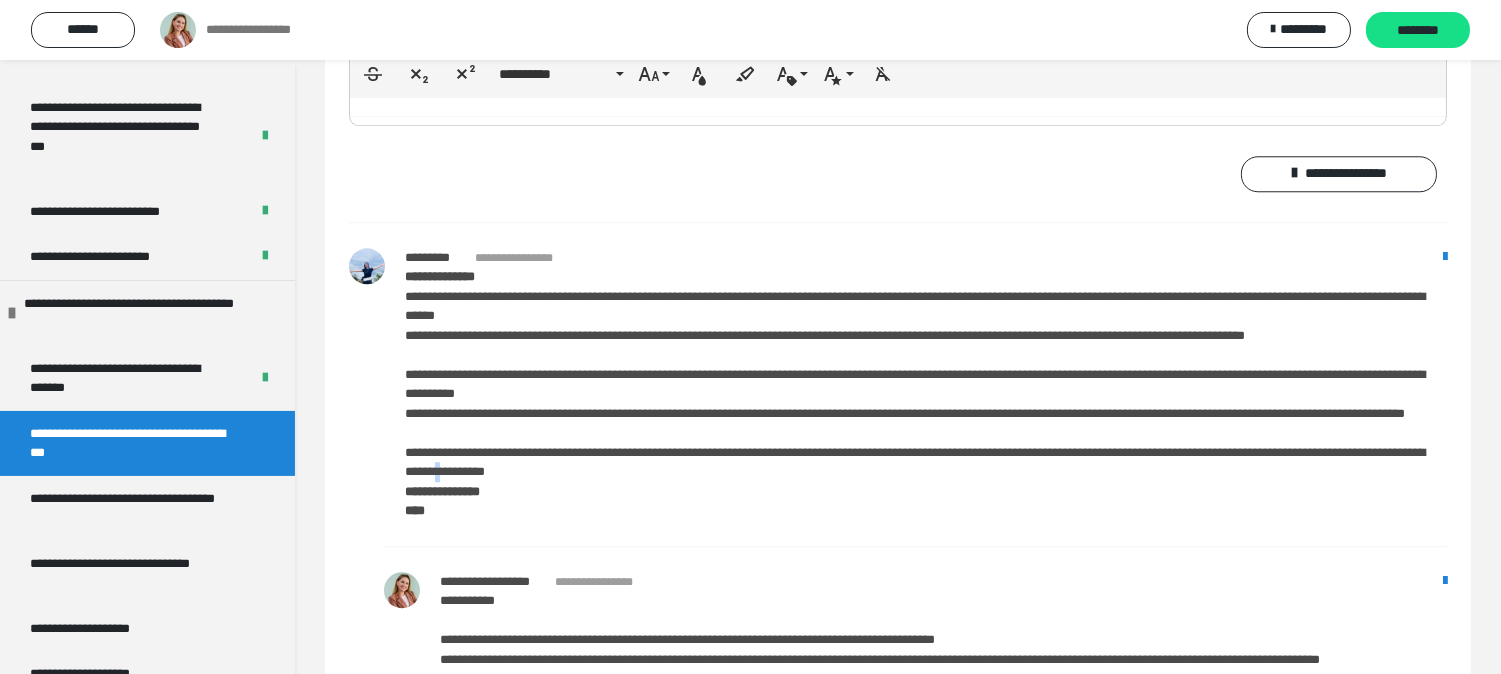 click on "**********" at bounding box center (926, 462) 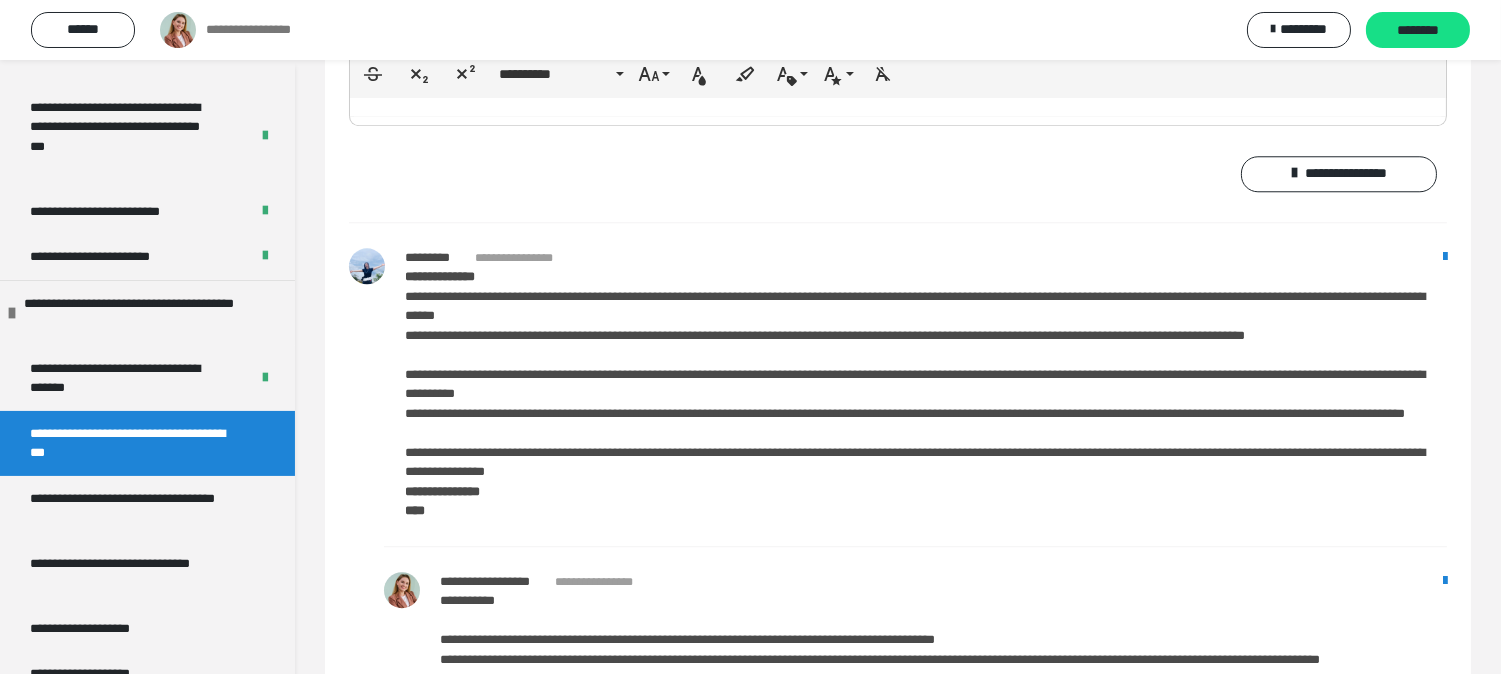 drag, startPoint x: 391, startPoint y: 161, endPoint x: 420, endPoint y: 172, distance: 31.016125 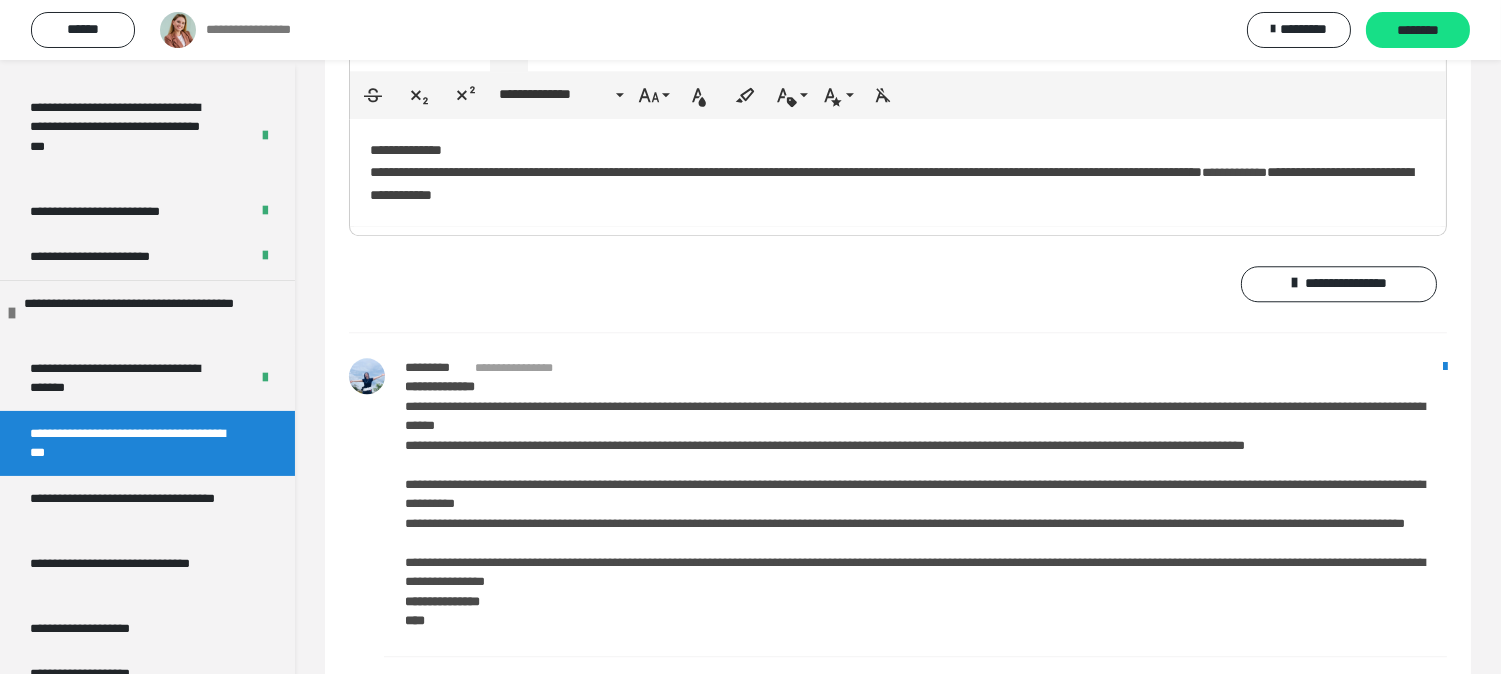 scroll, scrollTop: 9508, scrollLeft: 0, axis: vertical 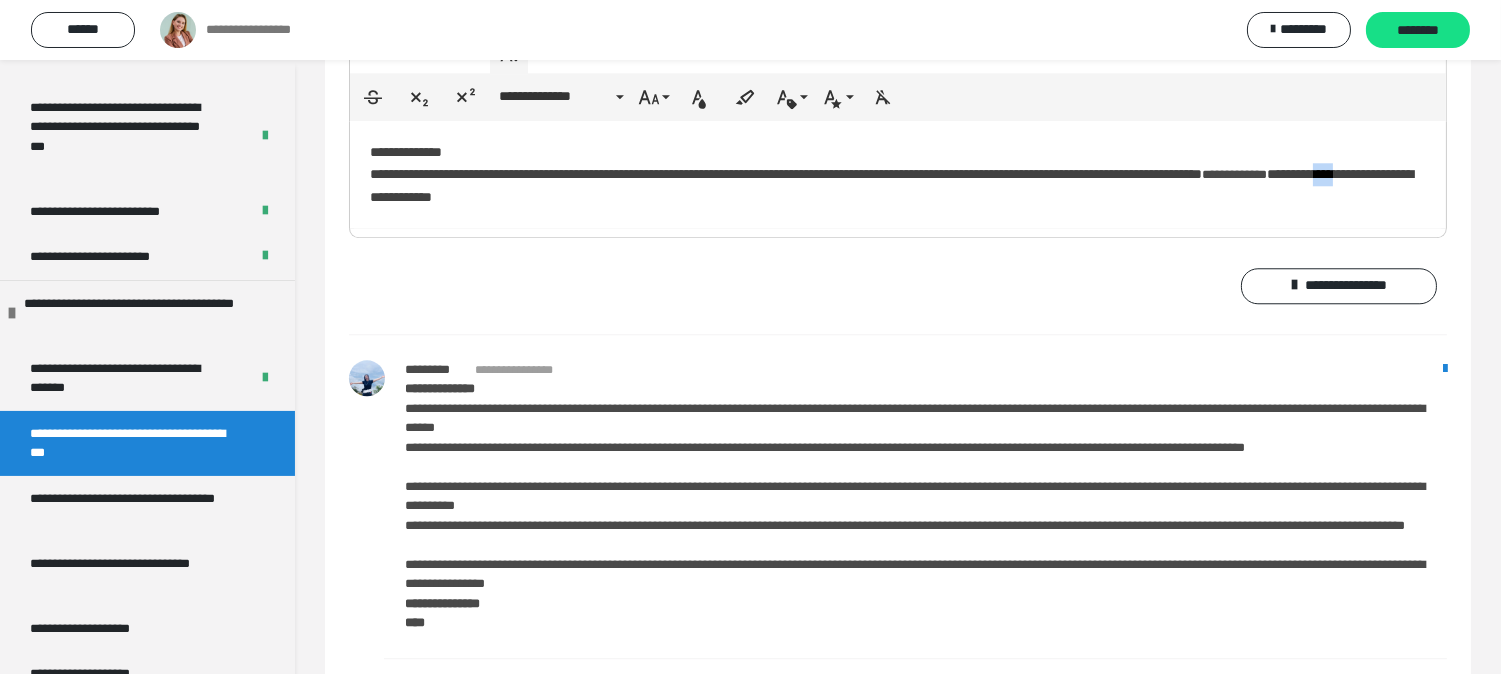 drag, startPoint x: 542, startPoint y: 270, endPoint x: 562, endPoint y: 270, distance: 20 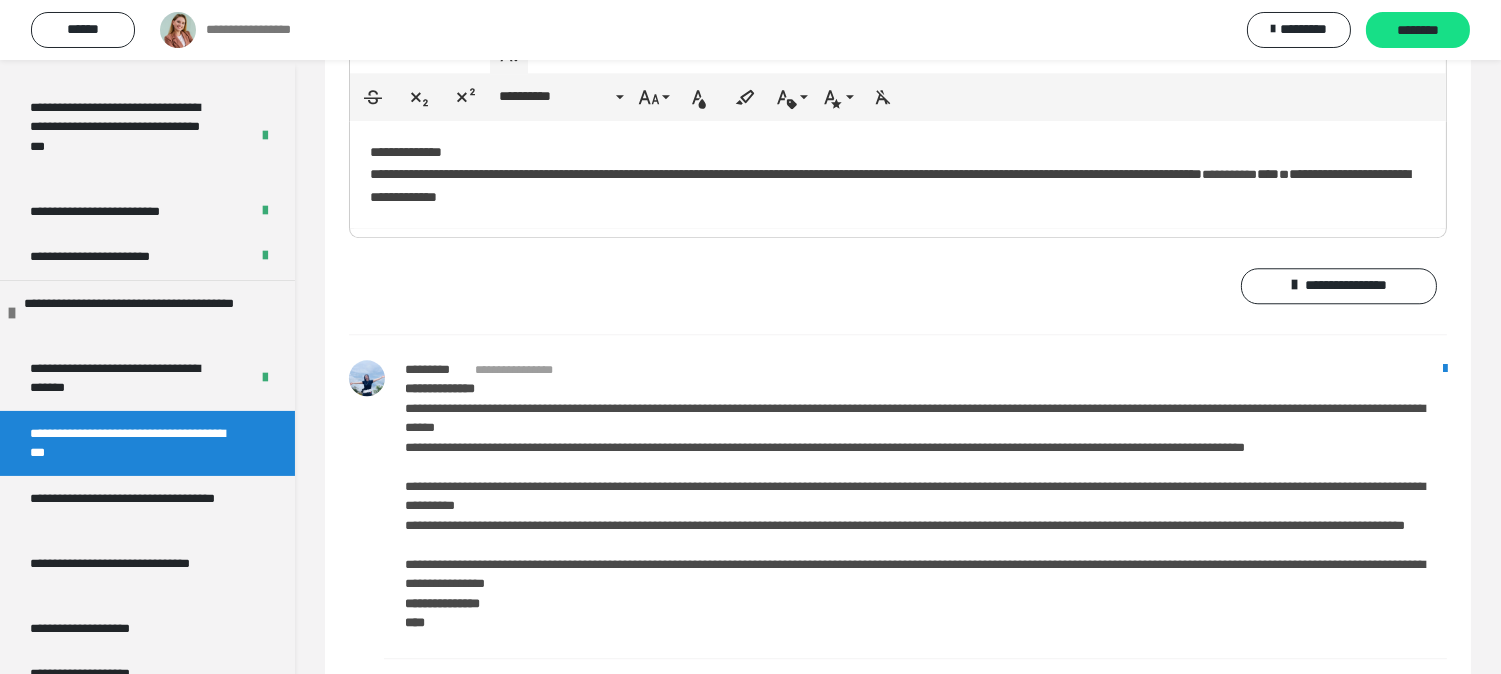 click at bounding box center [898, 233] 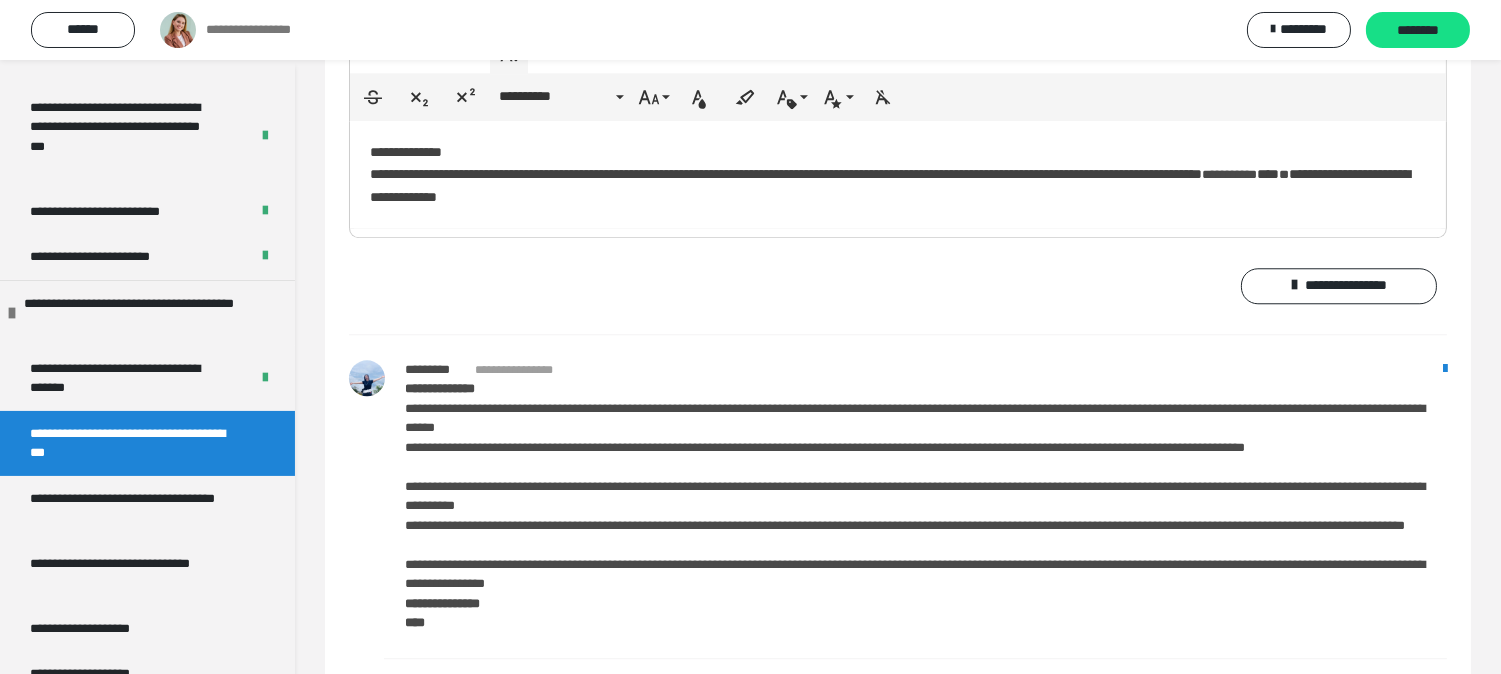 click on "**********" at bounding box center (898, 174) 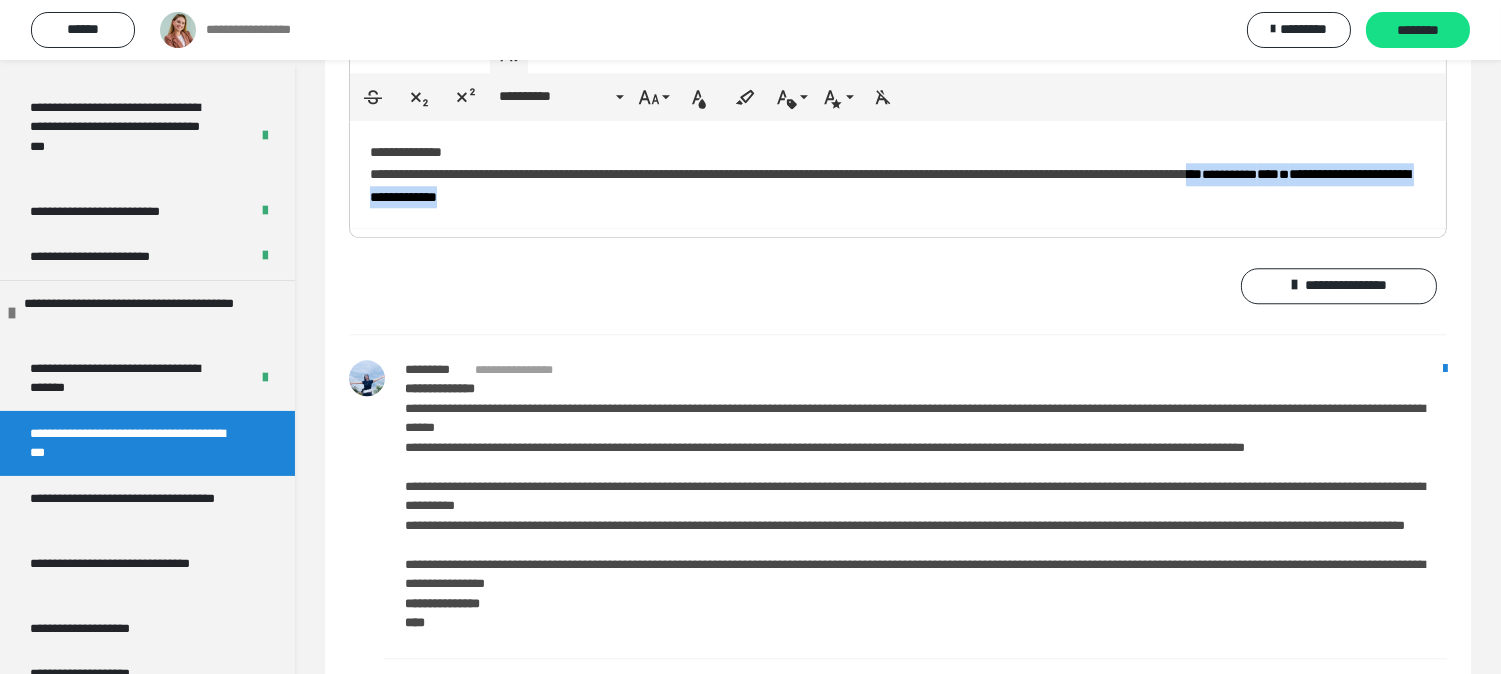 drag, startPoint x: 773, startPoint y: 264, endPoint x: 358, endPoint y: 260, distance: 415.0193 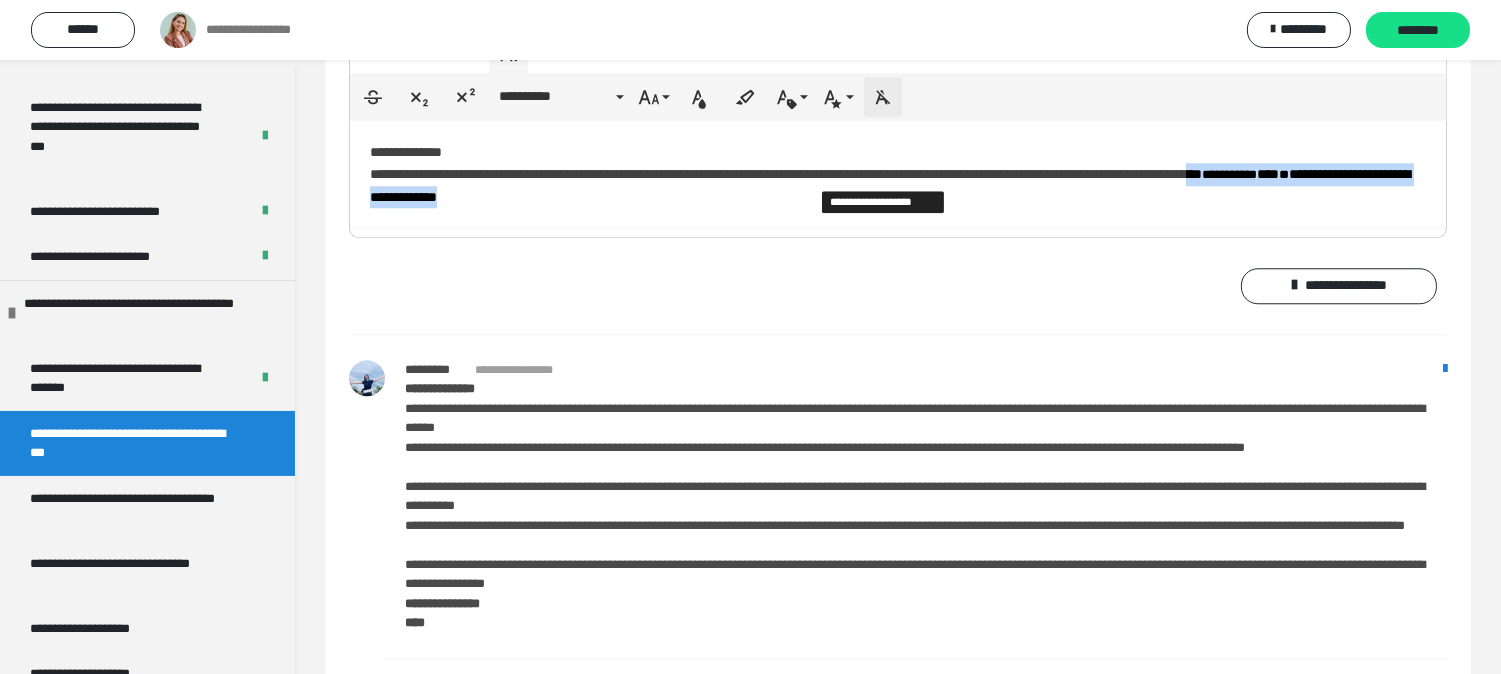 click 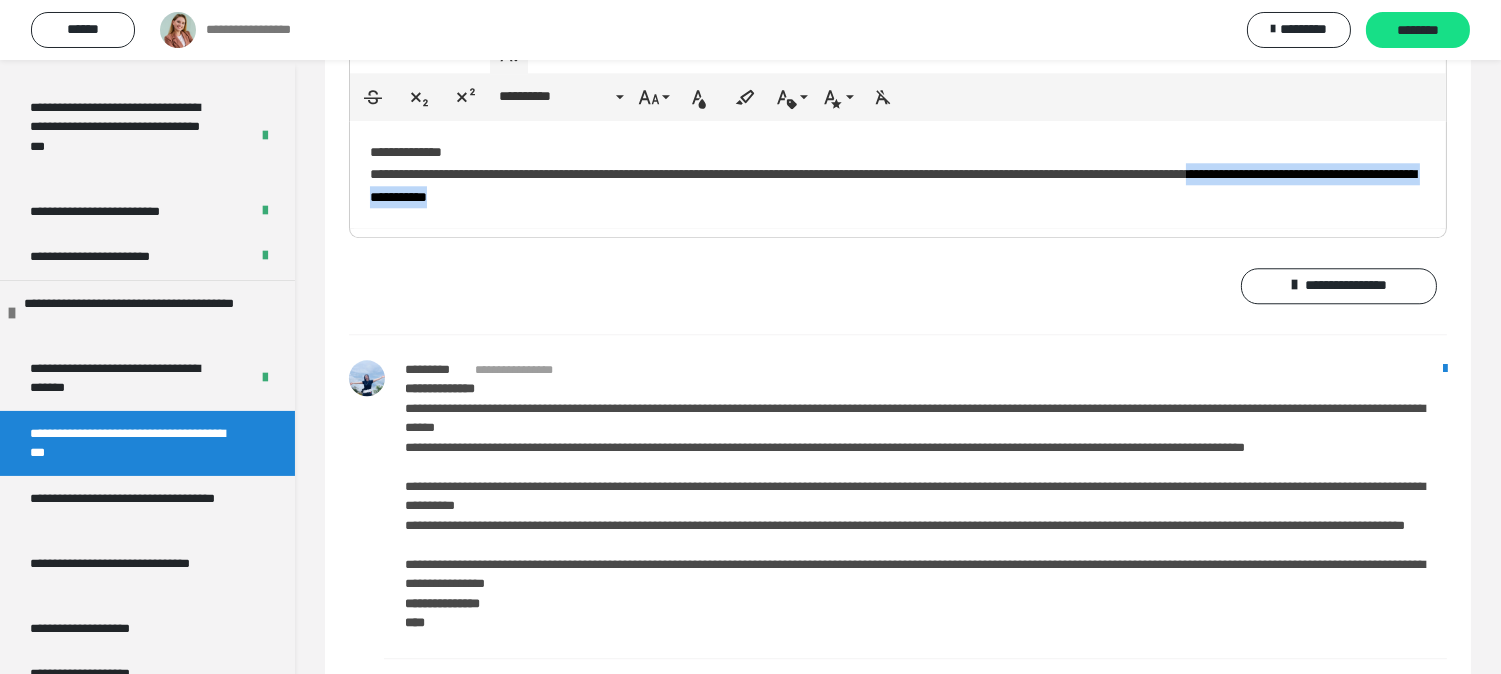 click on "**********" at bounding box center [898, 174] 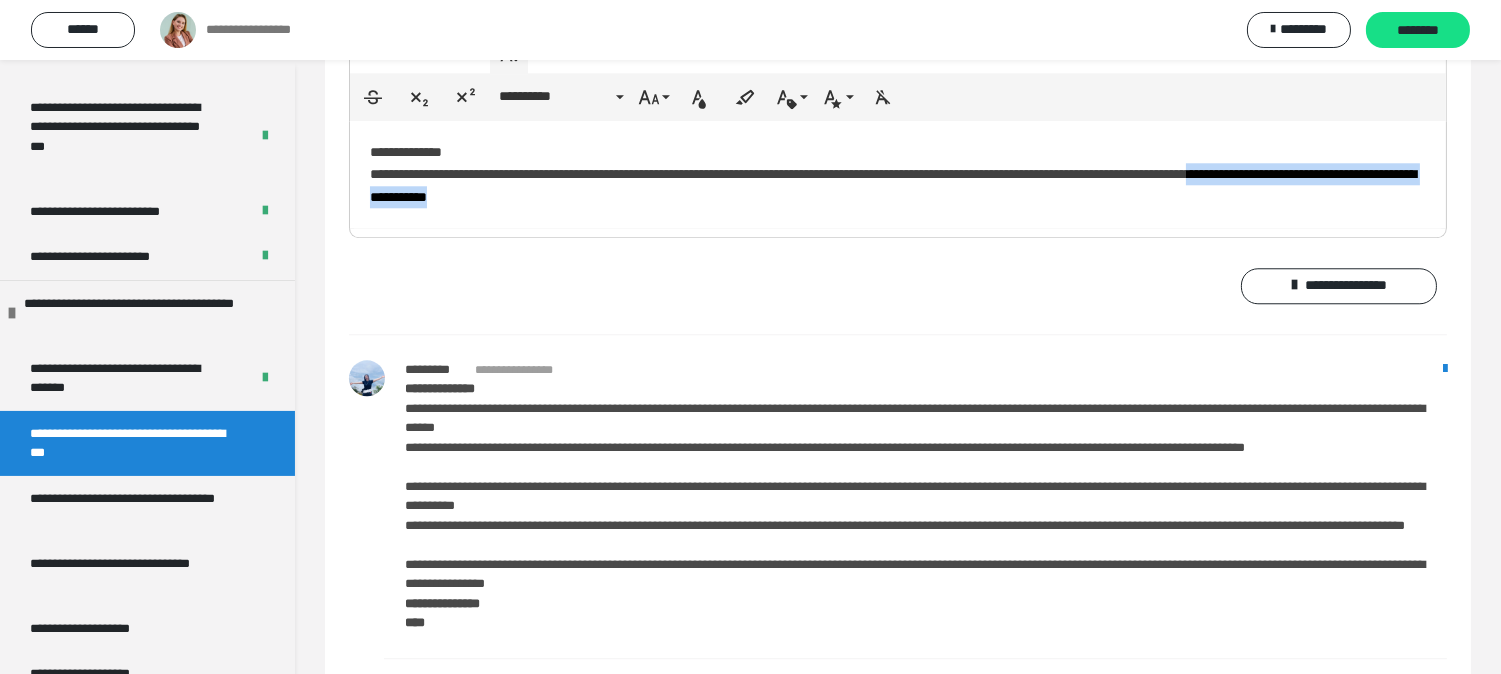 click on "**********" at bounding box center (898, 174) 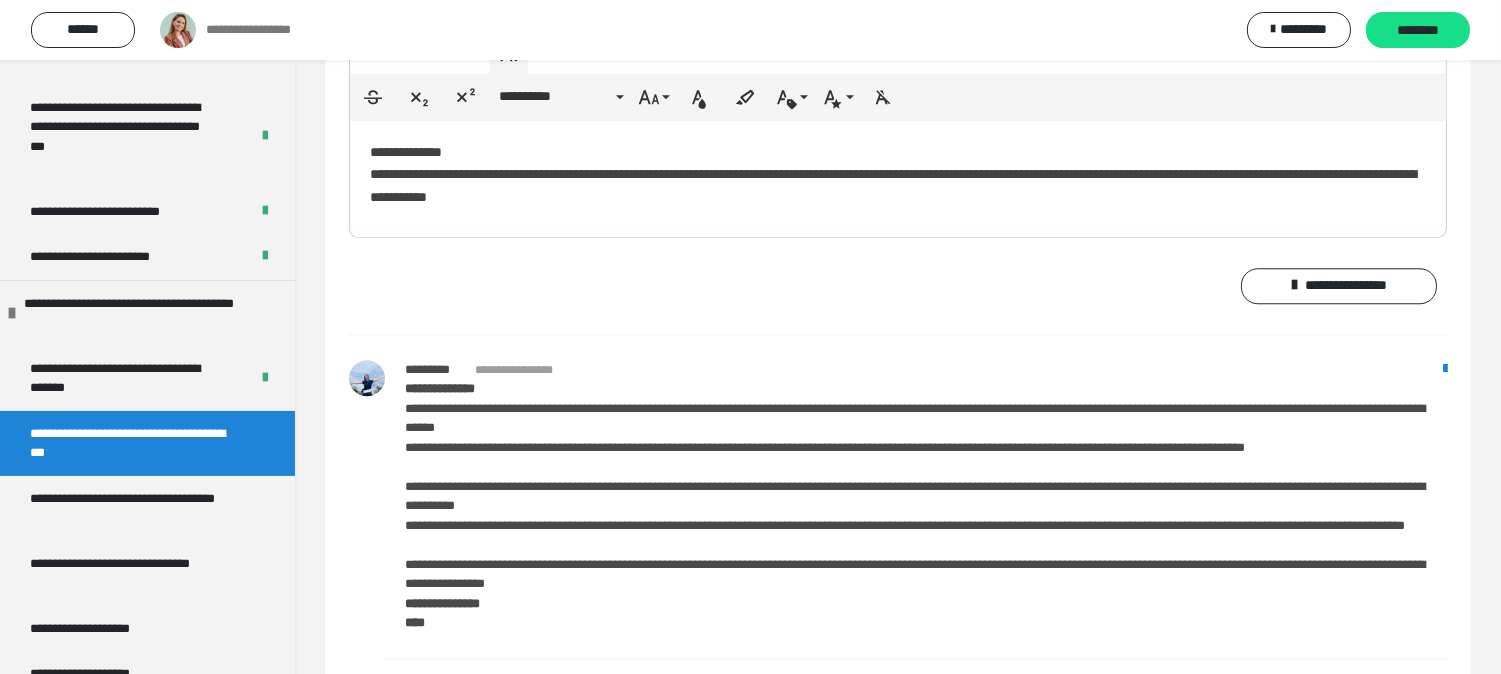 click on "**********" at bounding box center (898, 174) 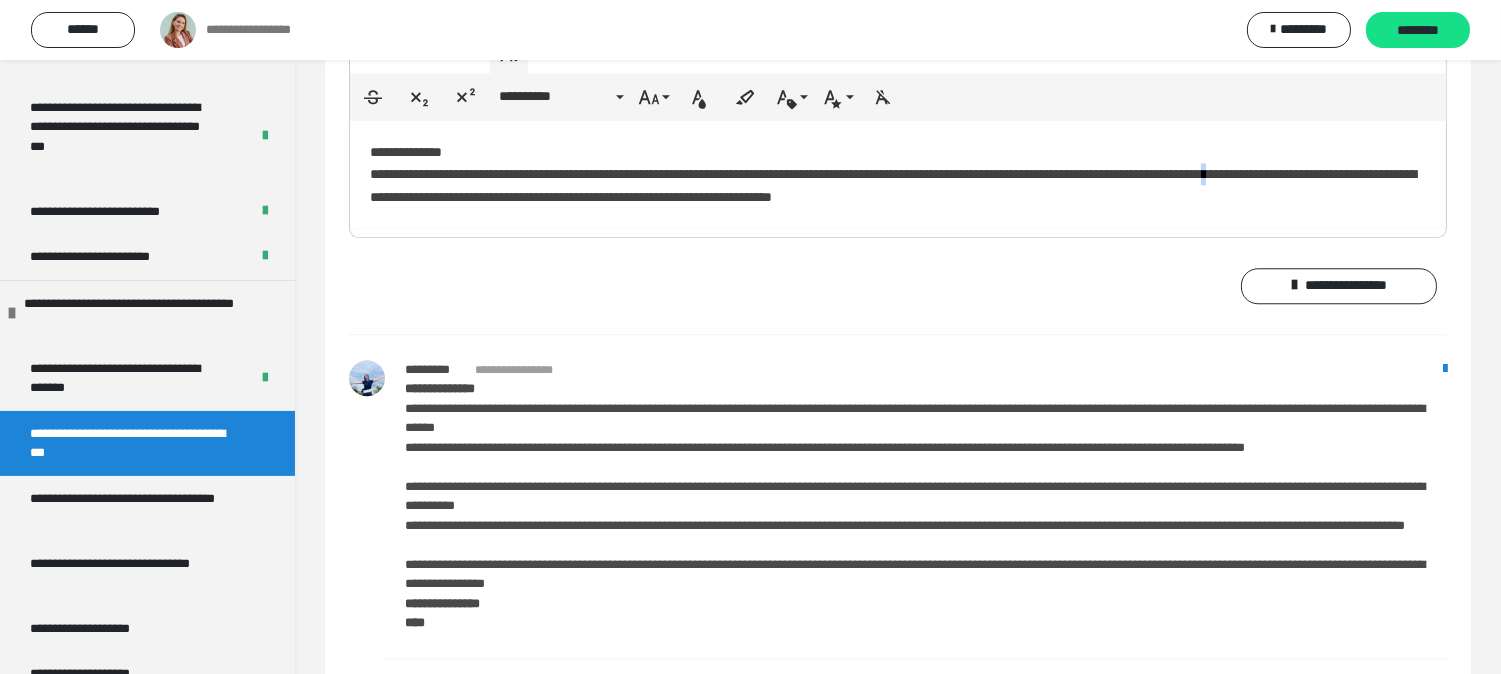click on "**********" at bounding box center [898, 174] 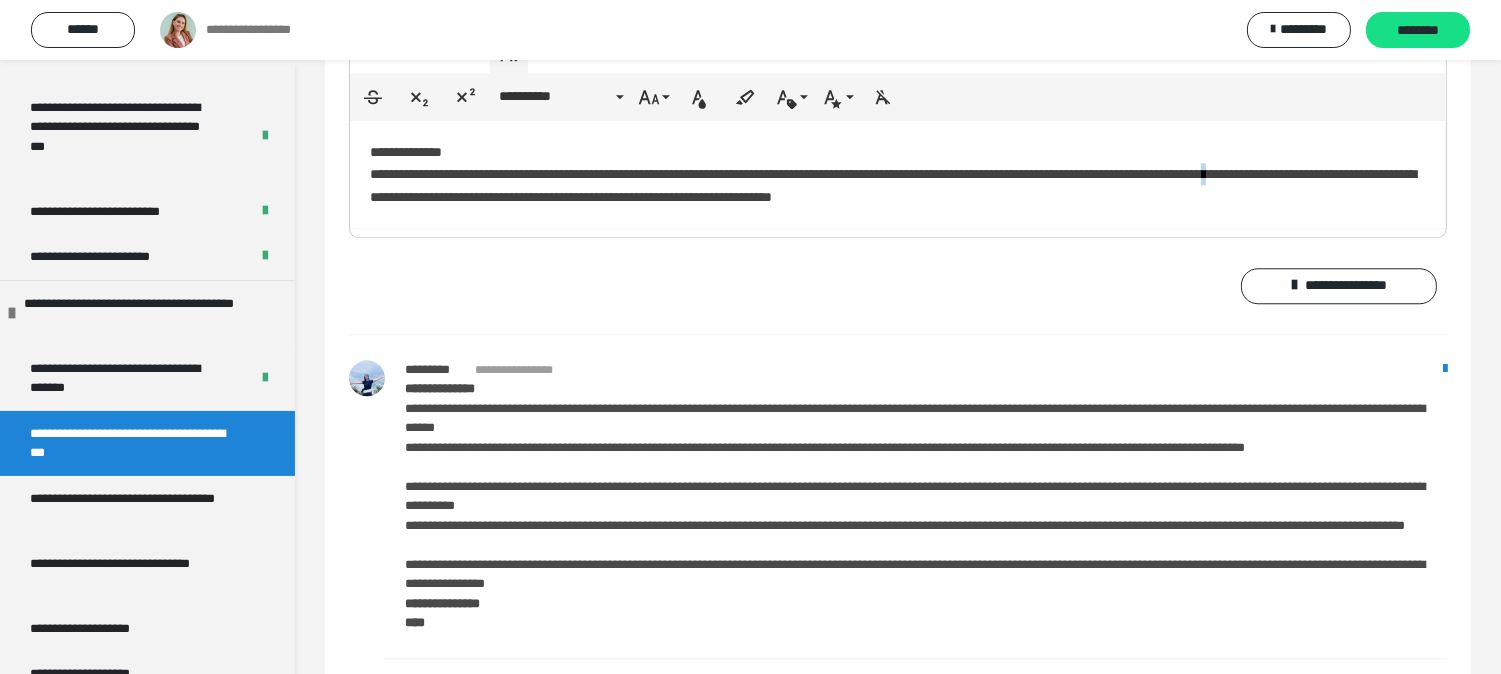 copy on "*" 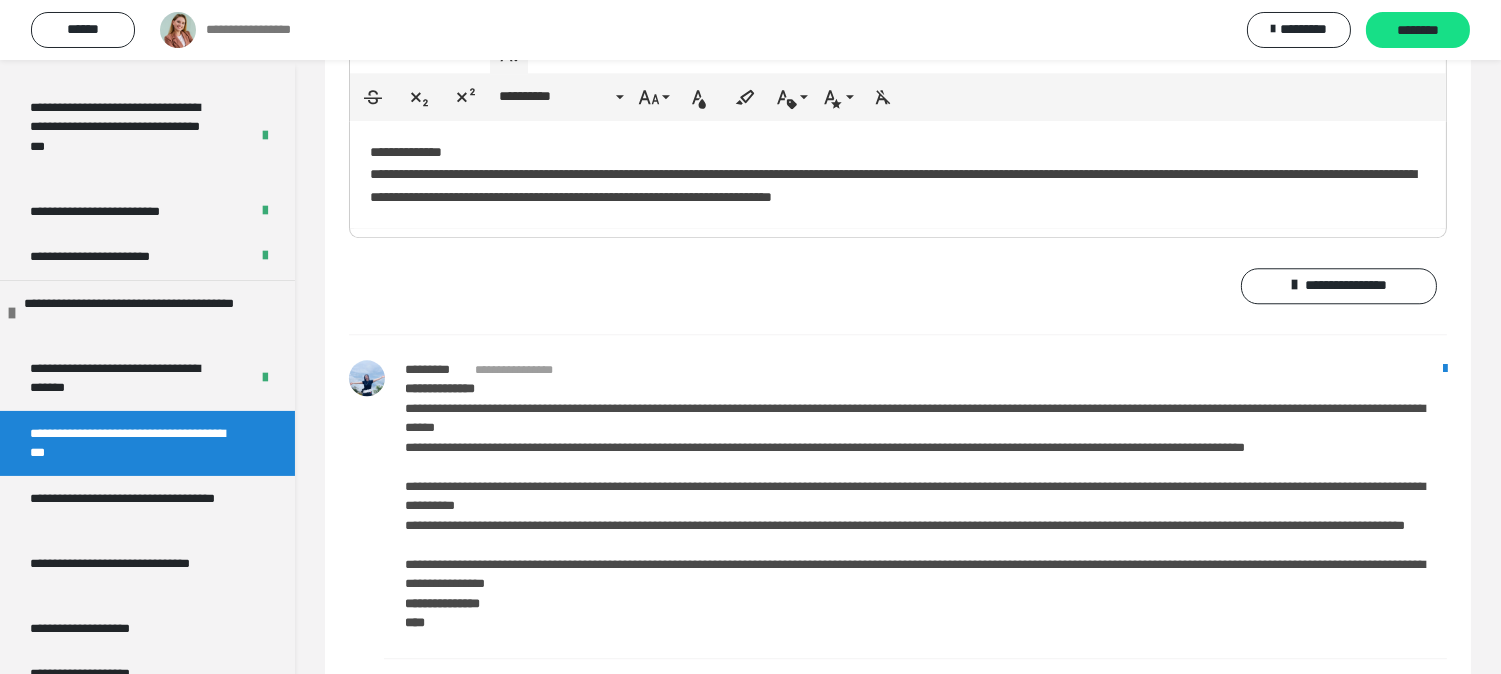 click on "**********" at bounding box center [898, 174] 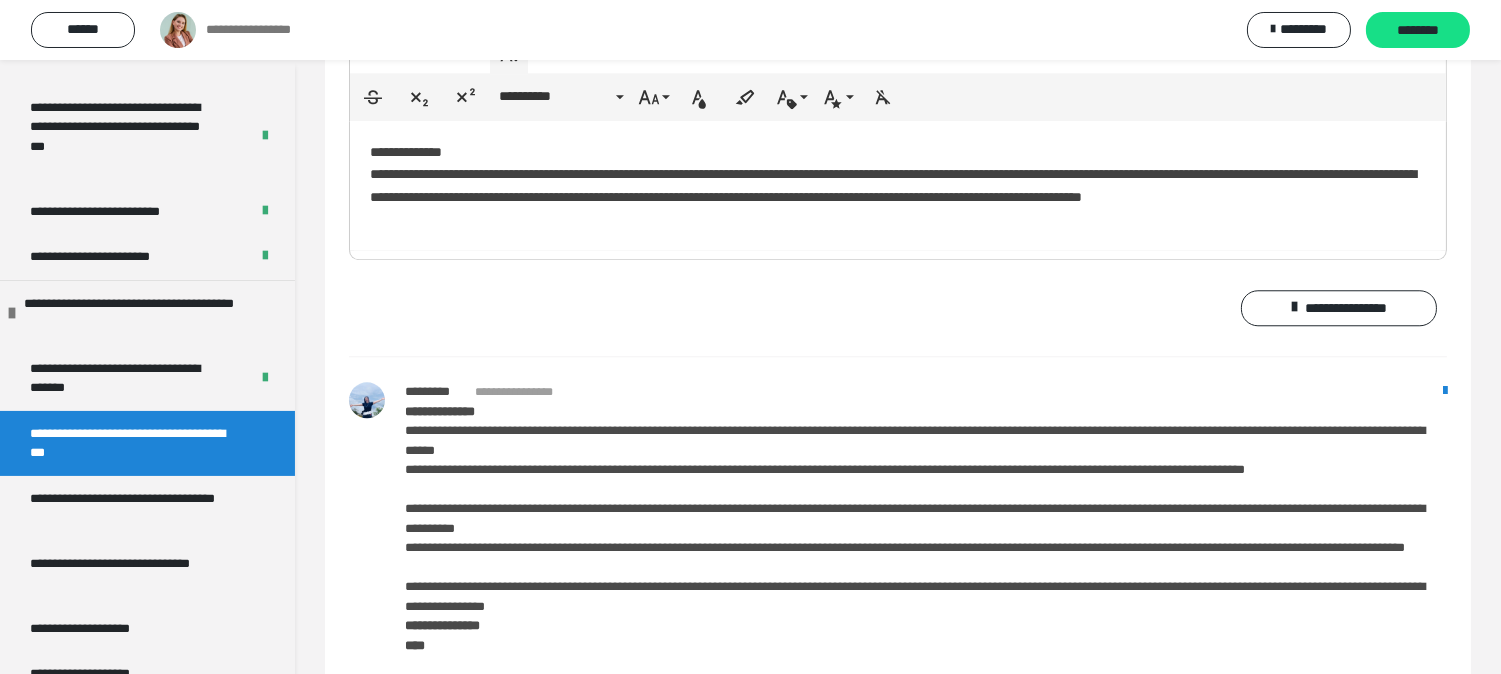 click on "**********" at bounding box center [898, 186] 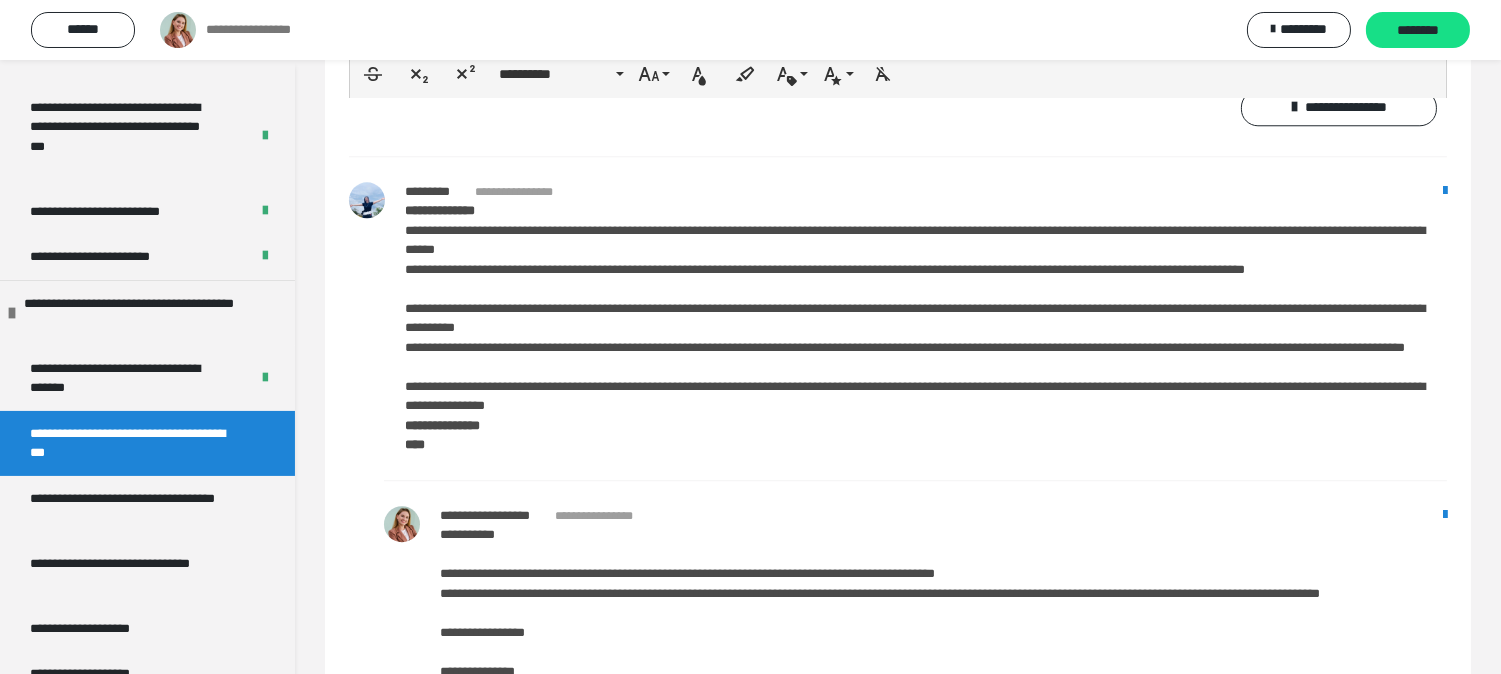 scroll, scrollTop: 9508, scrollLeft: 0, axis: vertical 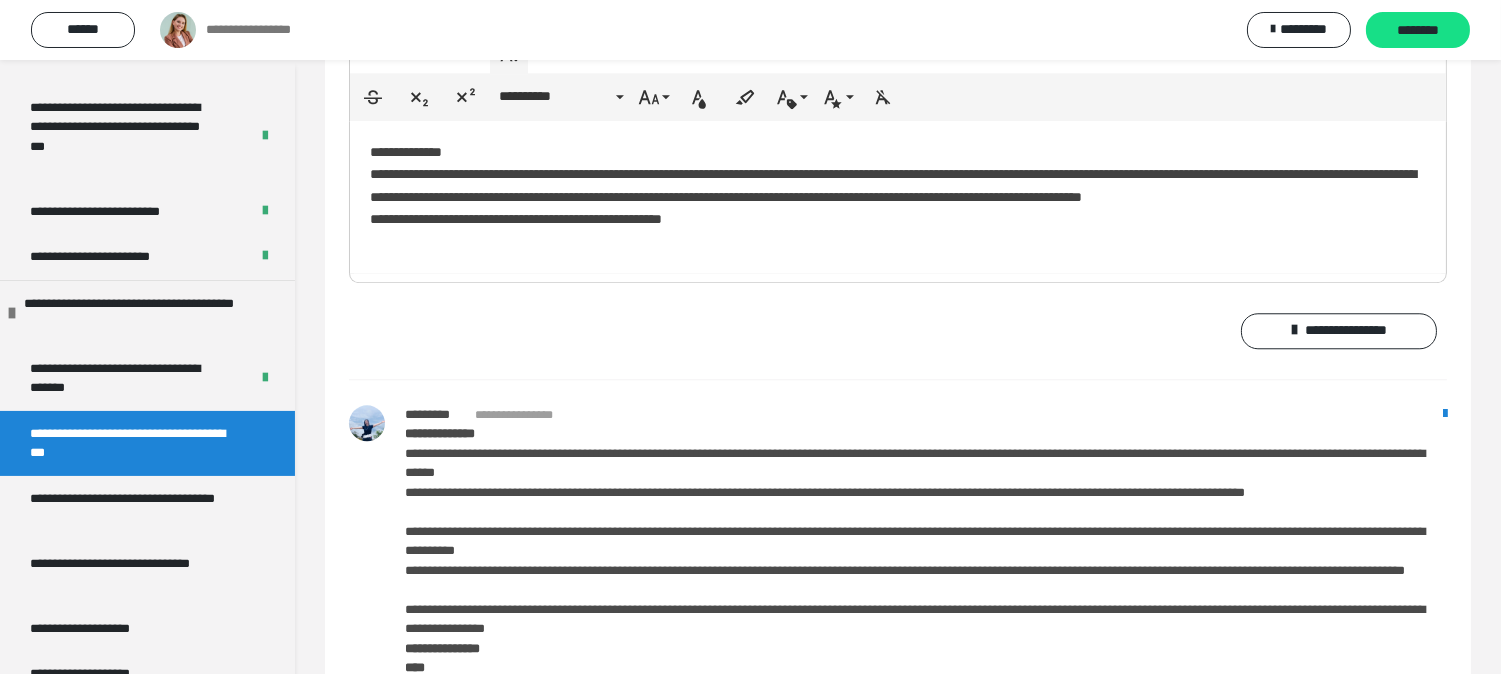 click on "**********" at bounding box center (898, 197) 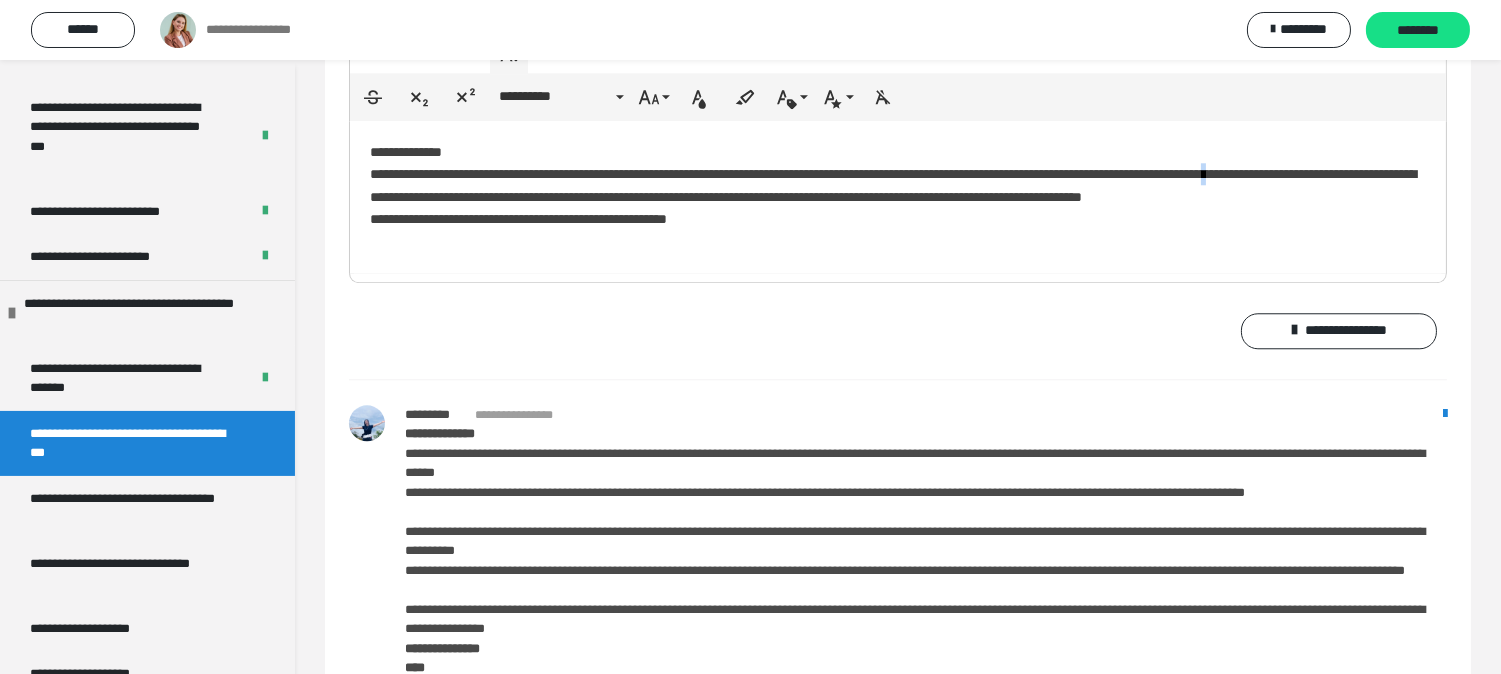 click on "**********" at bounding box center (898, 197) 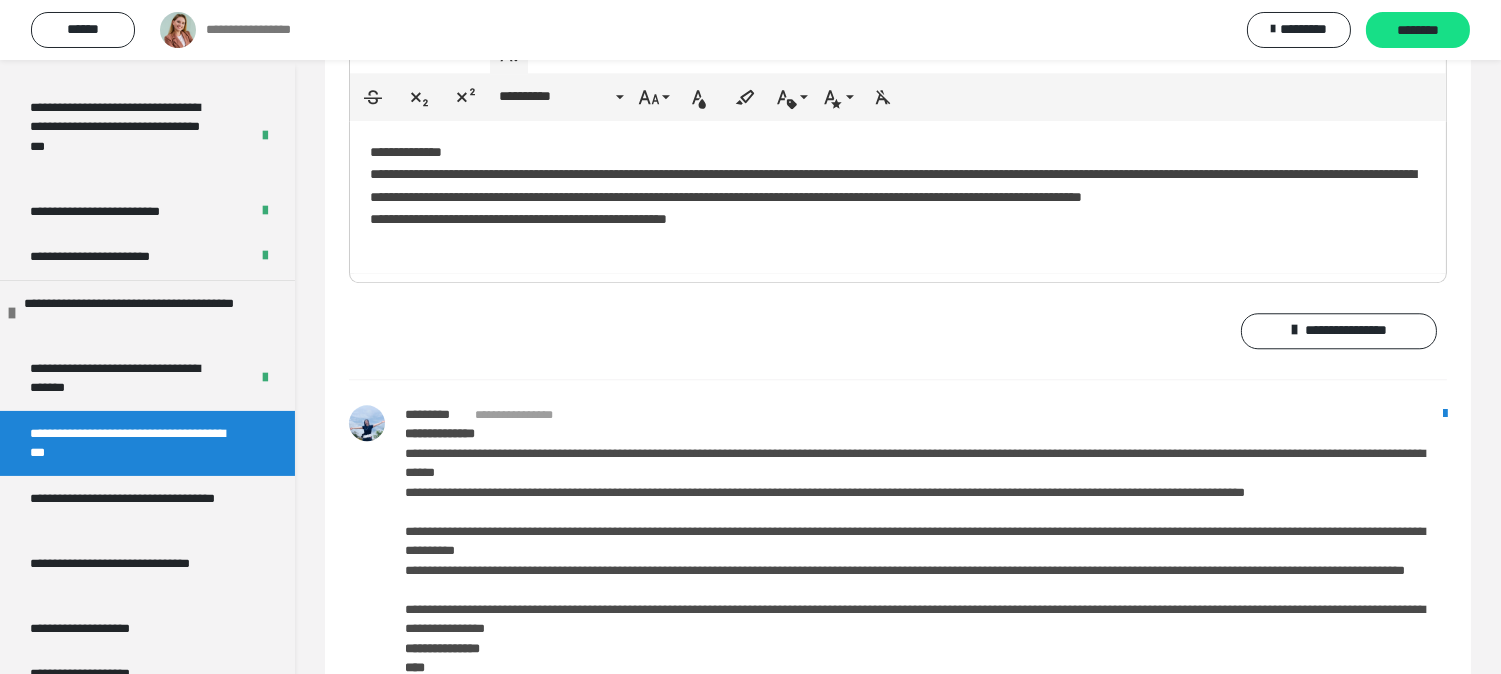click on "**********" at bounding box center [898, 197] 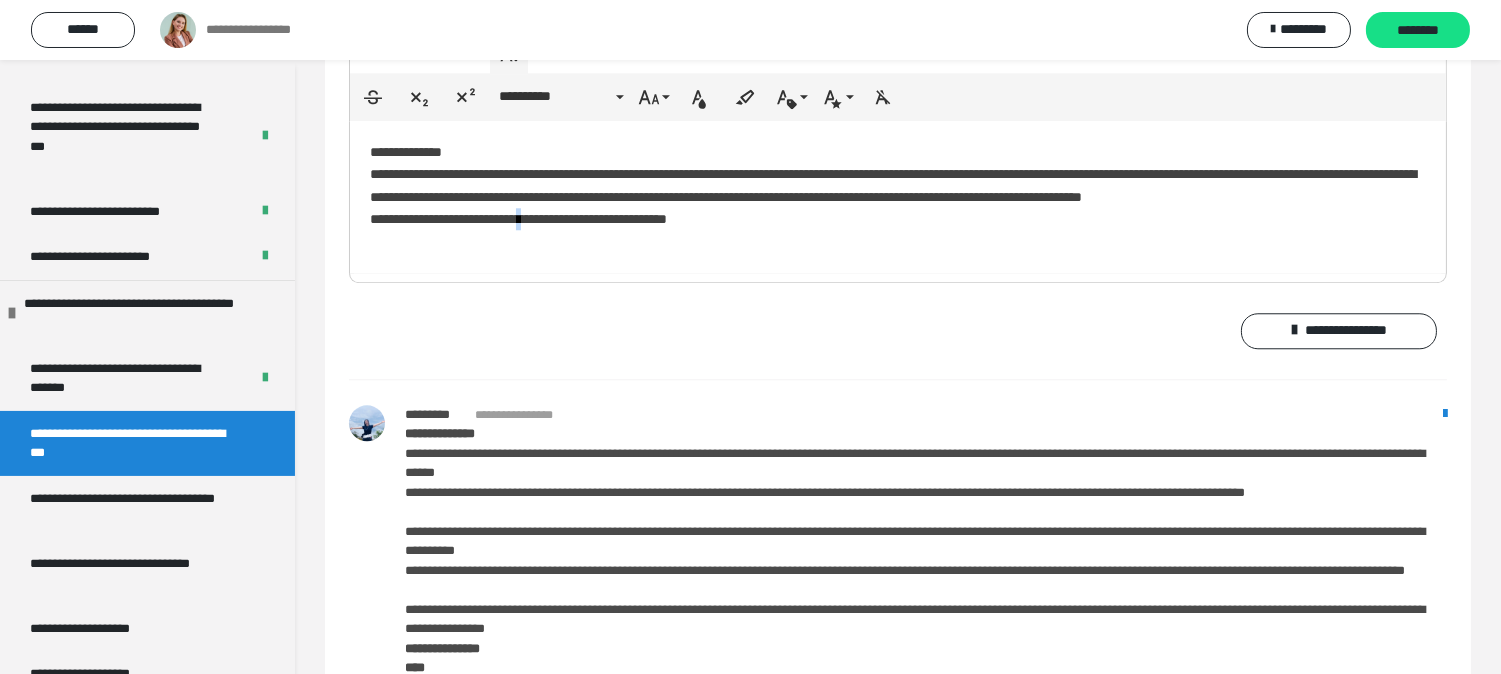 click on "**********" at bounding box center (898, 197) 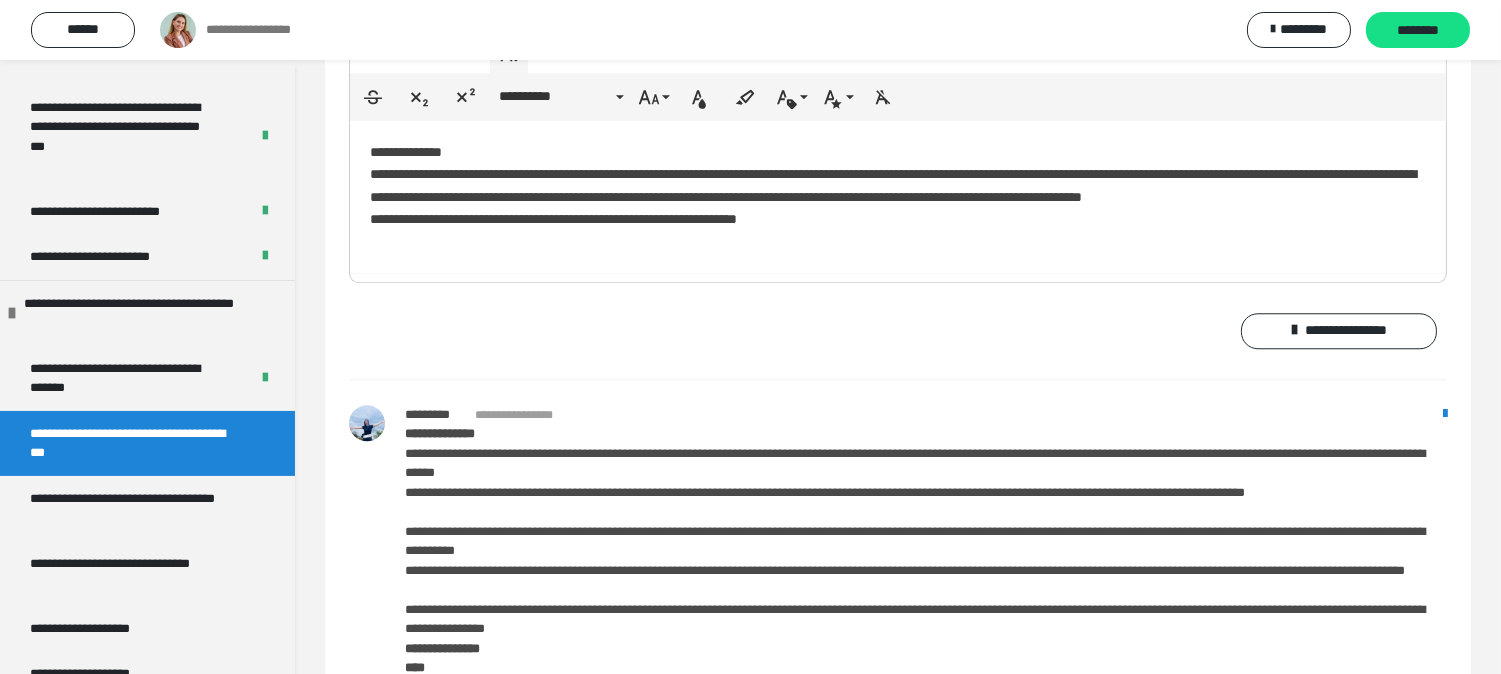 click on "**********" at bounding box center (898, 197) 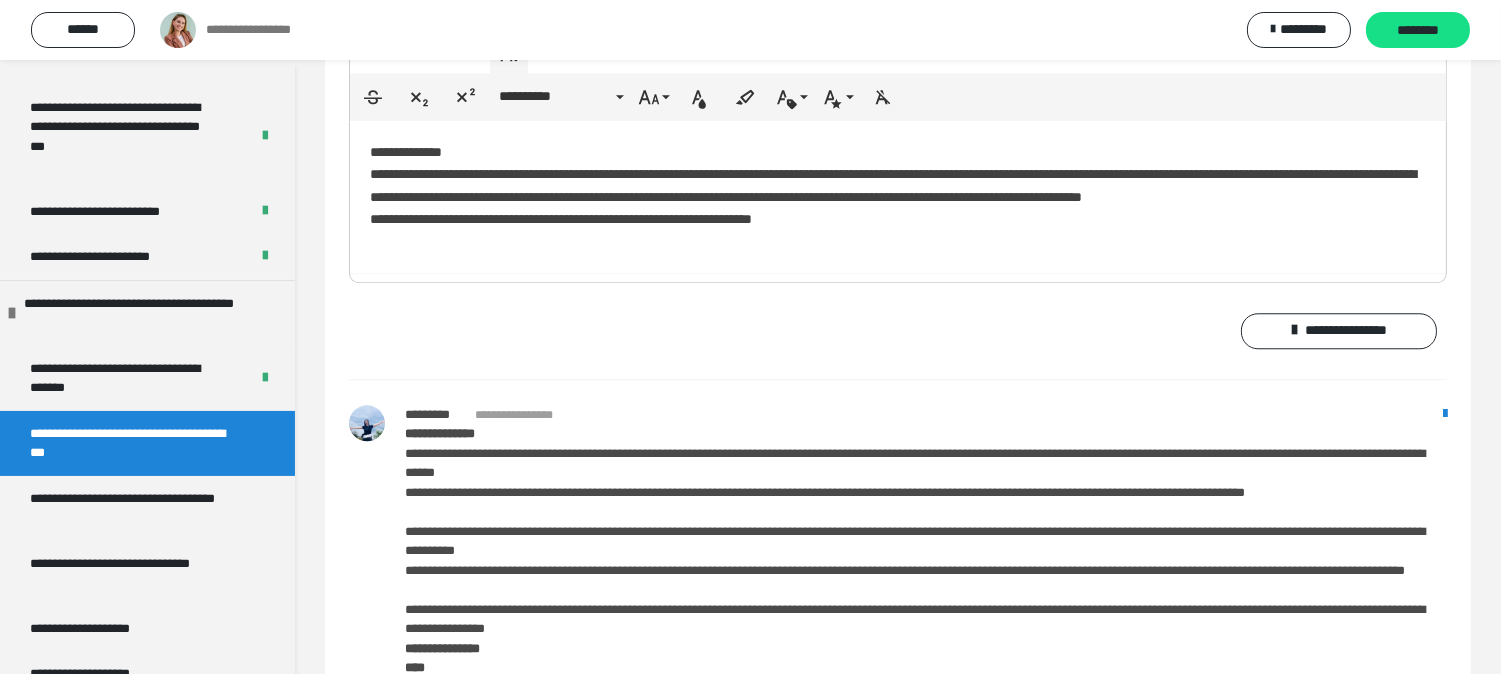 click on "**********" at bounding box center (898, 197) 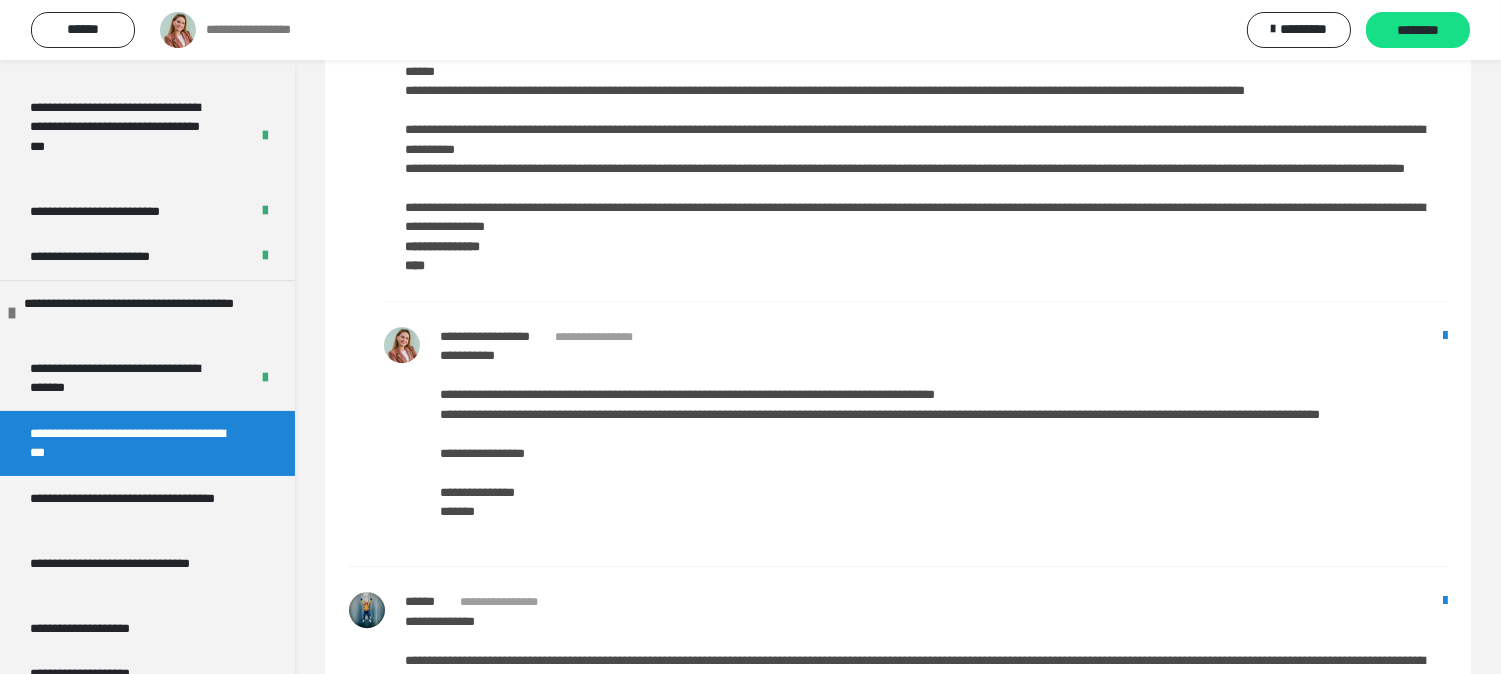 scroll, scrollTop: 9953, scrollLeft: 0, axis: vertical 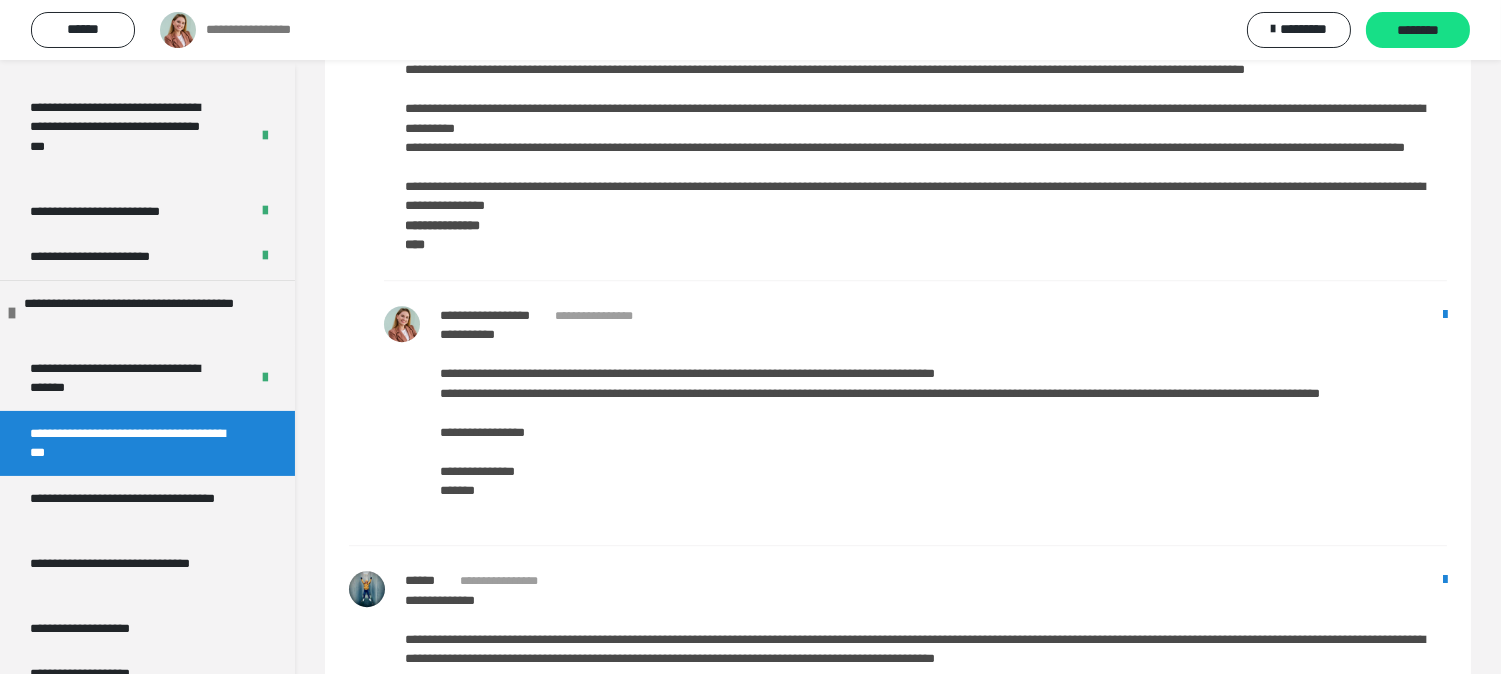 drag, startPoint x: 497, startPoint y: 293, endPoint x: 496, endPoint y: 305, distance: 12.0415945 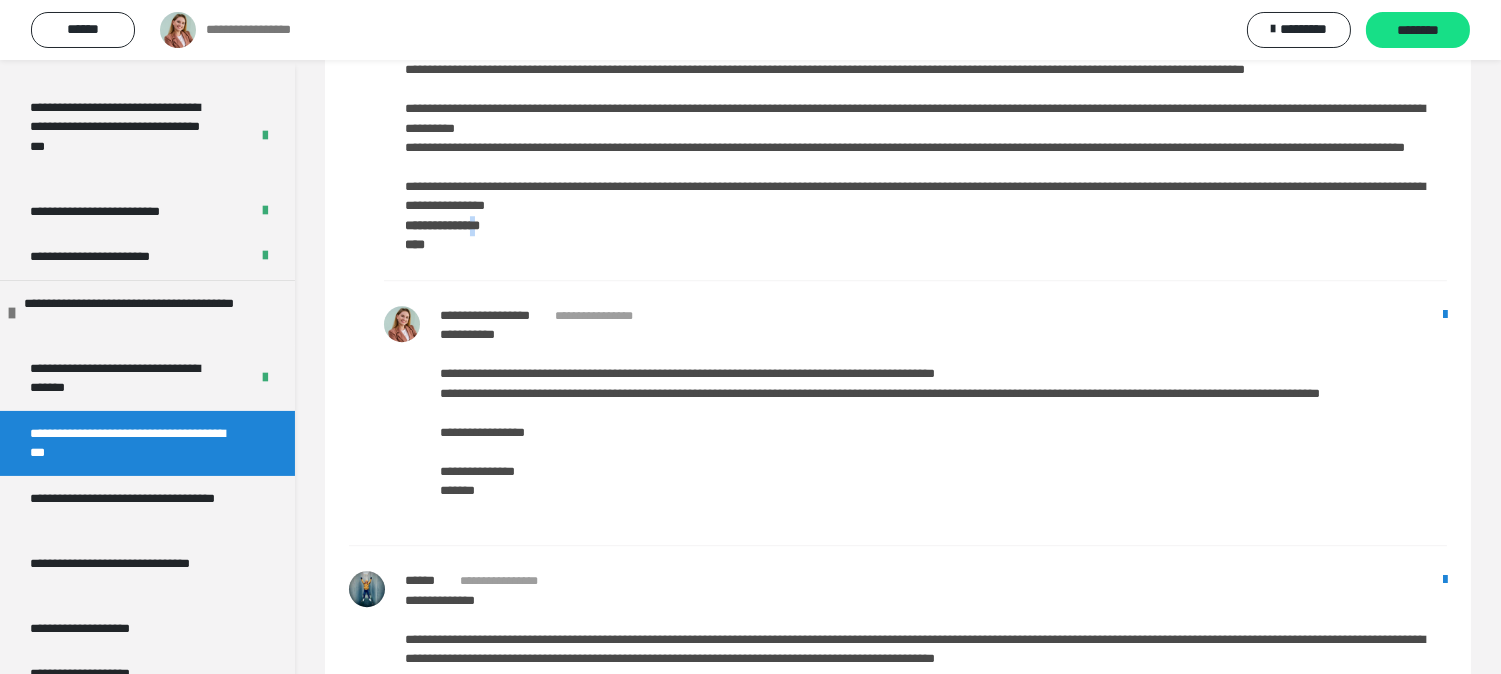 click on "**********" at bounding box center (442, 225) 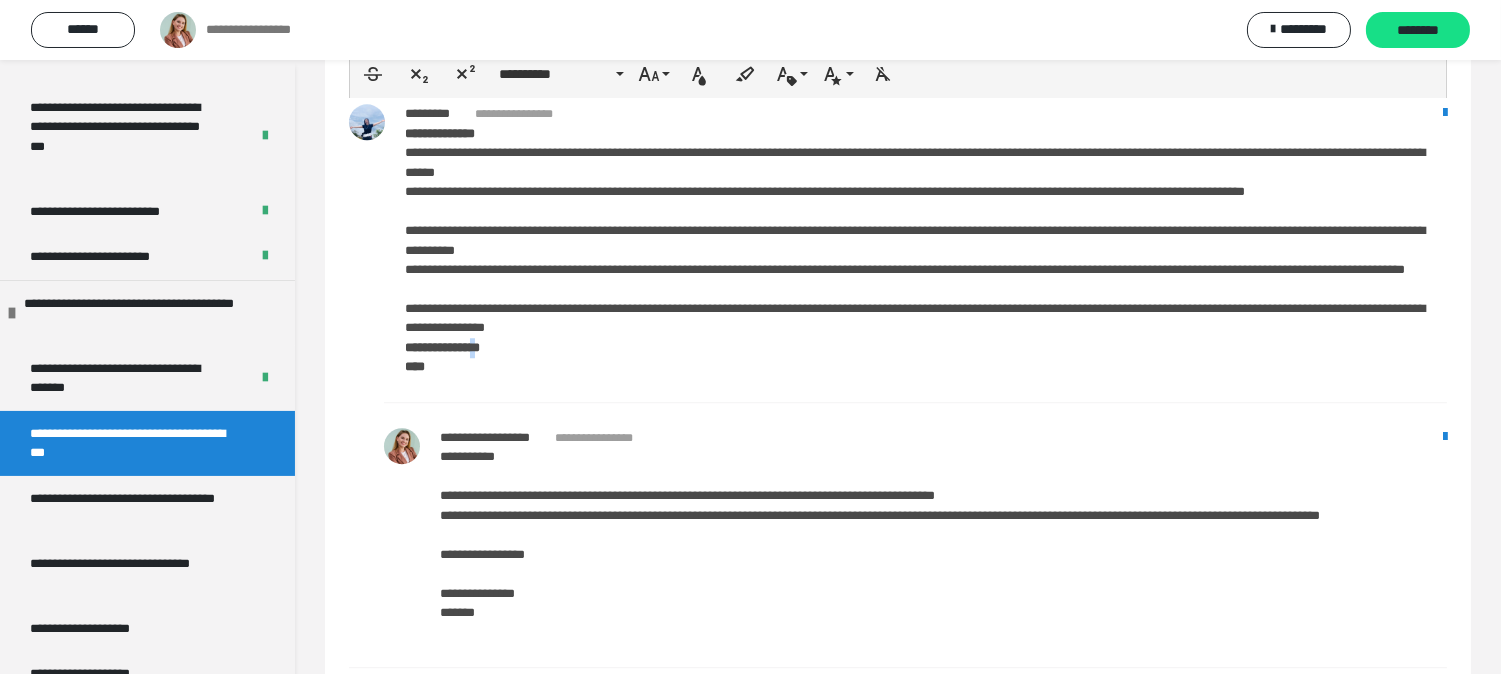 scroll, scrollTop: 9731, scrollLeft: 0, axis: vertical 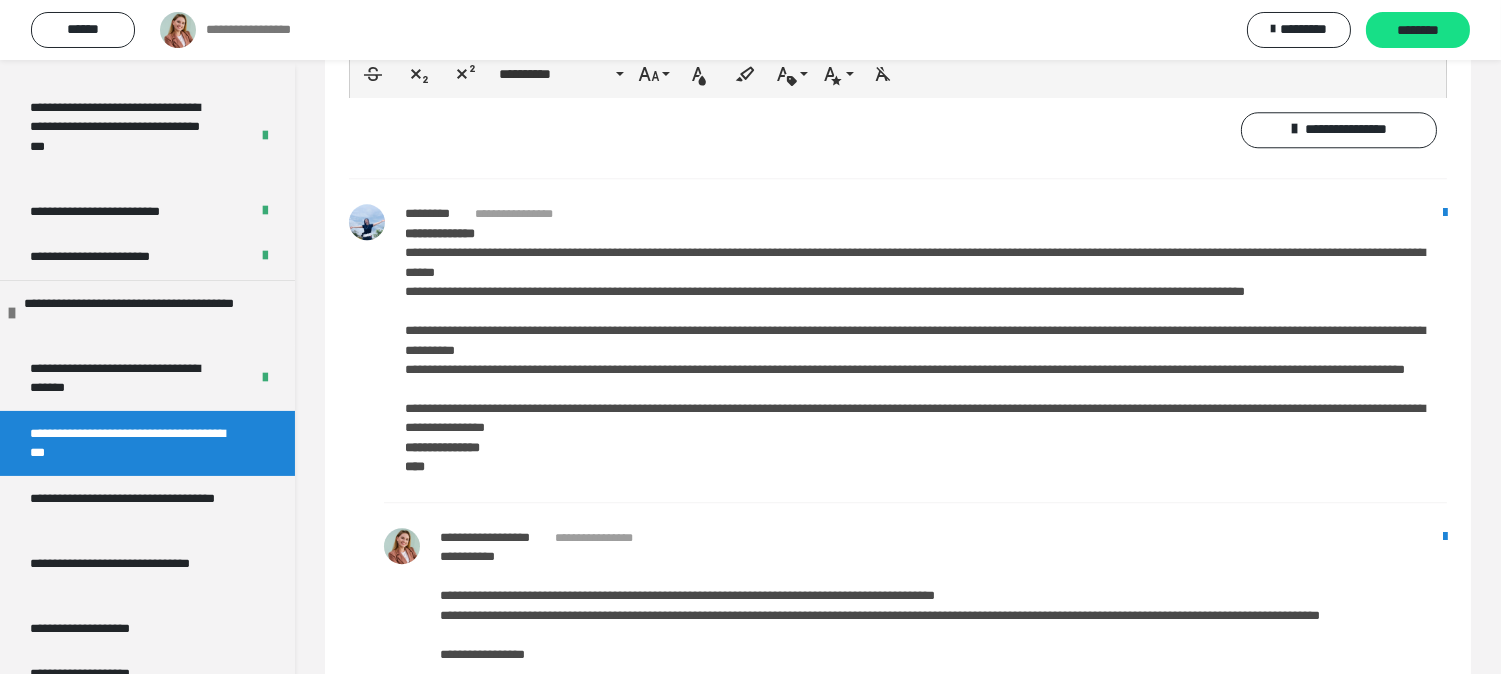 click on "**********" at bounding box center (898, -15) 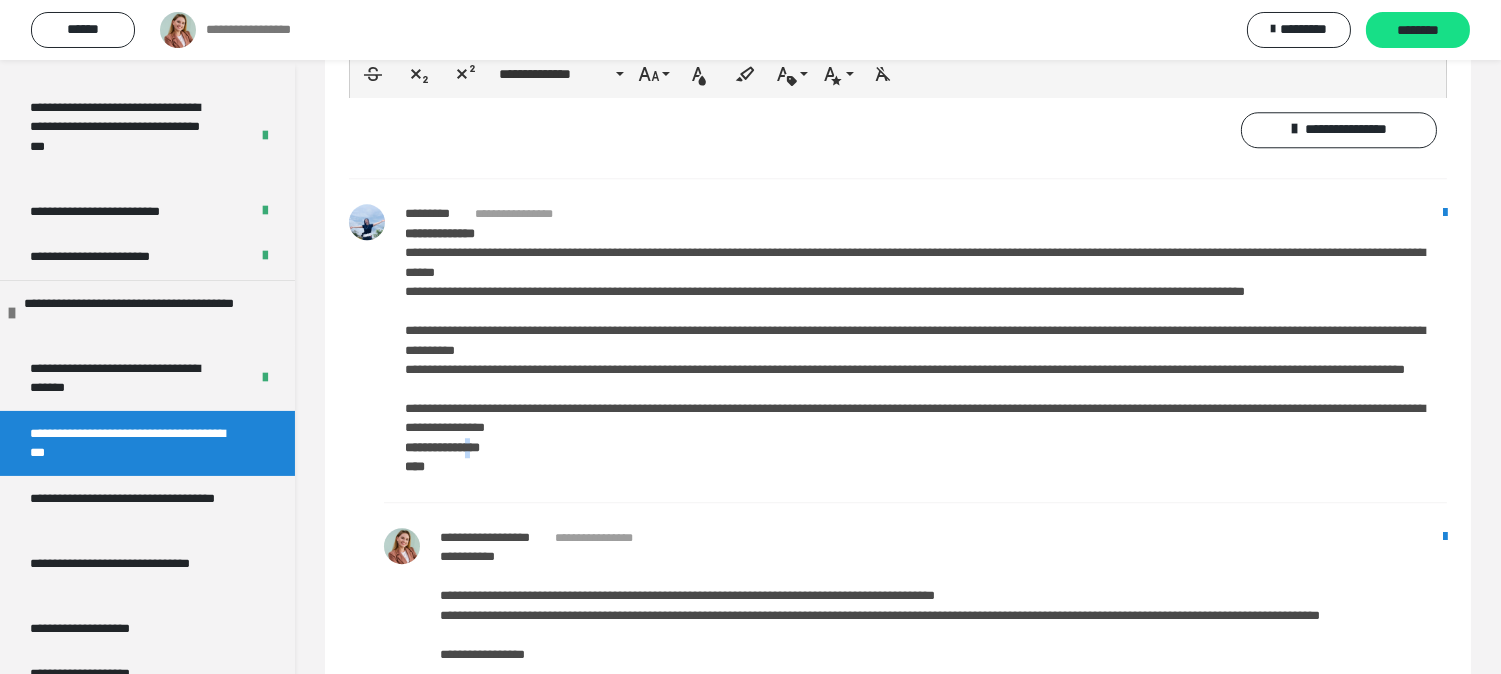click on "**********" at bounding box center (442, 447) 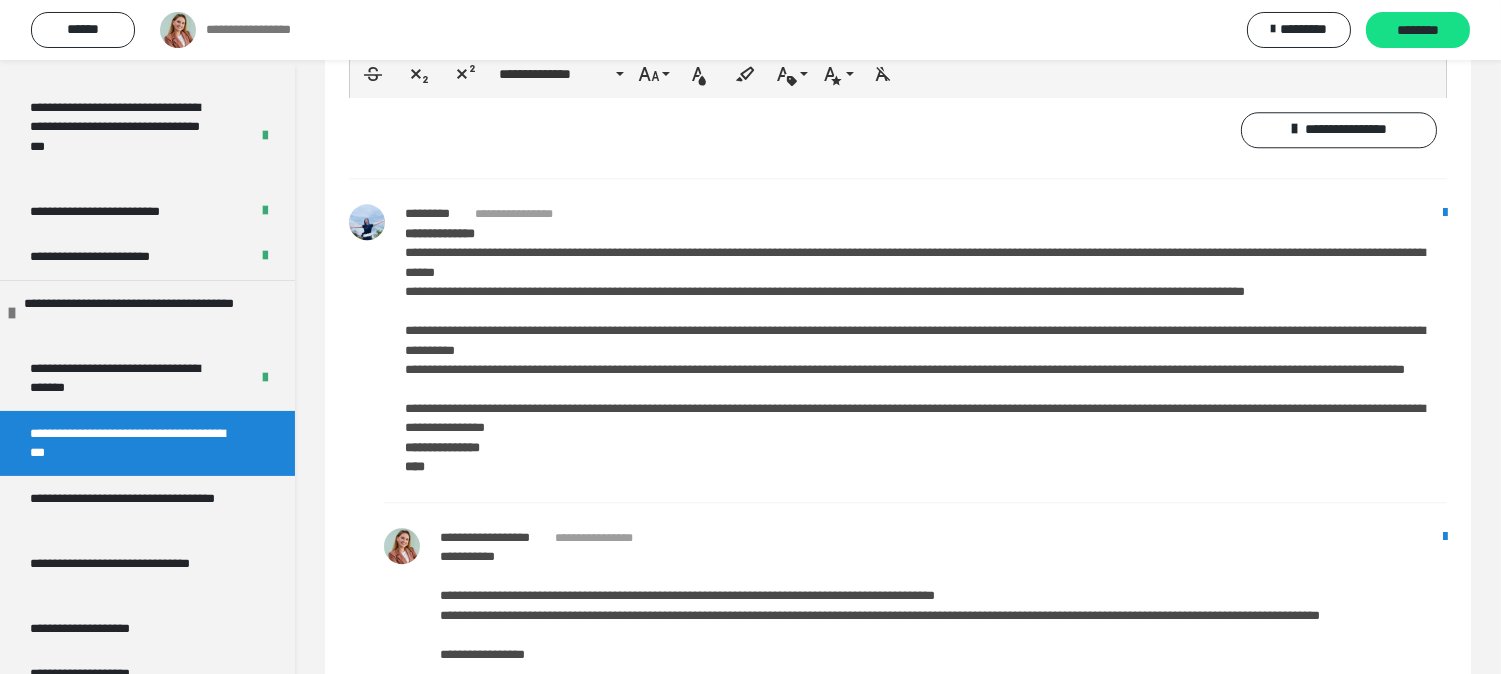 click on "**********" at bounding box center [898, -15] 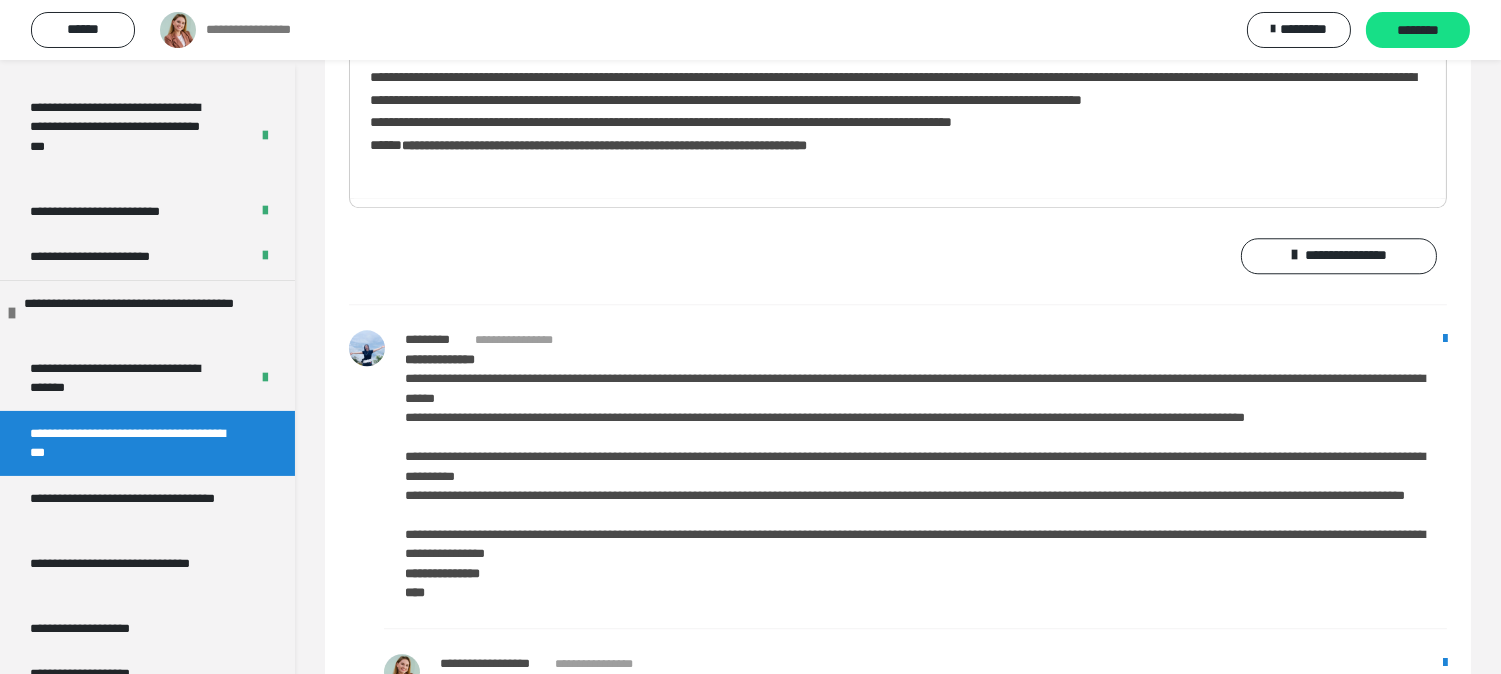scroll, scrollTop: 9397, scrollLeft: 0, axis: vertical 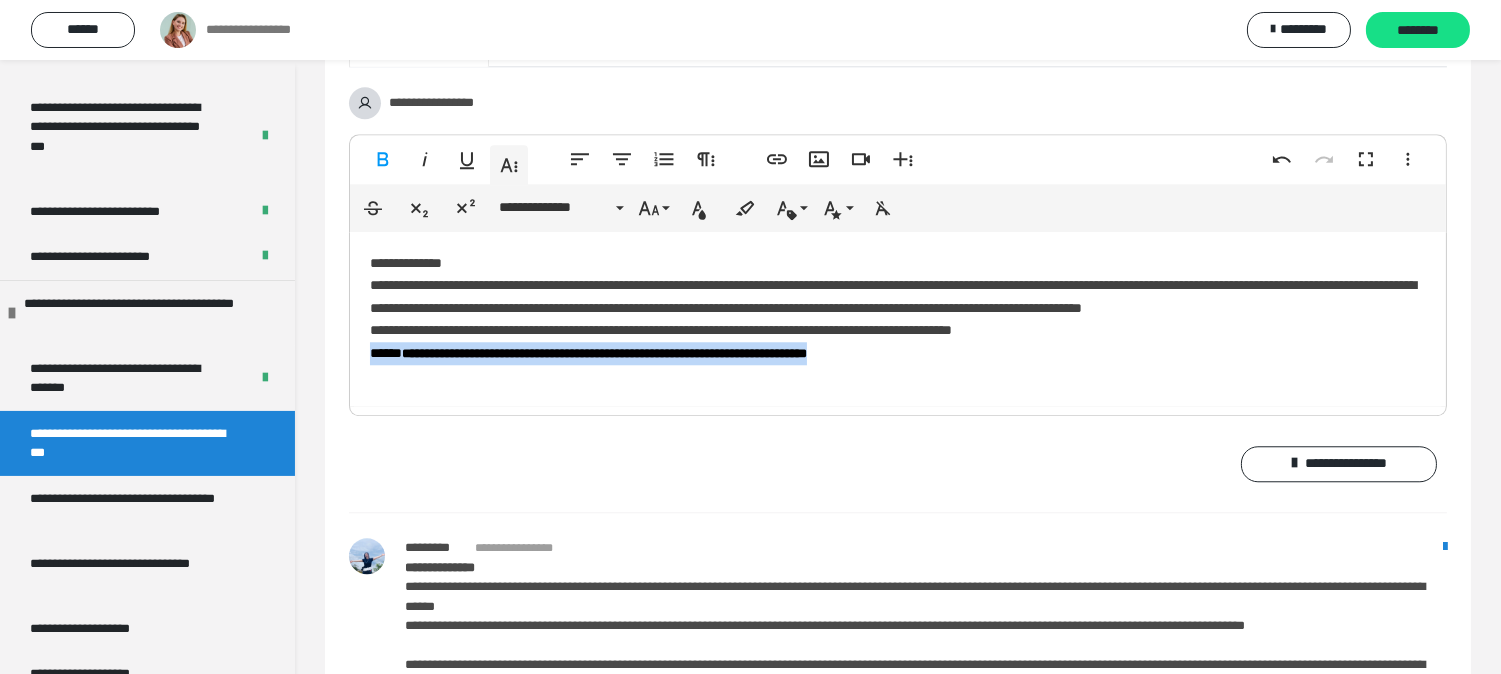 drag, startPoint x: 948, startPoint y: 451, endPoint x: 364, endPoint y: 451, distance: 584 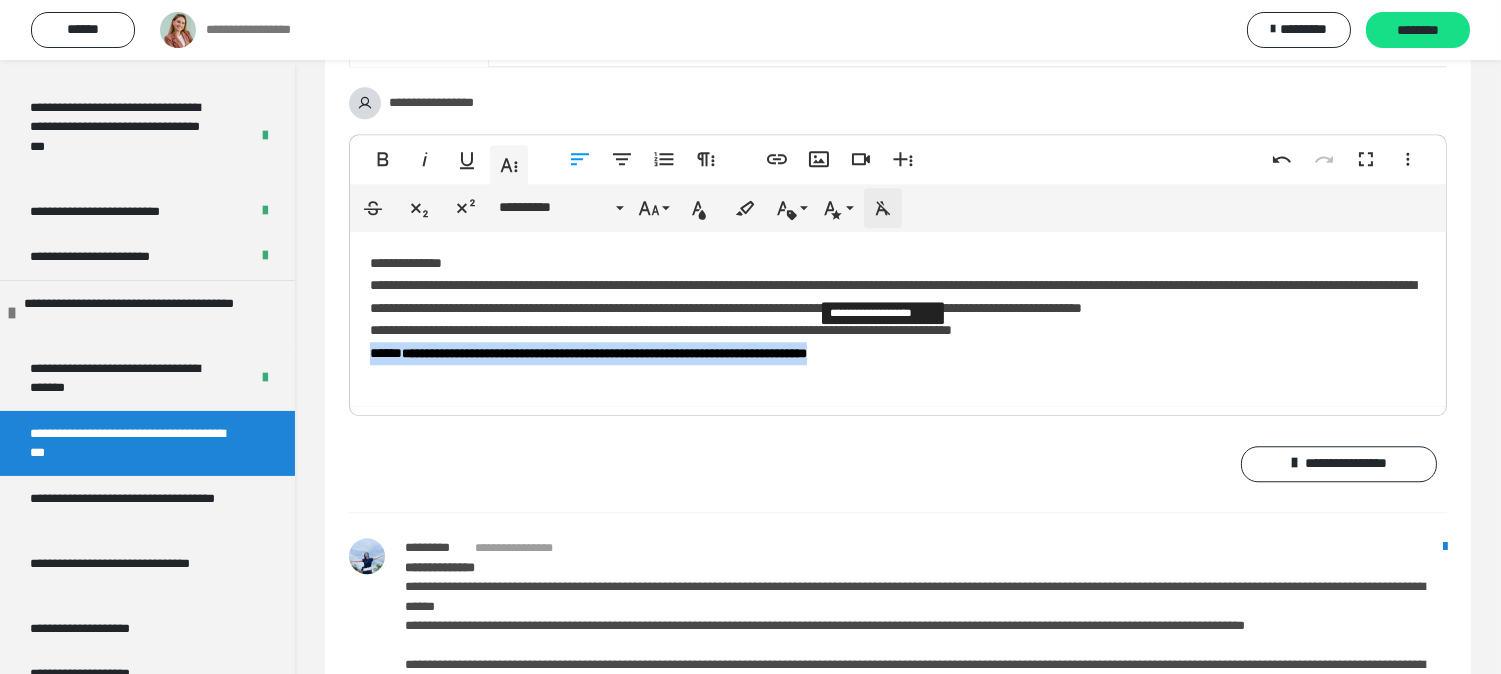click 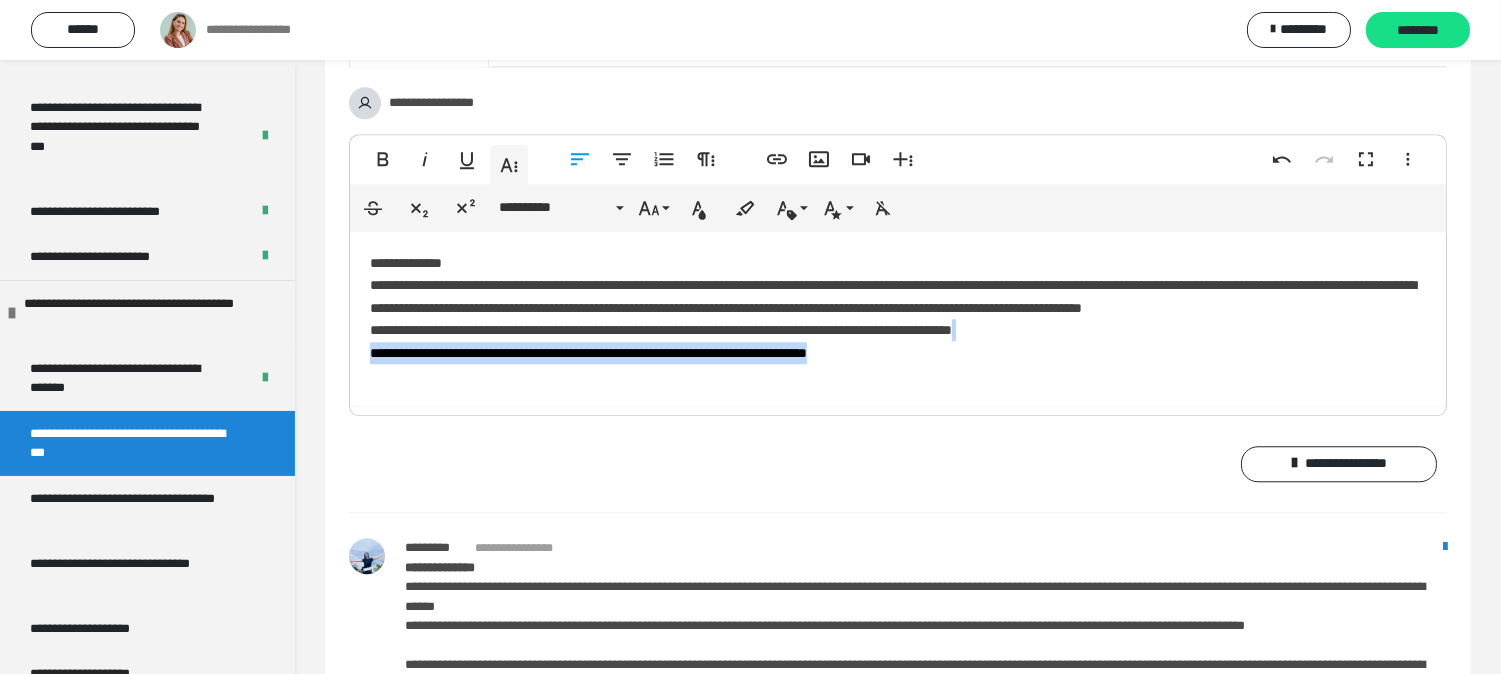 click on "**********" at bounding box center (898, 319) 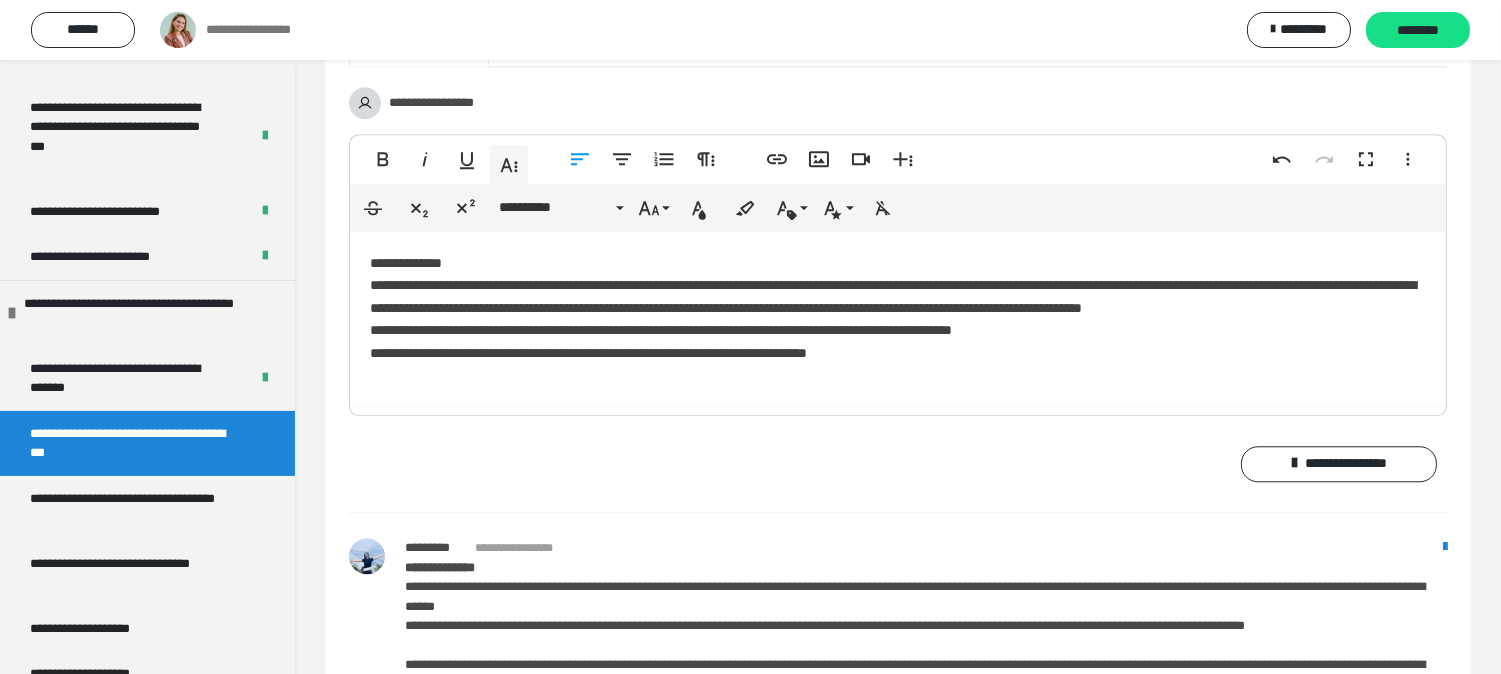 click on "**********" at bounding box center [898, 319] 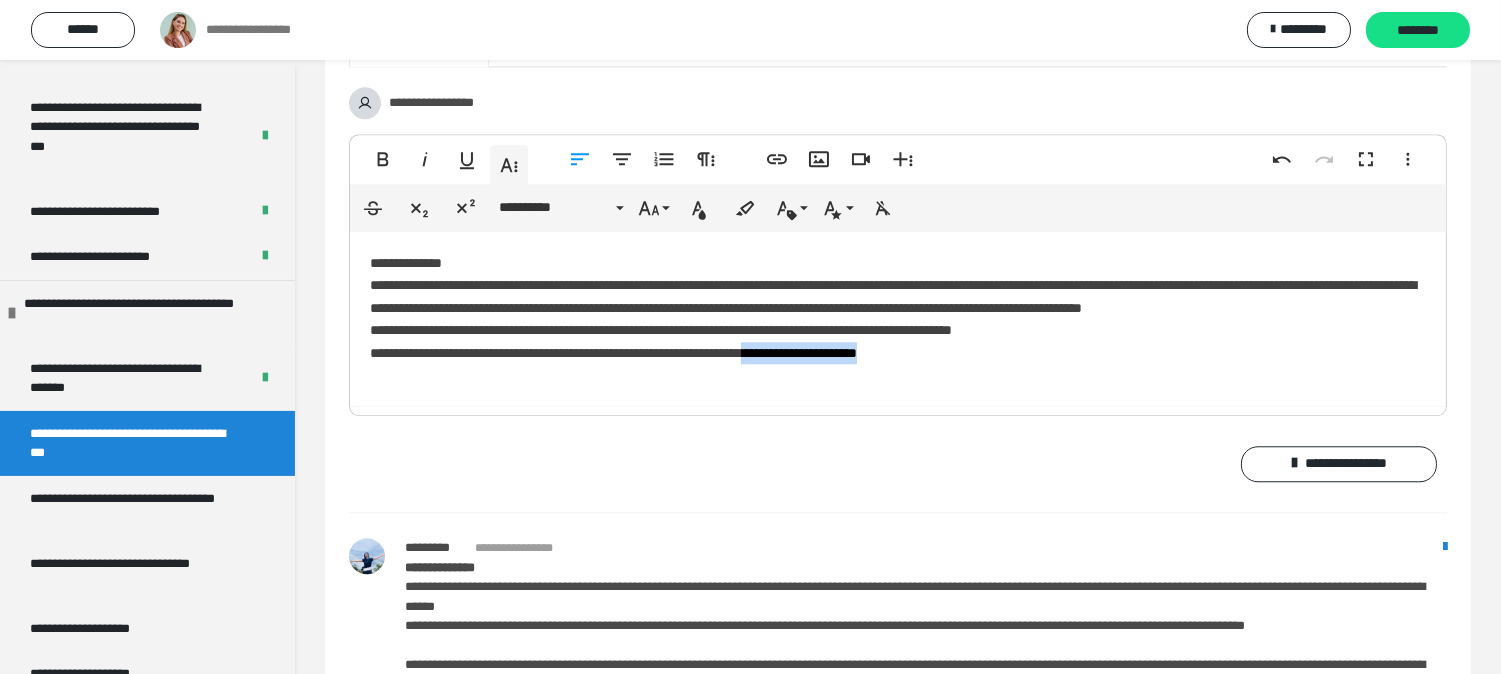 drag, startPoint x: 835, startPoint y: 452, endPoint x: 981, endPoint y: 448, distance: 146.05478 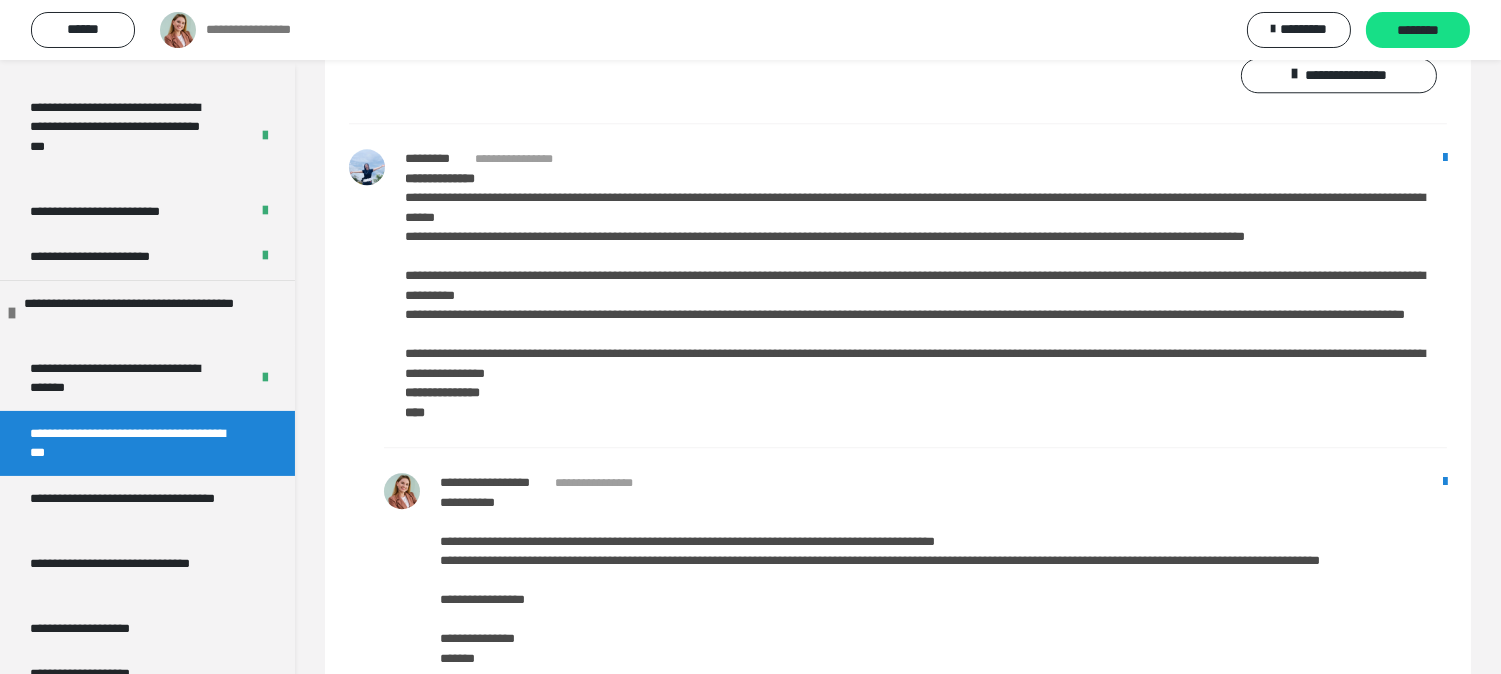 scroll, scrollTop: 9953, scrollLeft: 0, axis: vertical 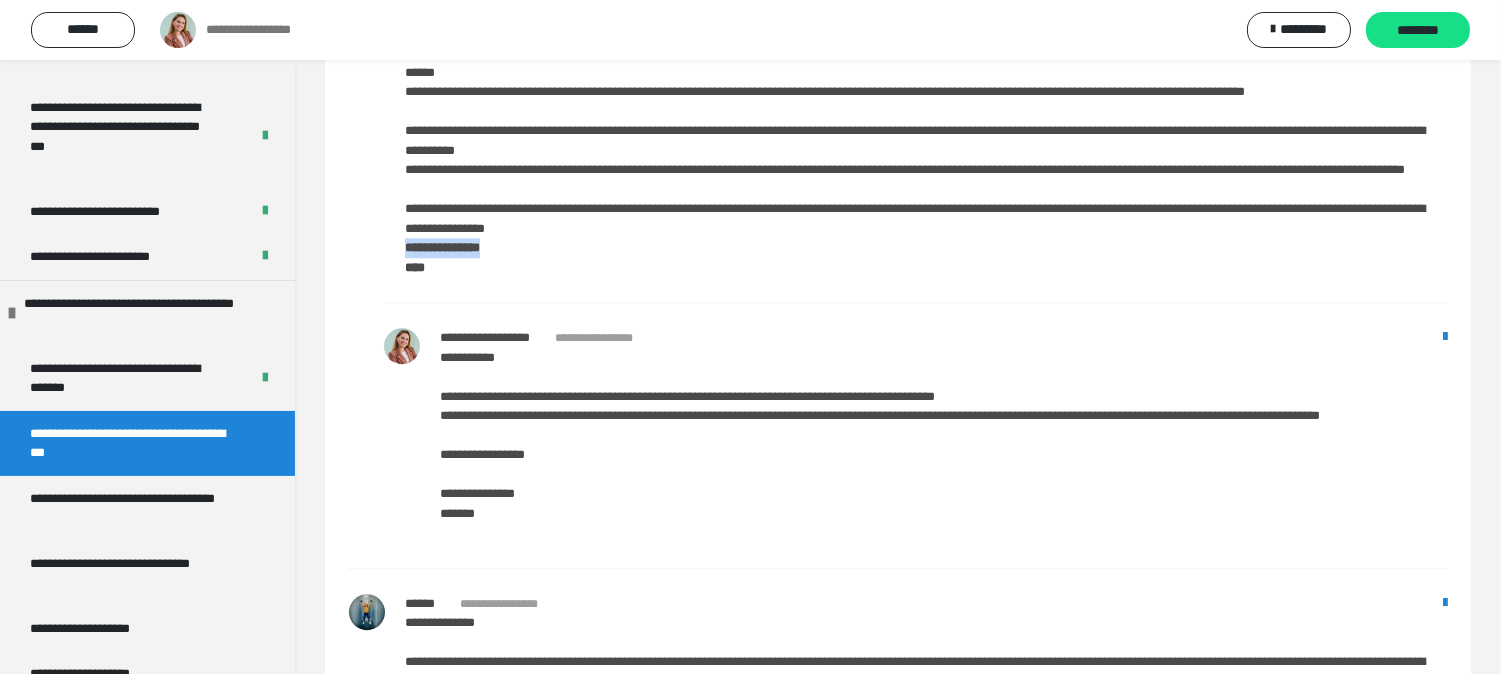 drag, startPoint x: 501, startPoint y: 315, endPoint x: 401, endPoint y: 312, distance: 100.04499 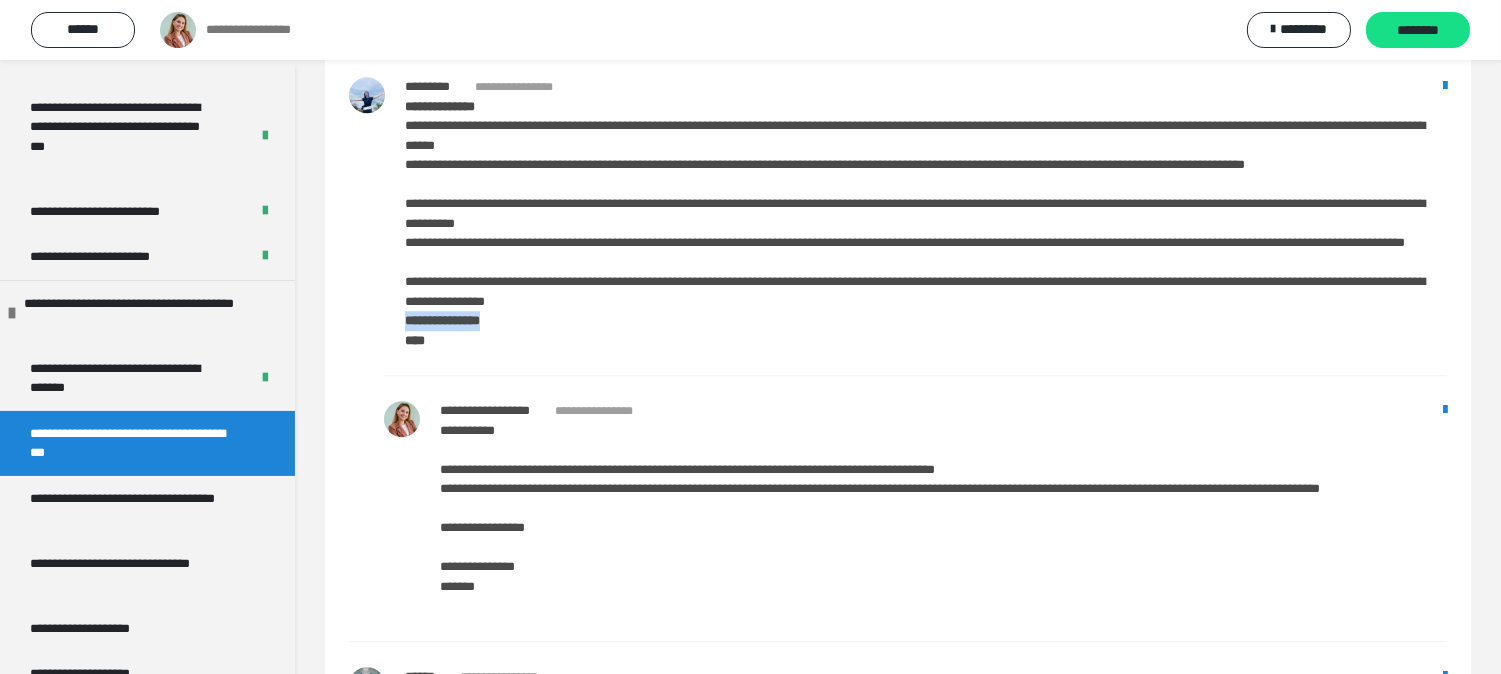 scroll, scrollTop: 9620, scrollLeft: 0, axis: vertical 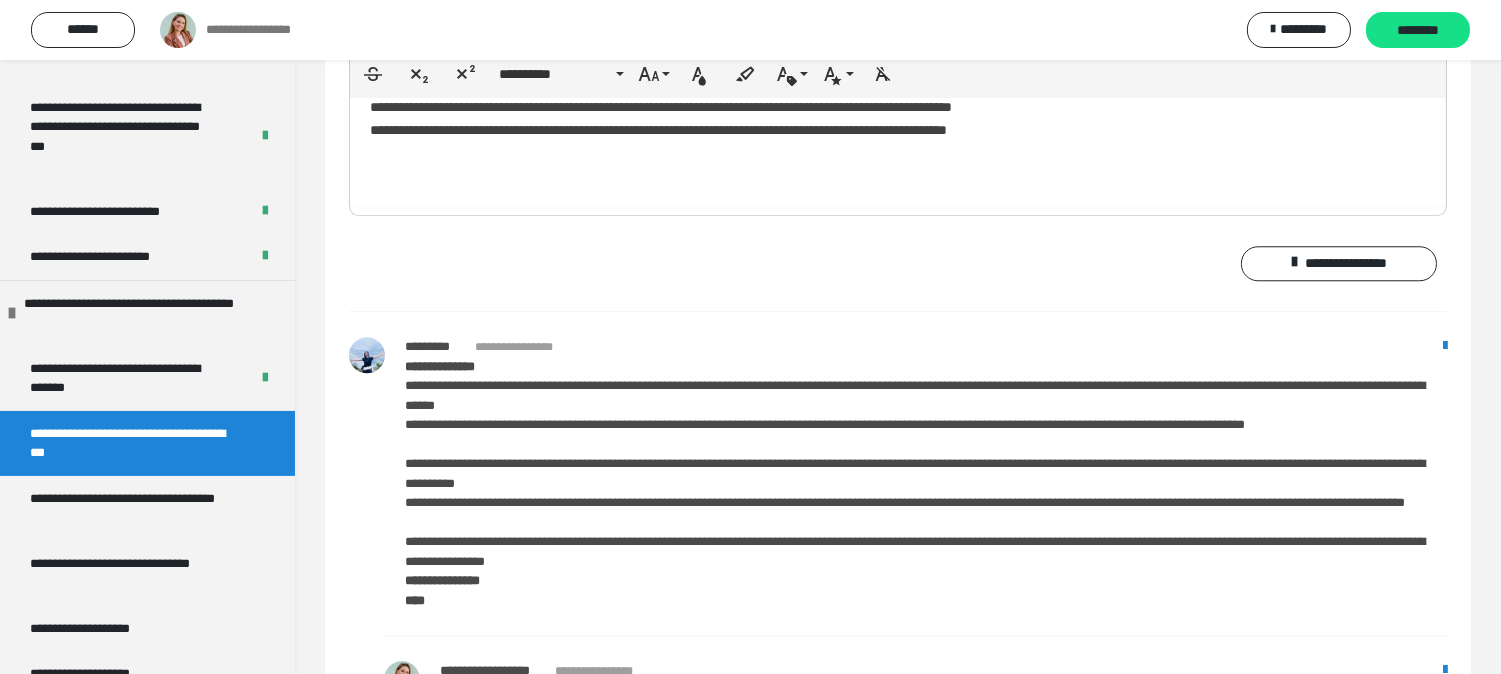click on "**********" at bounding box center (898, 107) 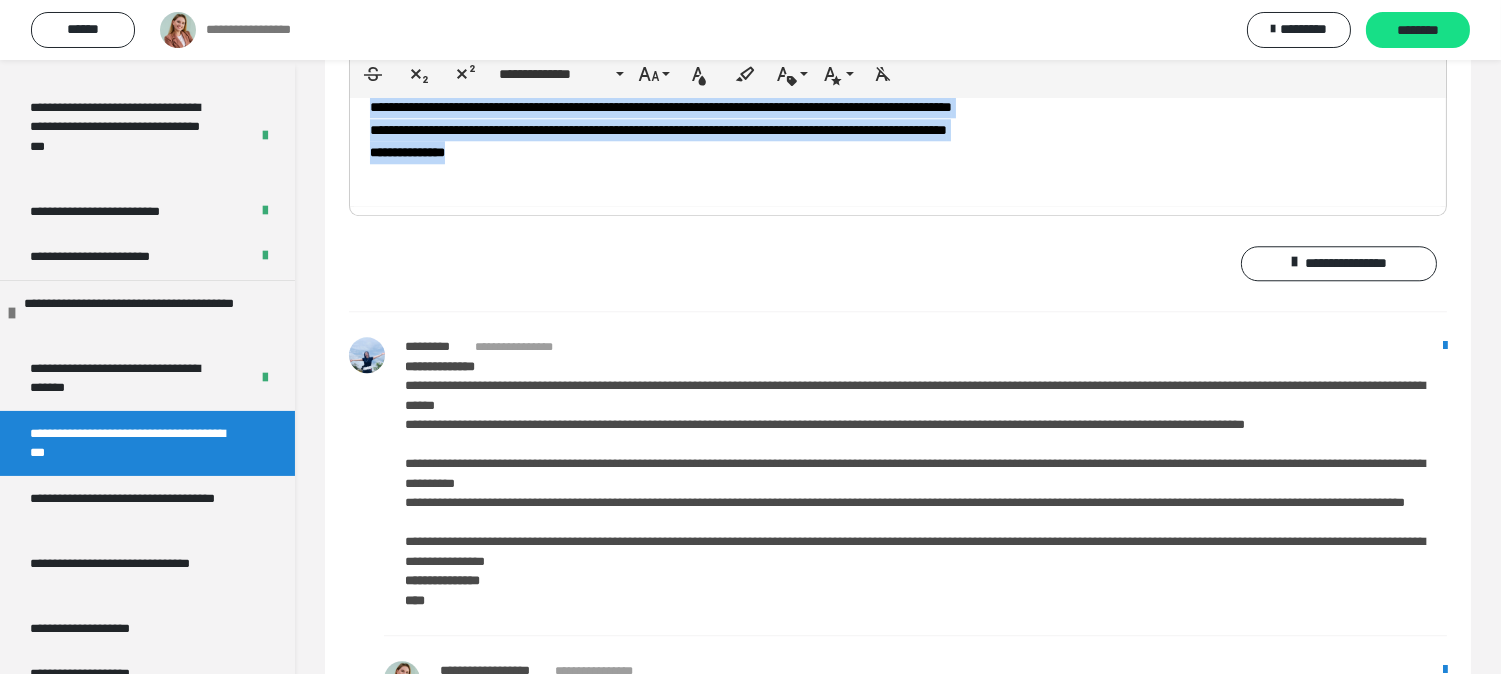 drag, startPoint x: 508, startPoint y: 250, endPoint x: 490, endPoint y: 101, distance: 150.08331 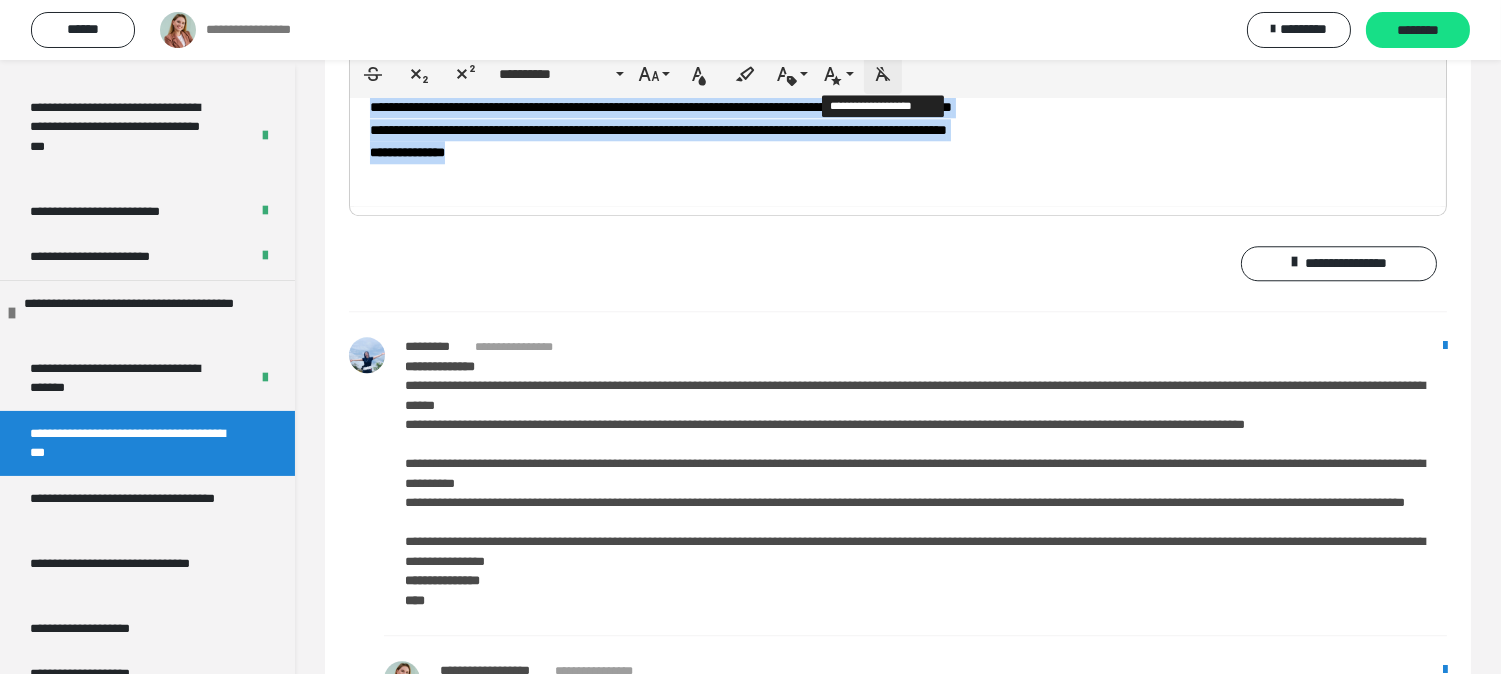 click 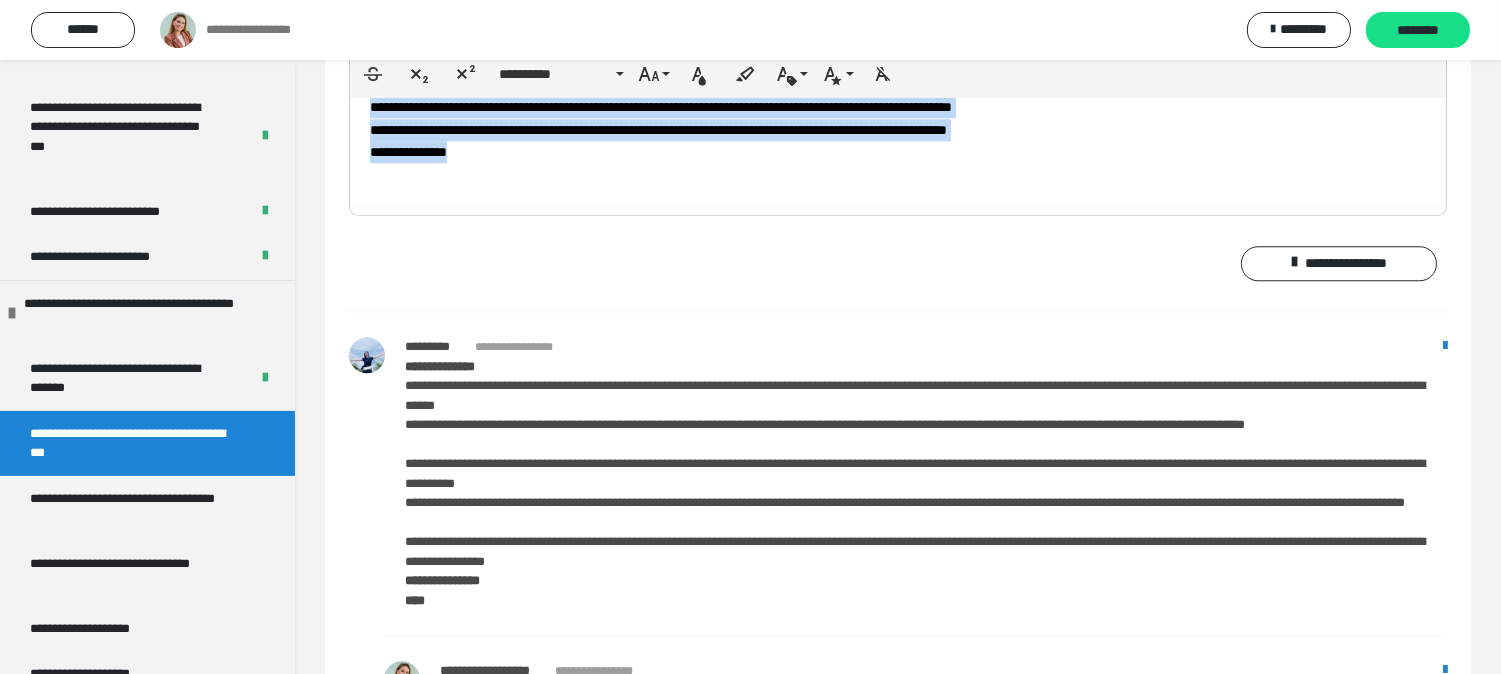 click on "**********" at bounding box center [898, 107] 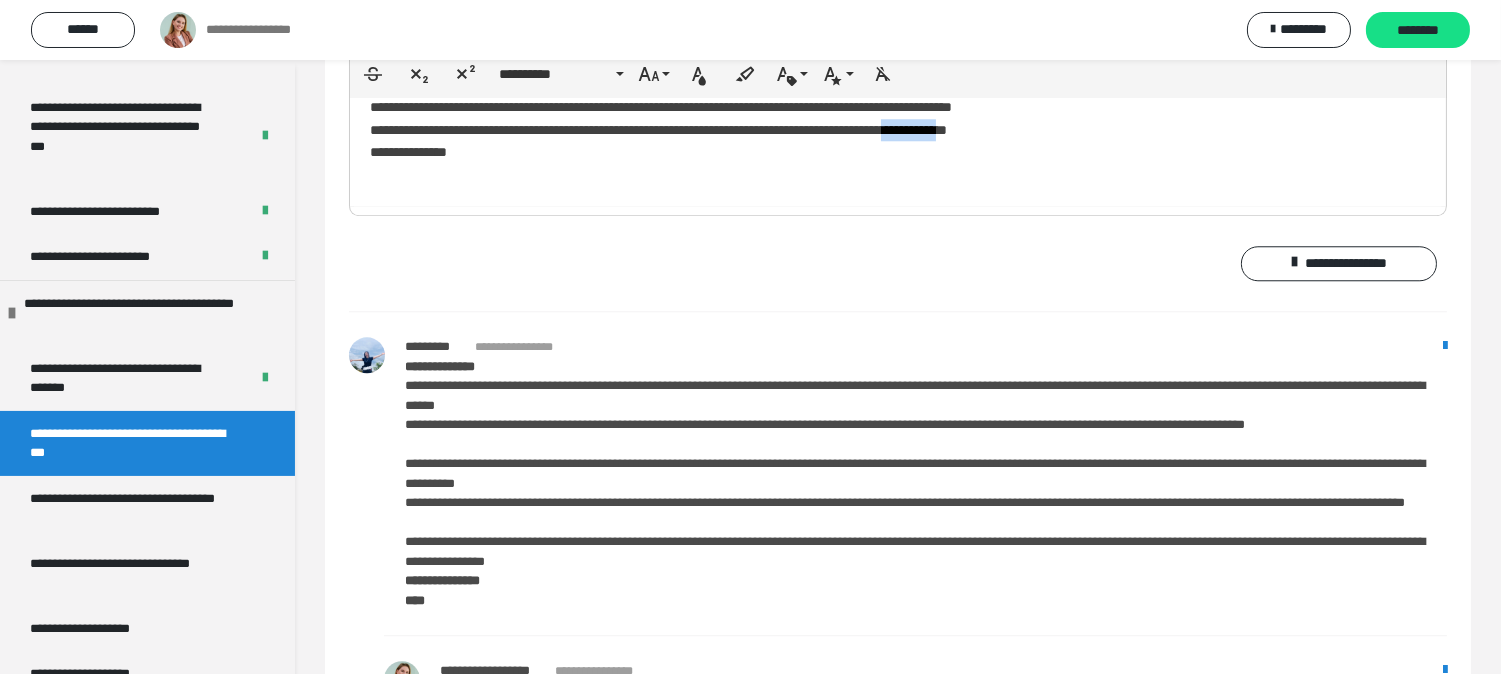 drag, startPoint x: 1098, startPoint y: 224, endPoint x: 1025, endPoint y: 231, distance: 73.33485 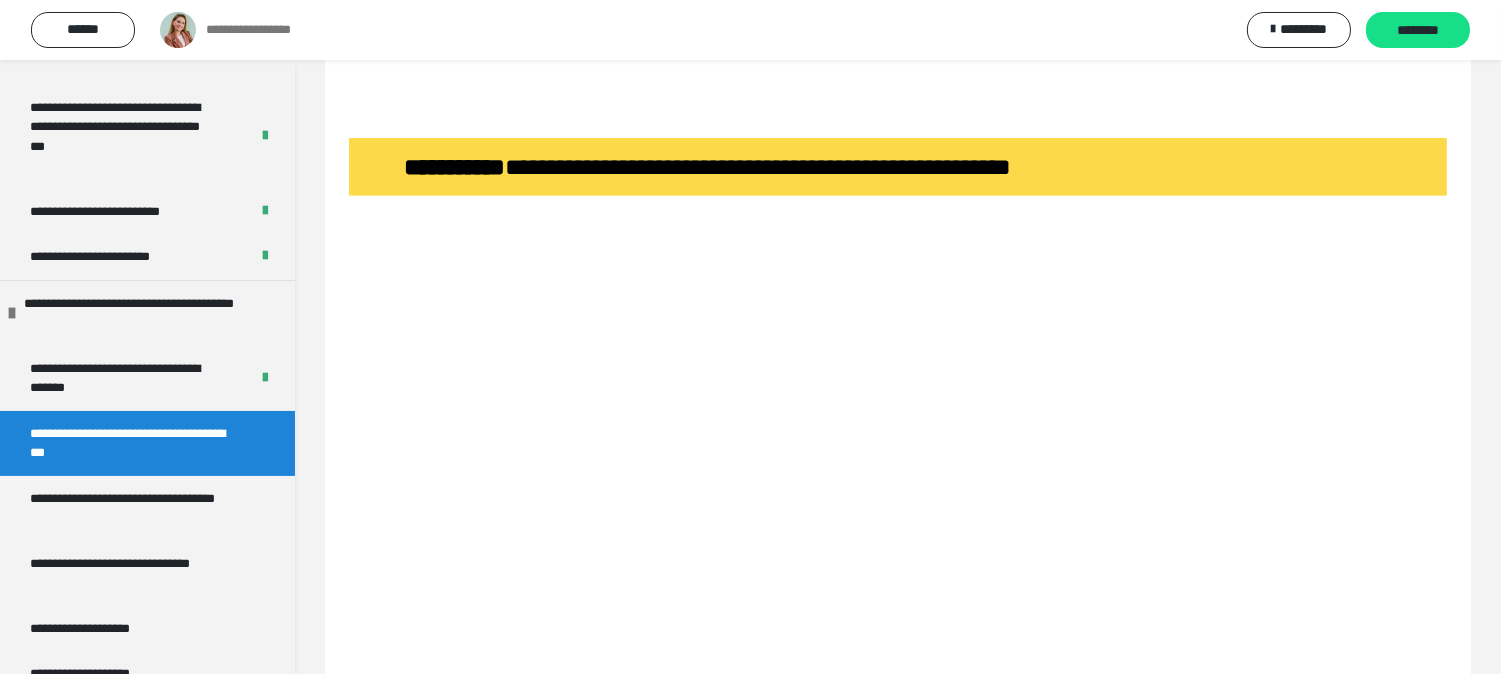 scroll, scrollTop: 2175, scrollLeft: 0, axis: vertical 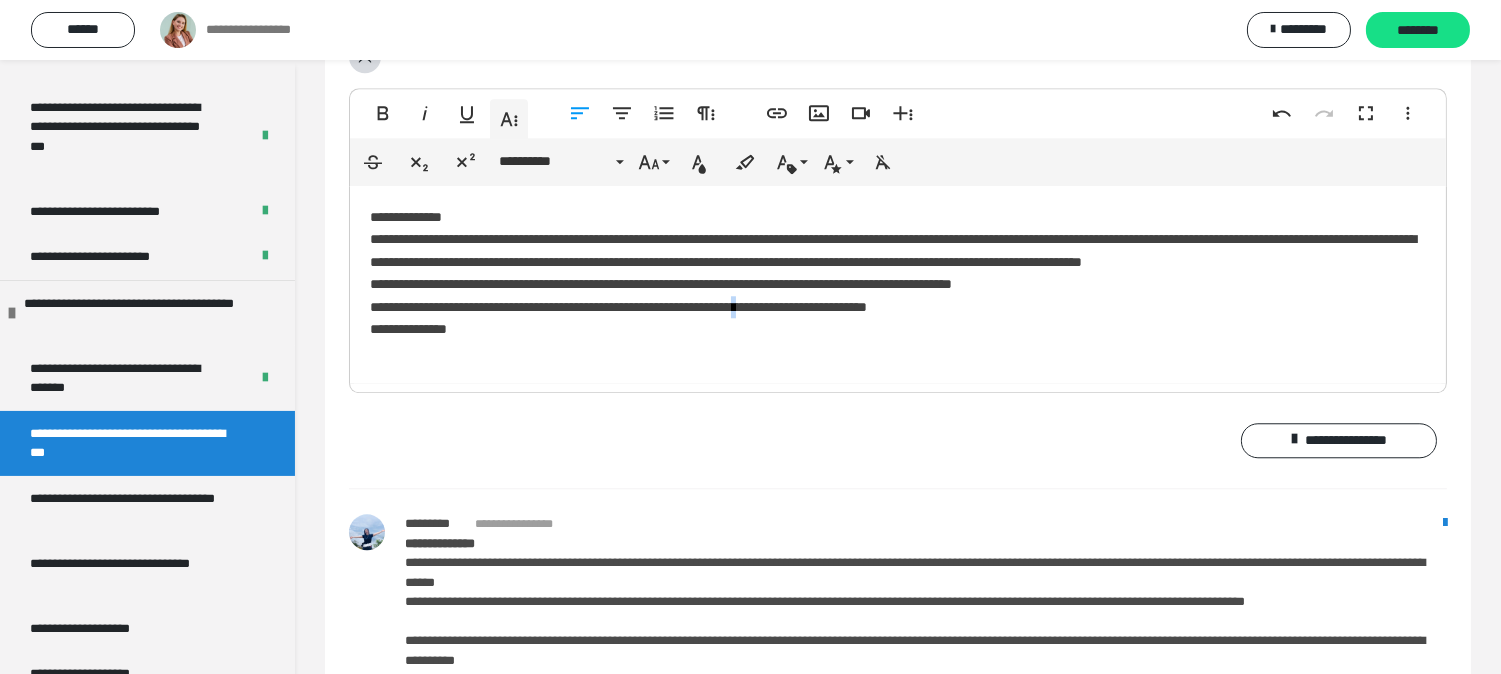 click on "**********" at bounding box center [898, 284] 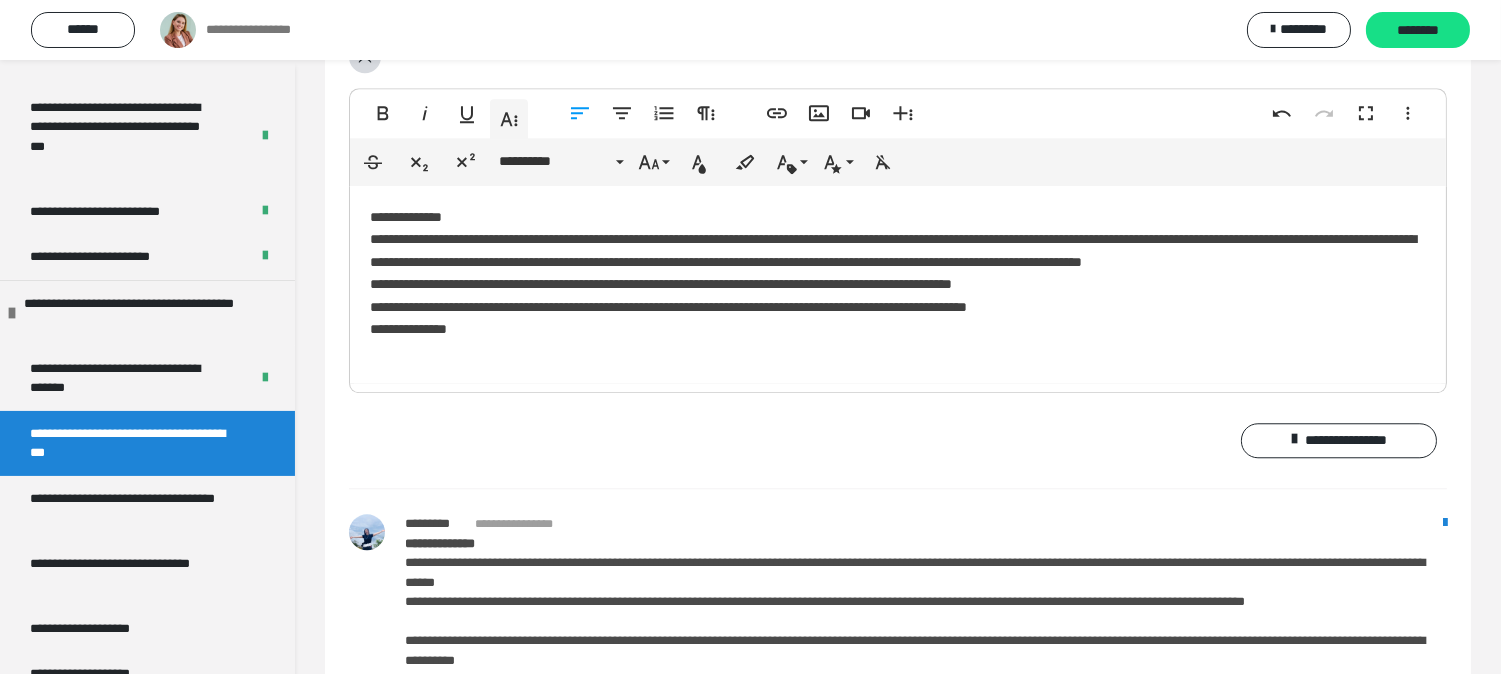 click on "**********" at bounding box center (898, 284) 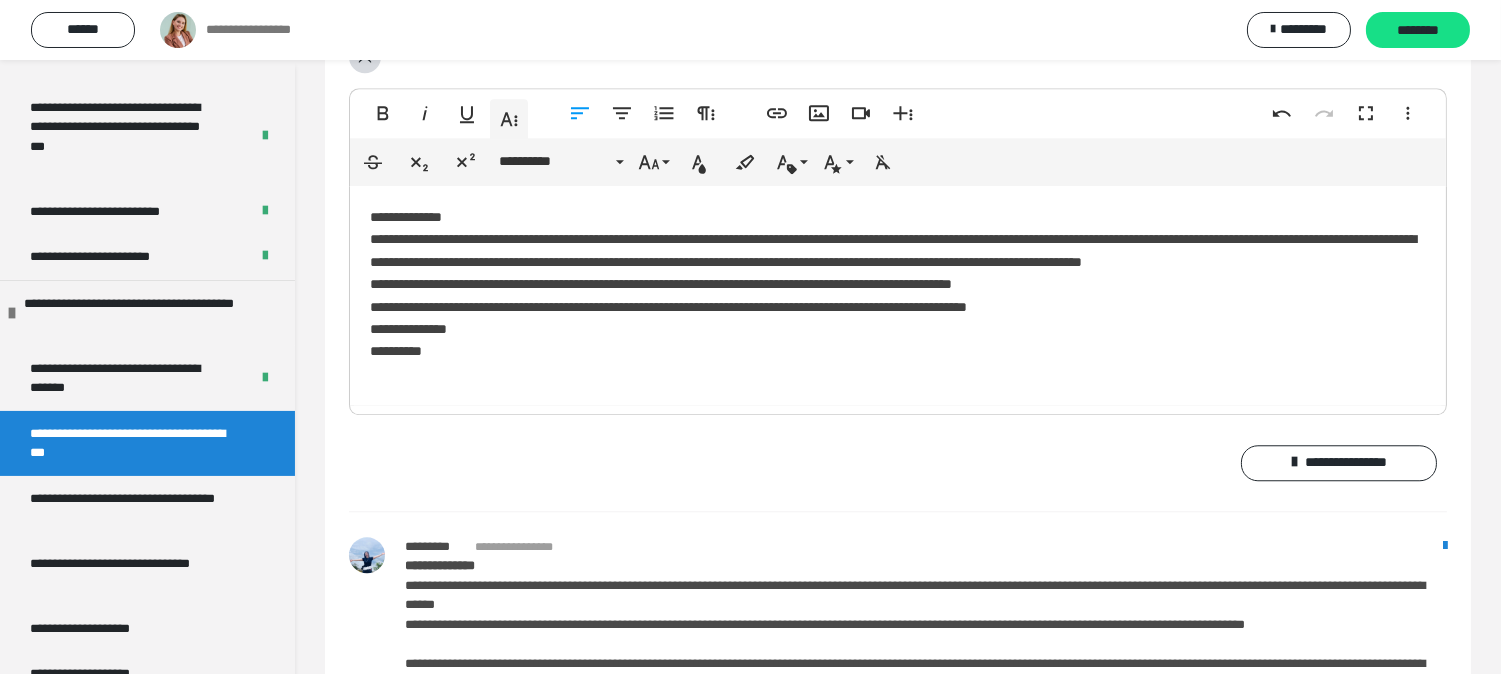 click on "**********" at bounding box center [898, 295] 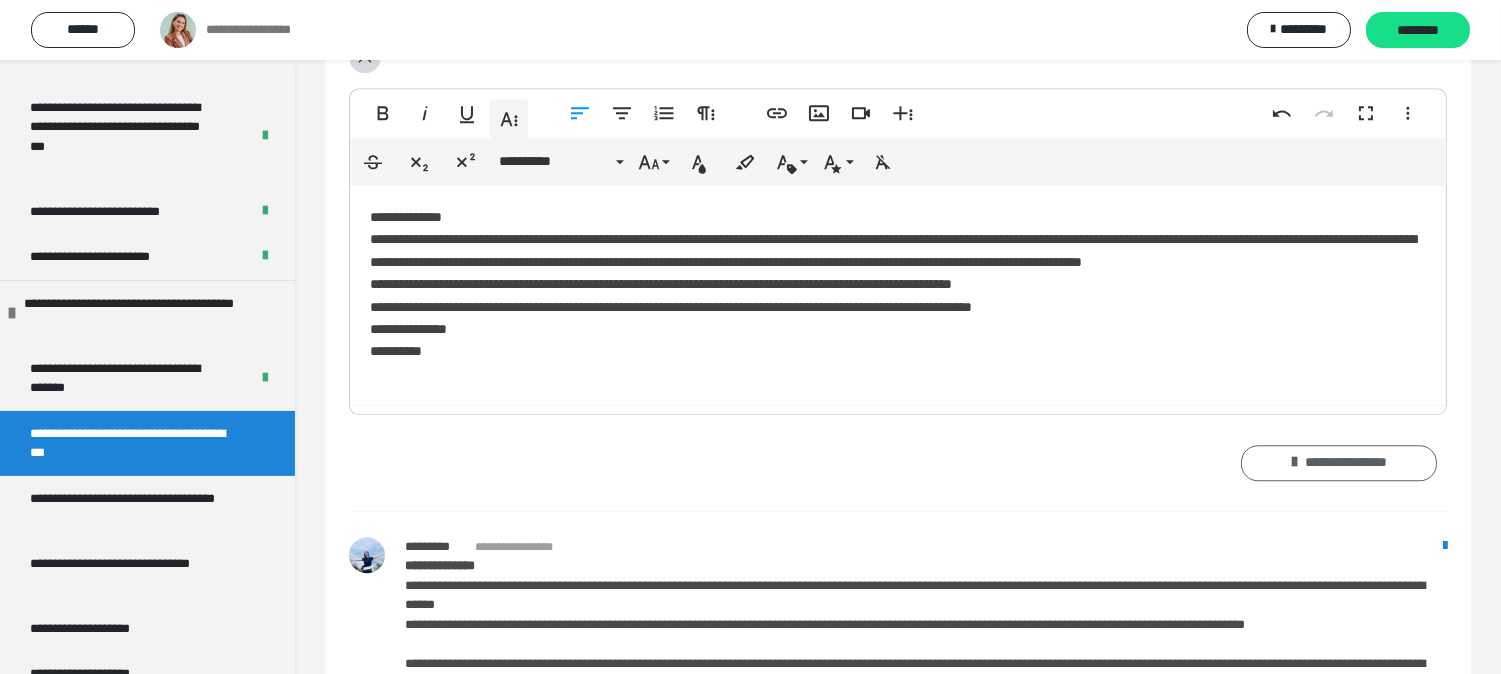 click on "**********" at bounding box center [1339, 463] 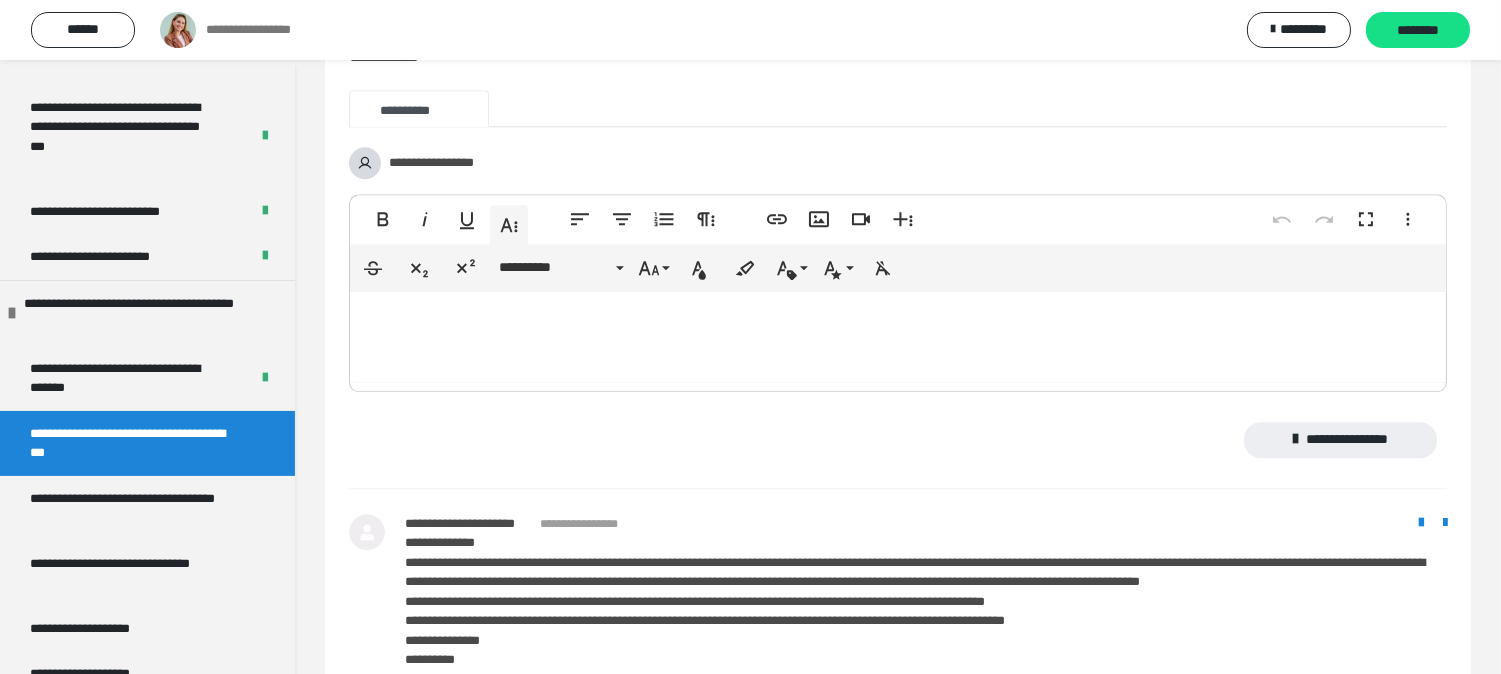 scroll, scrollTop: 9332, scrollLeft: 0, axis: vertical 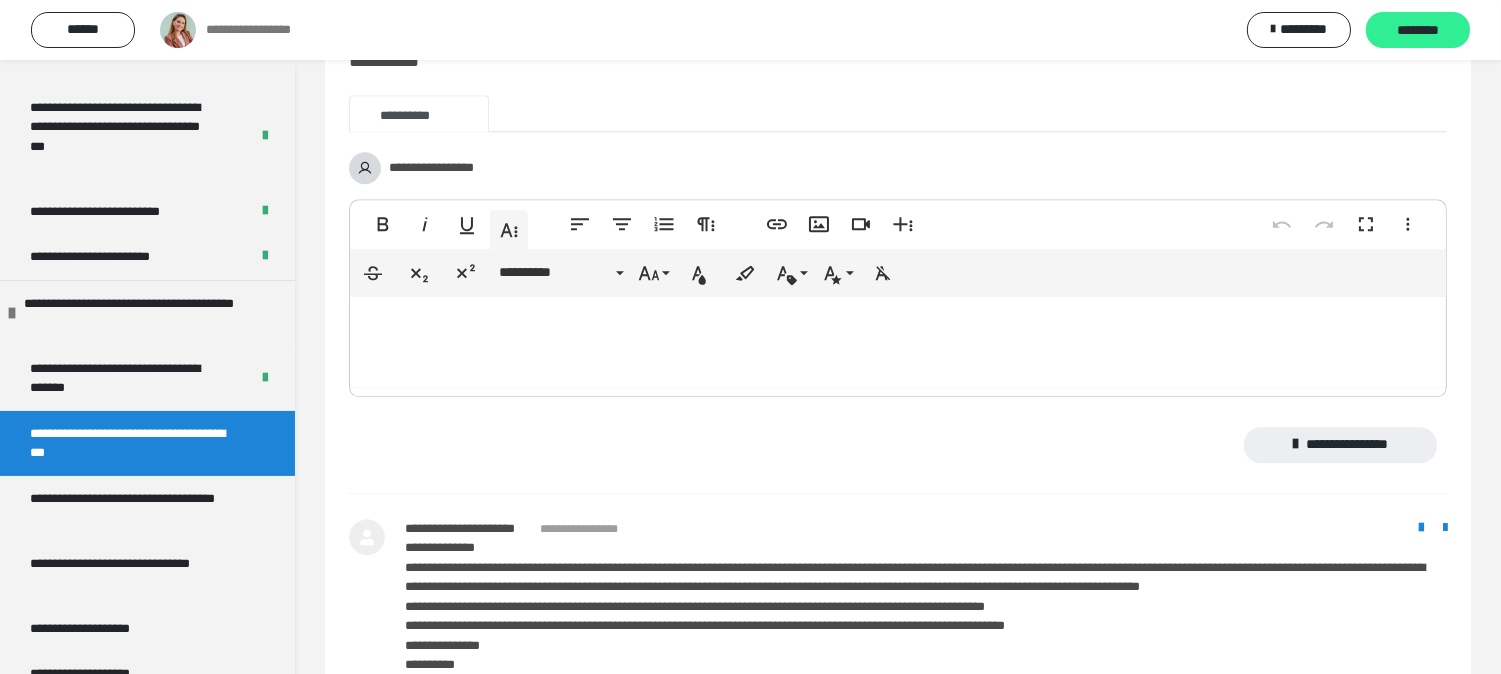 drag, startPoint x: 1401, startPoint y: 34, endPoint x: 1418, endPoint y: 20, distance: 22.022715 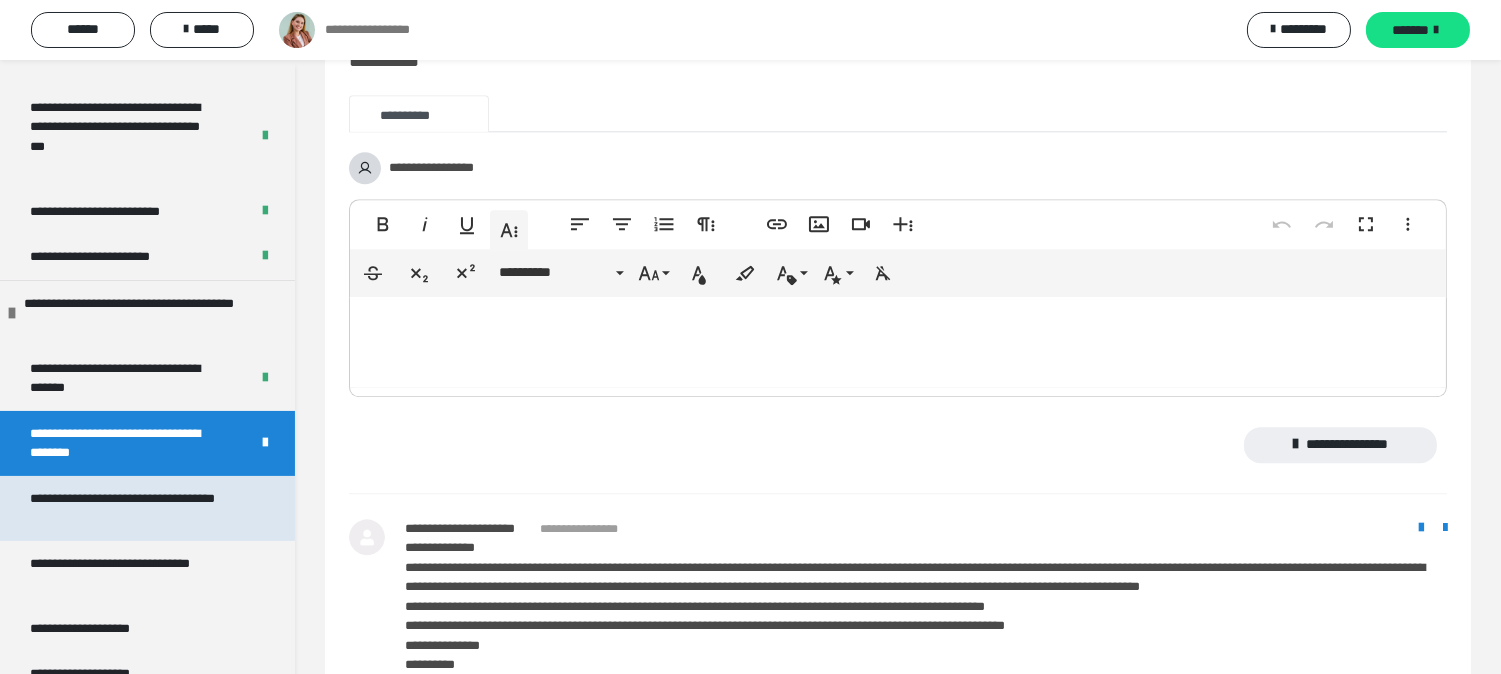click on "**********" at bounding box center (131, 508) 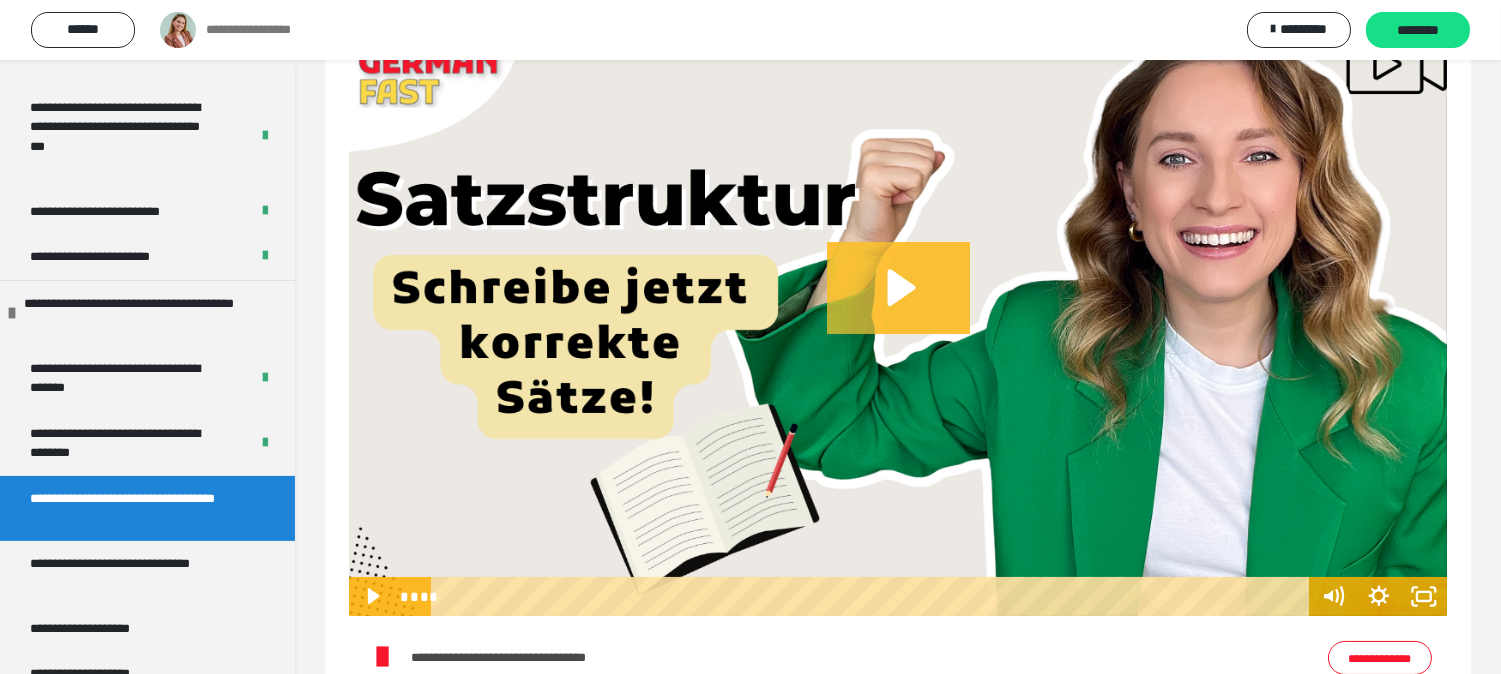 scroll, scrollTop: 333, scrollLeft: 0, axis: vertical 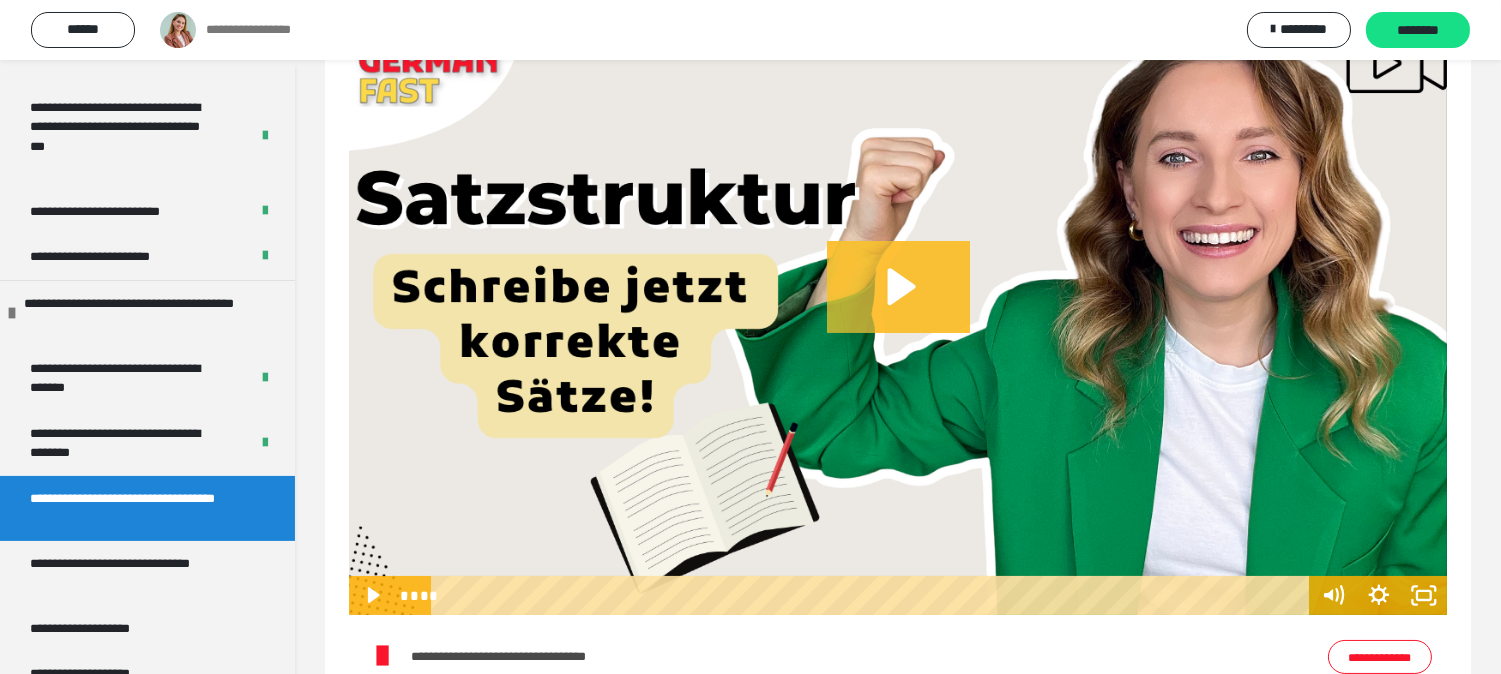 click 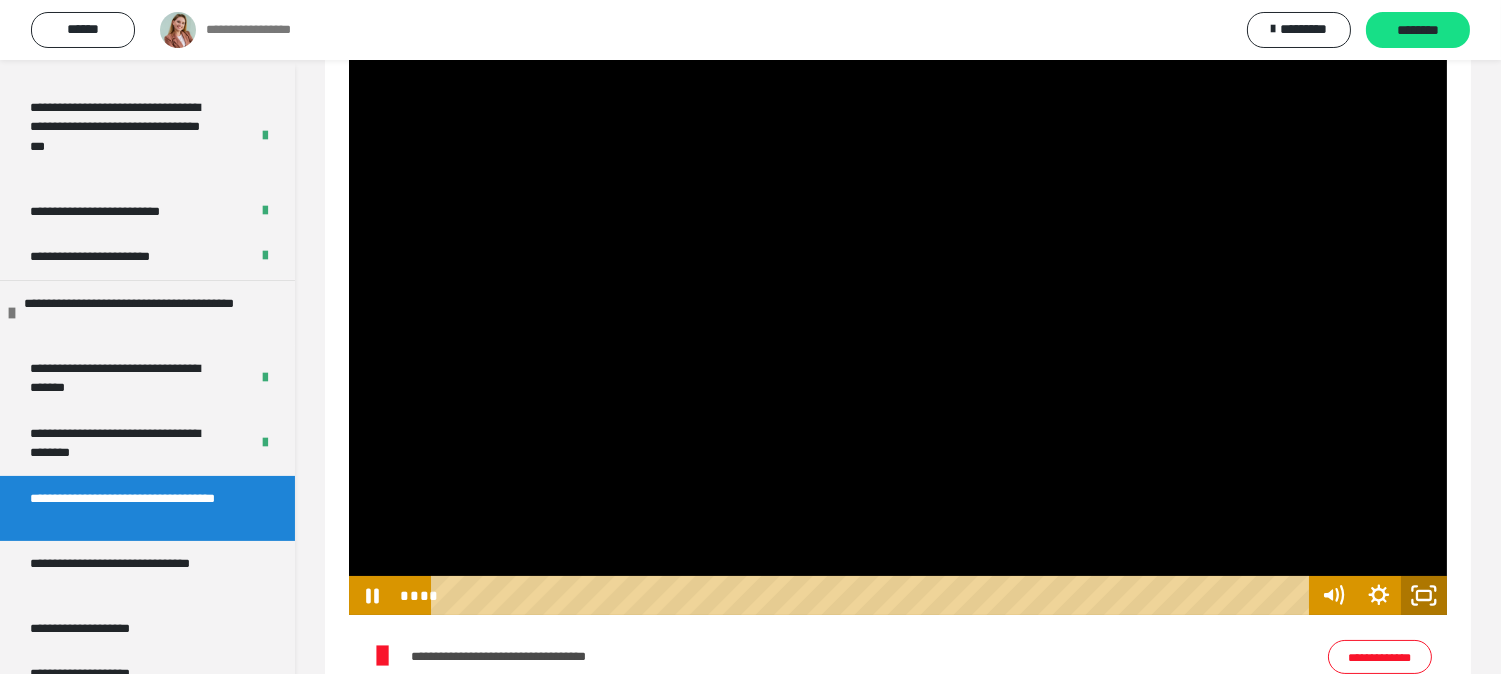 click 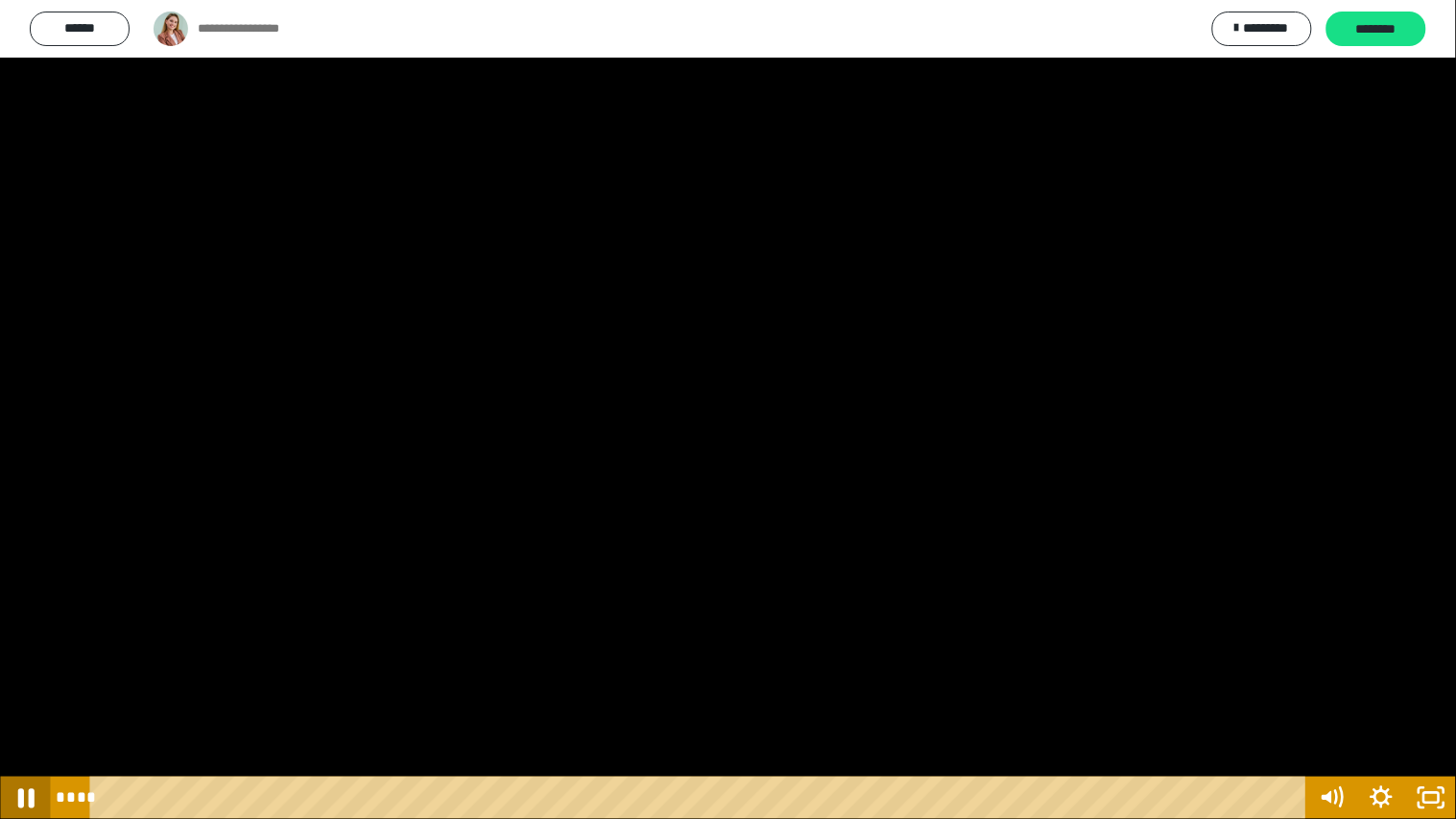 click 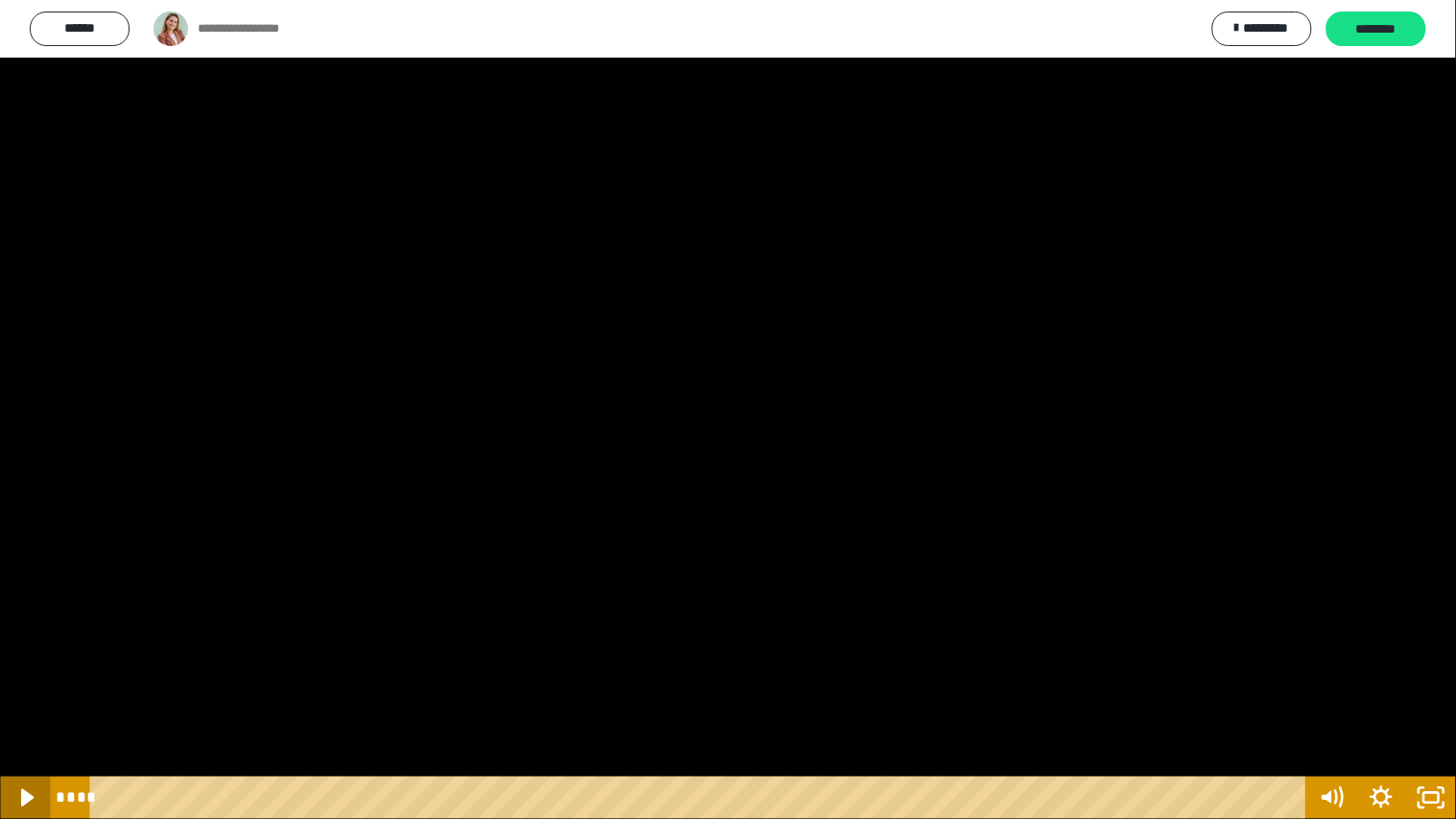 drag, startPoint x: 12, startPoint y: 805, endPoint x: 22, endPoint y: 801, distance: 10.7703296 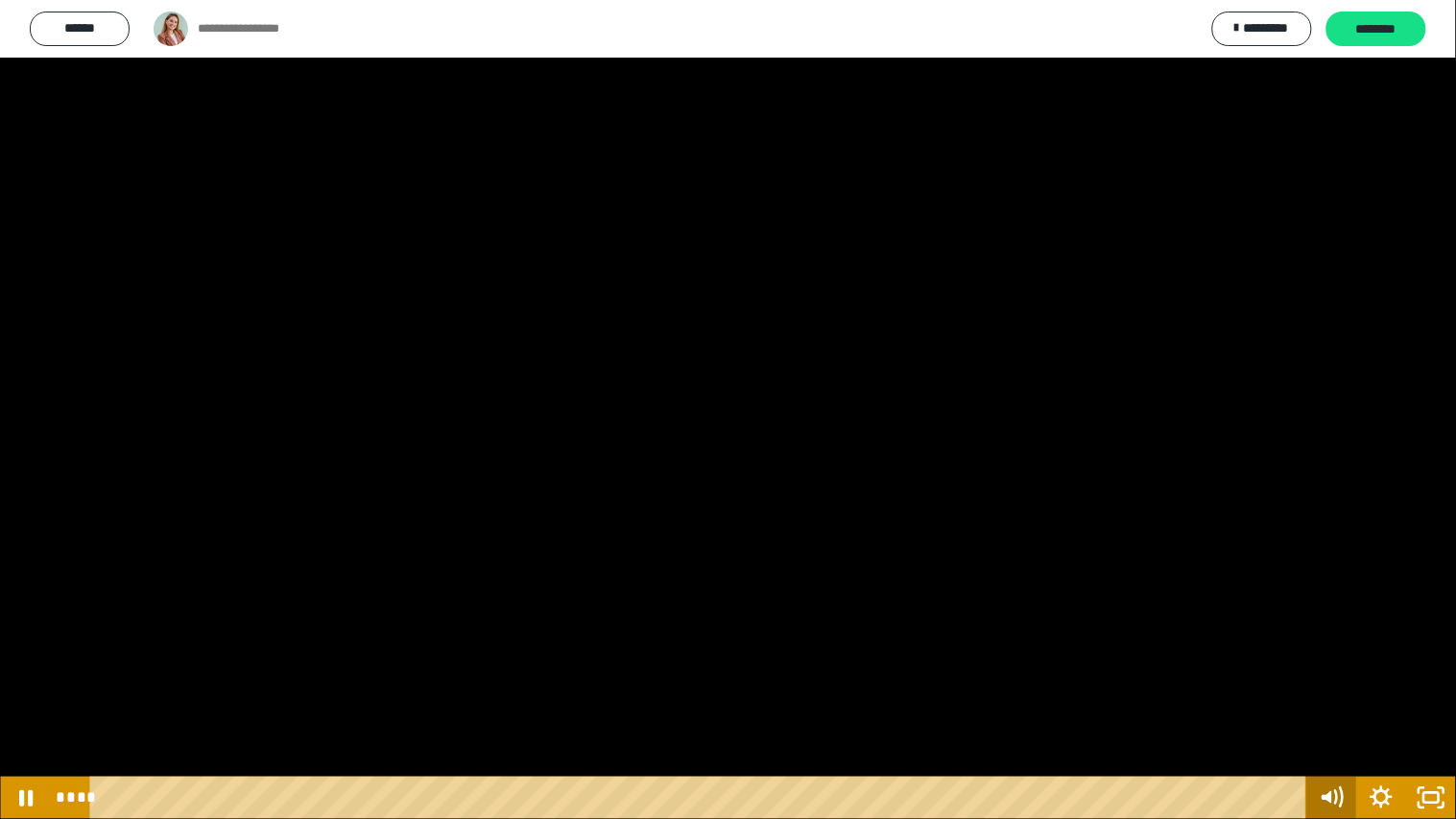 click 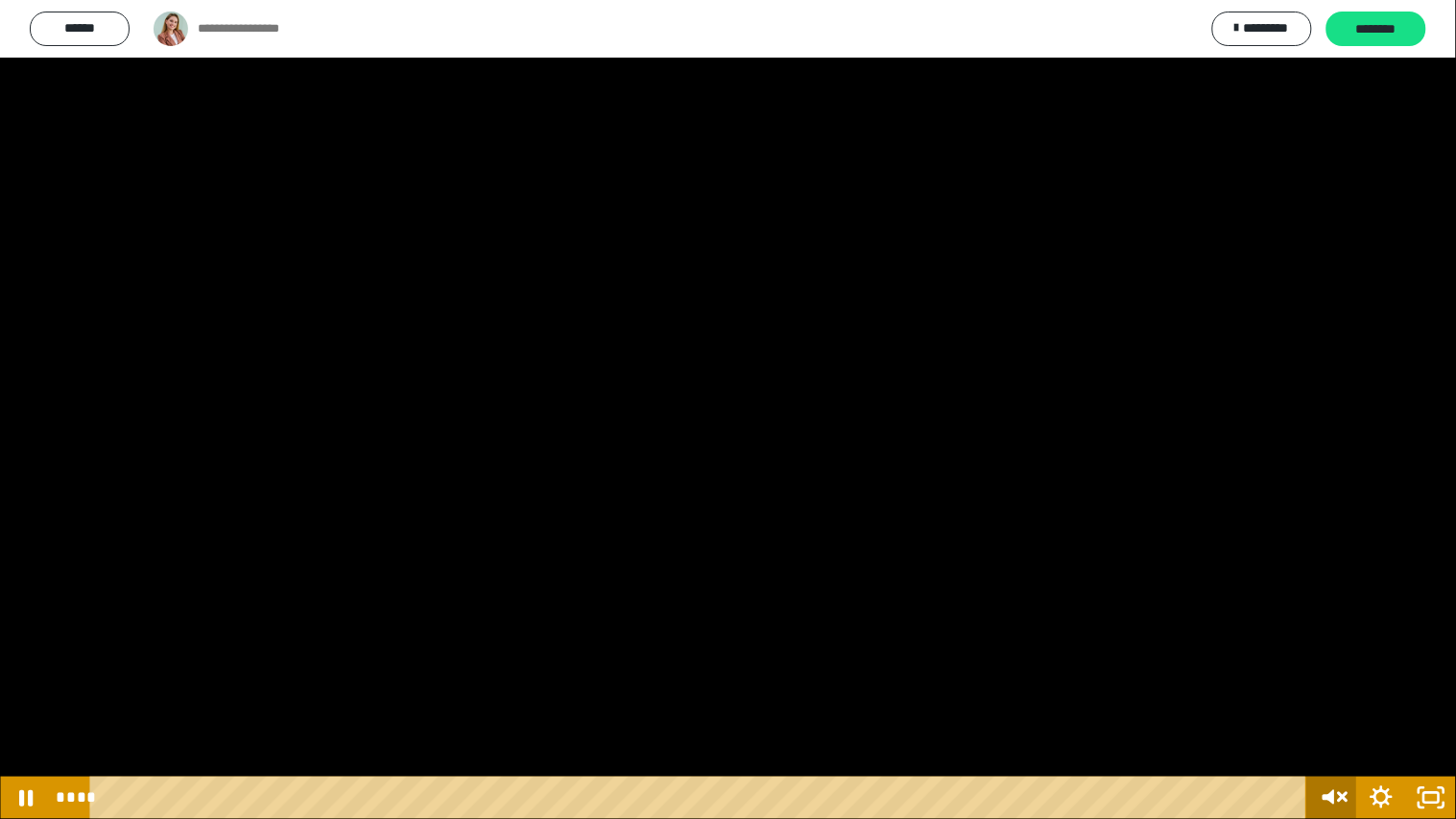 click 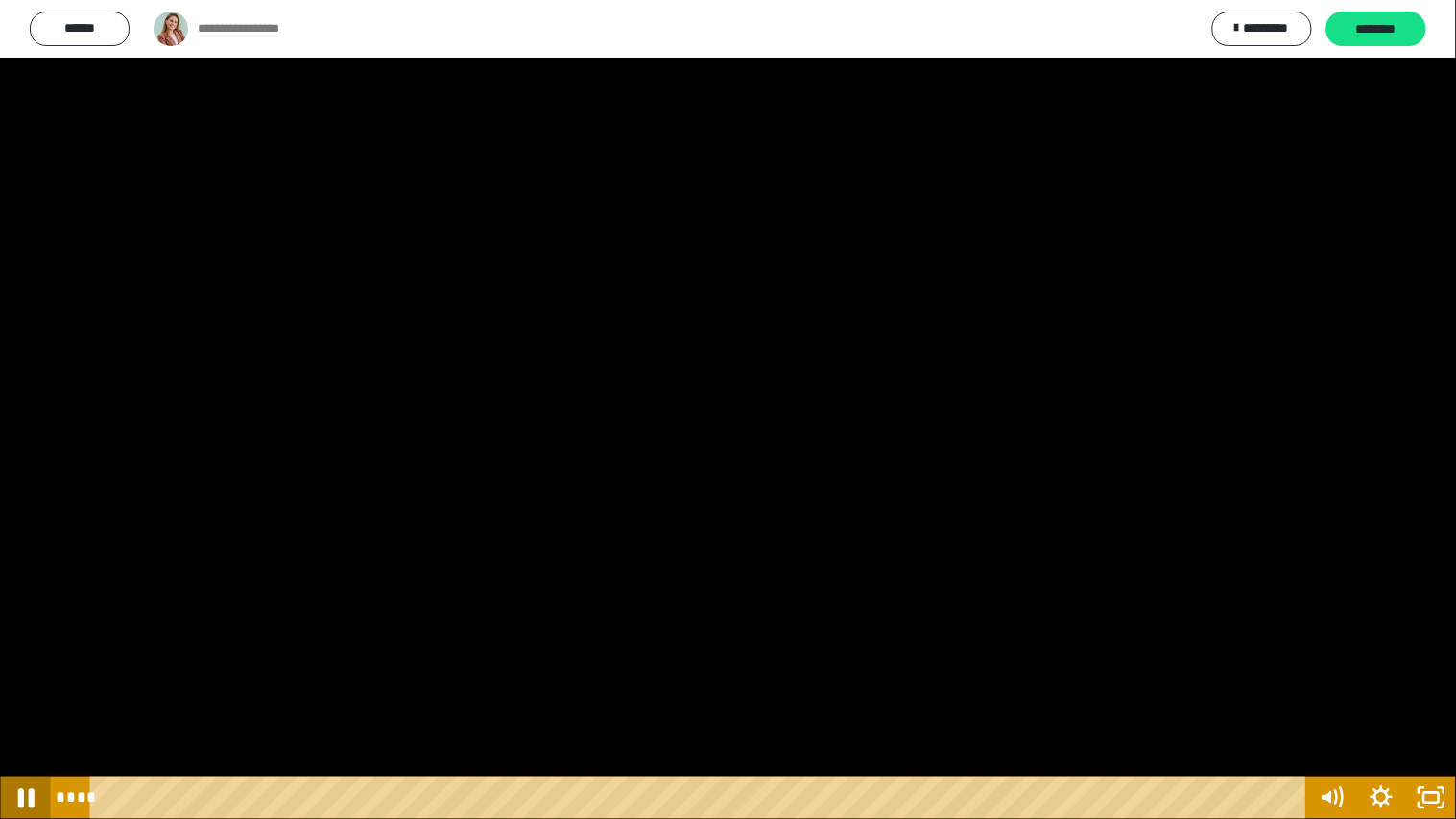 click 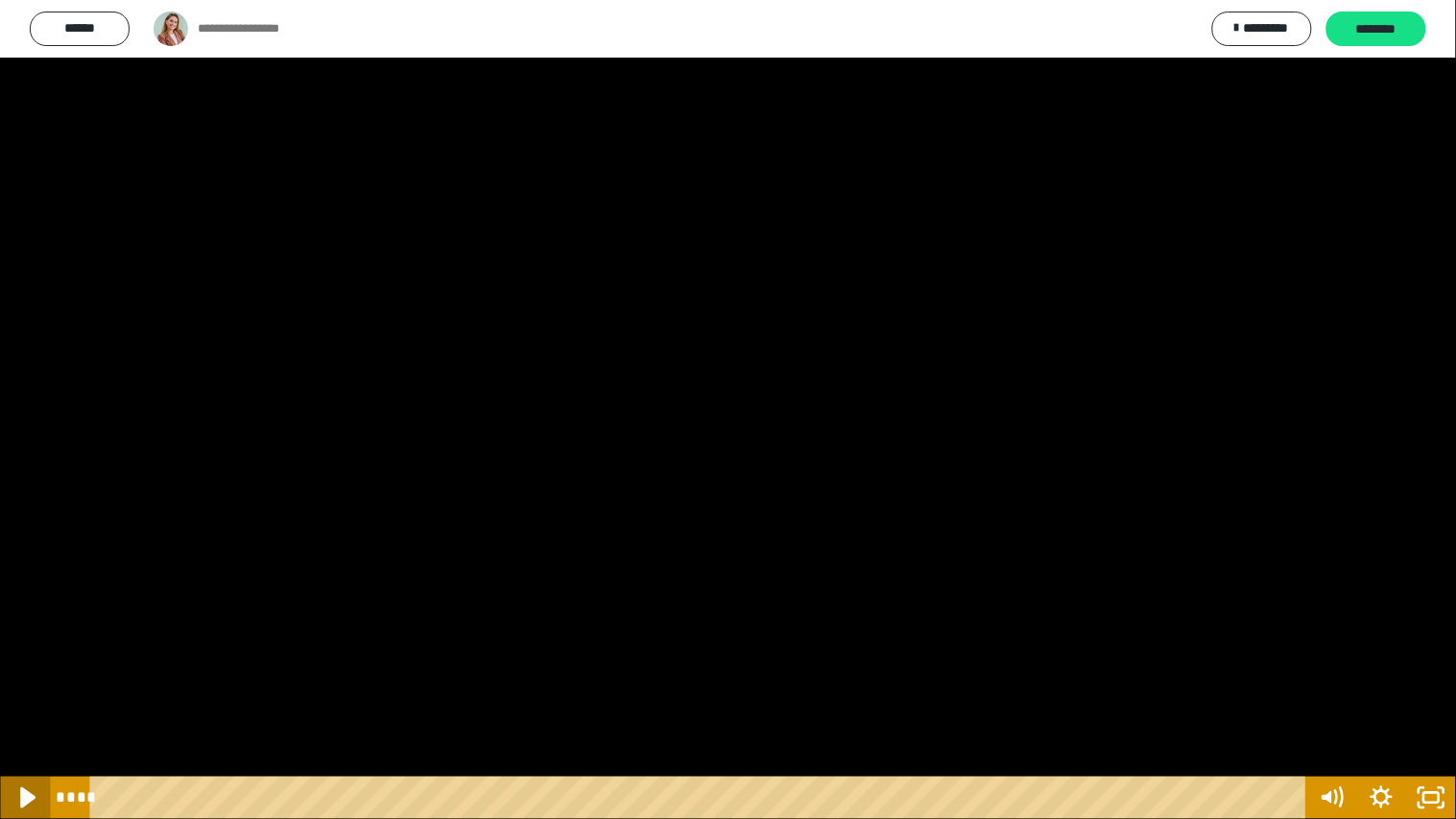 click 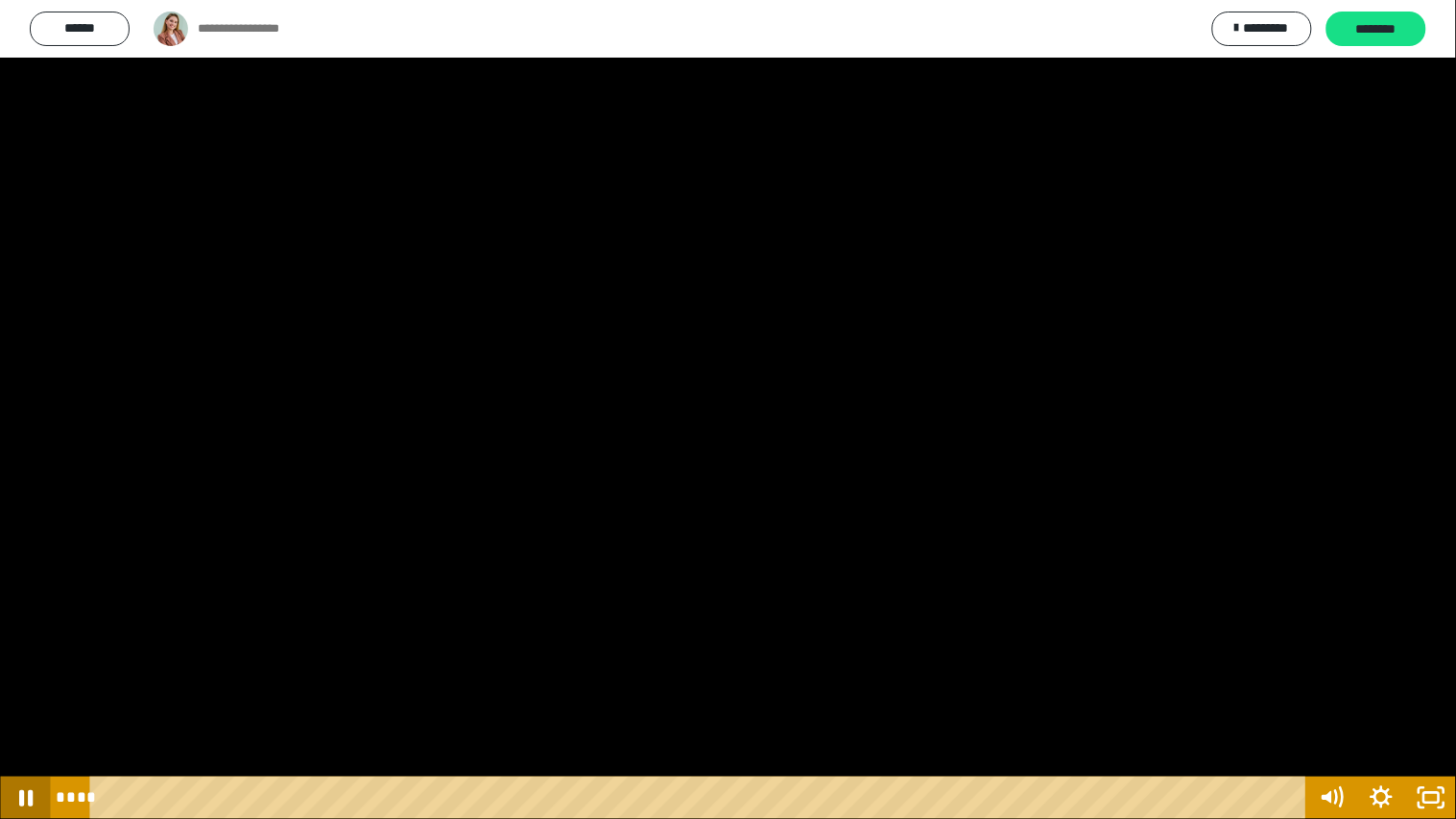 click 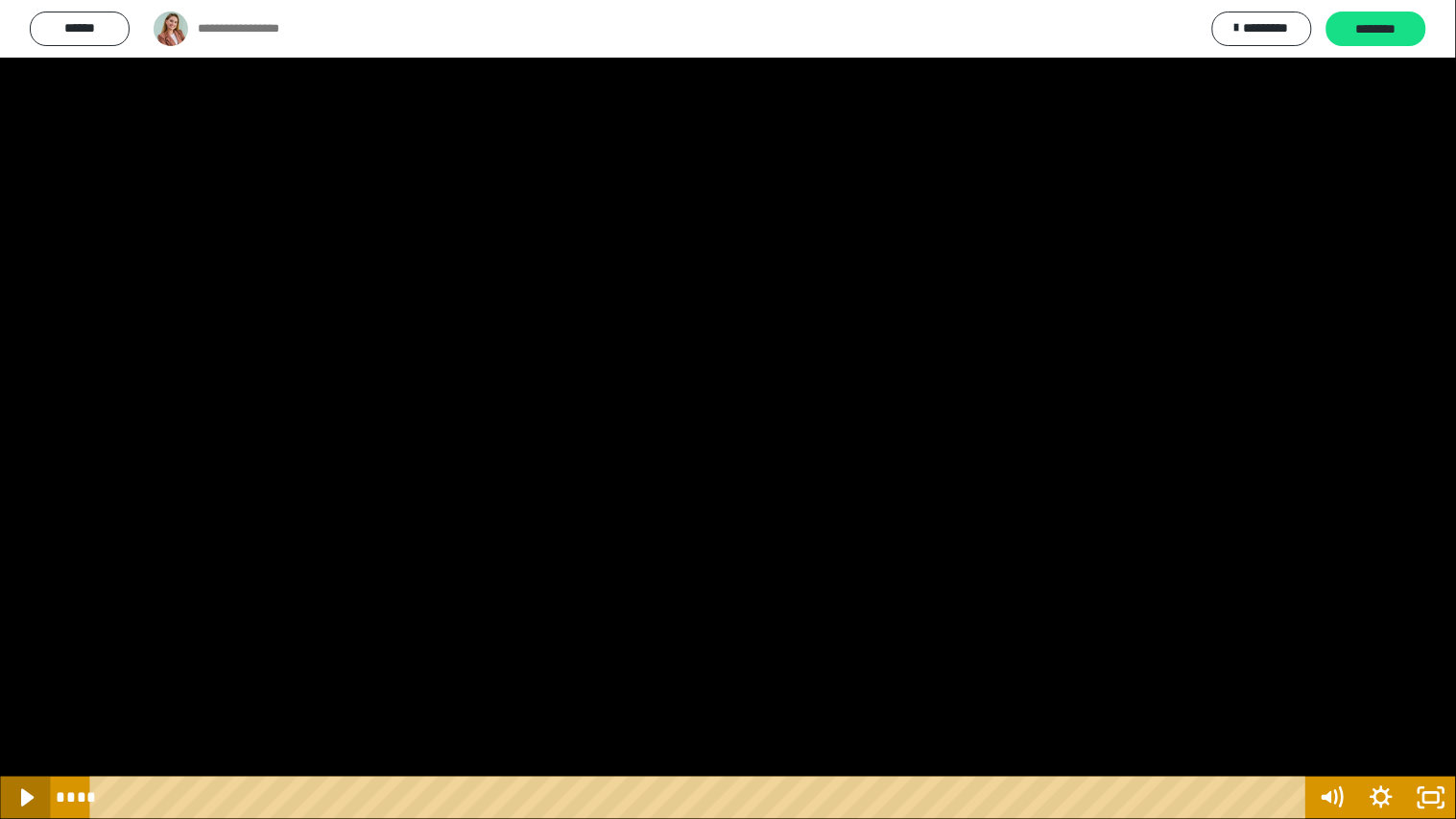 click 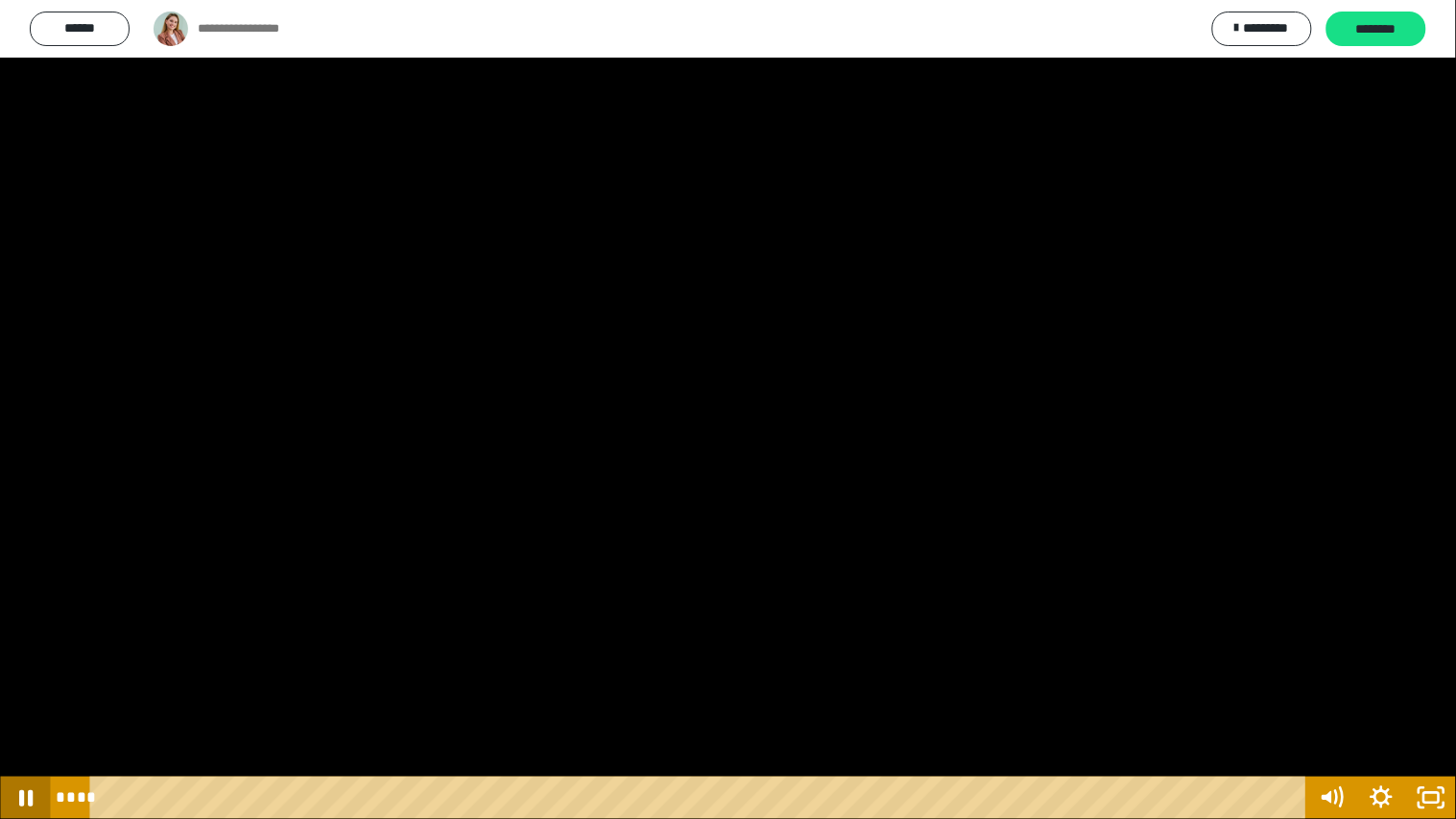 click 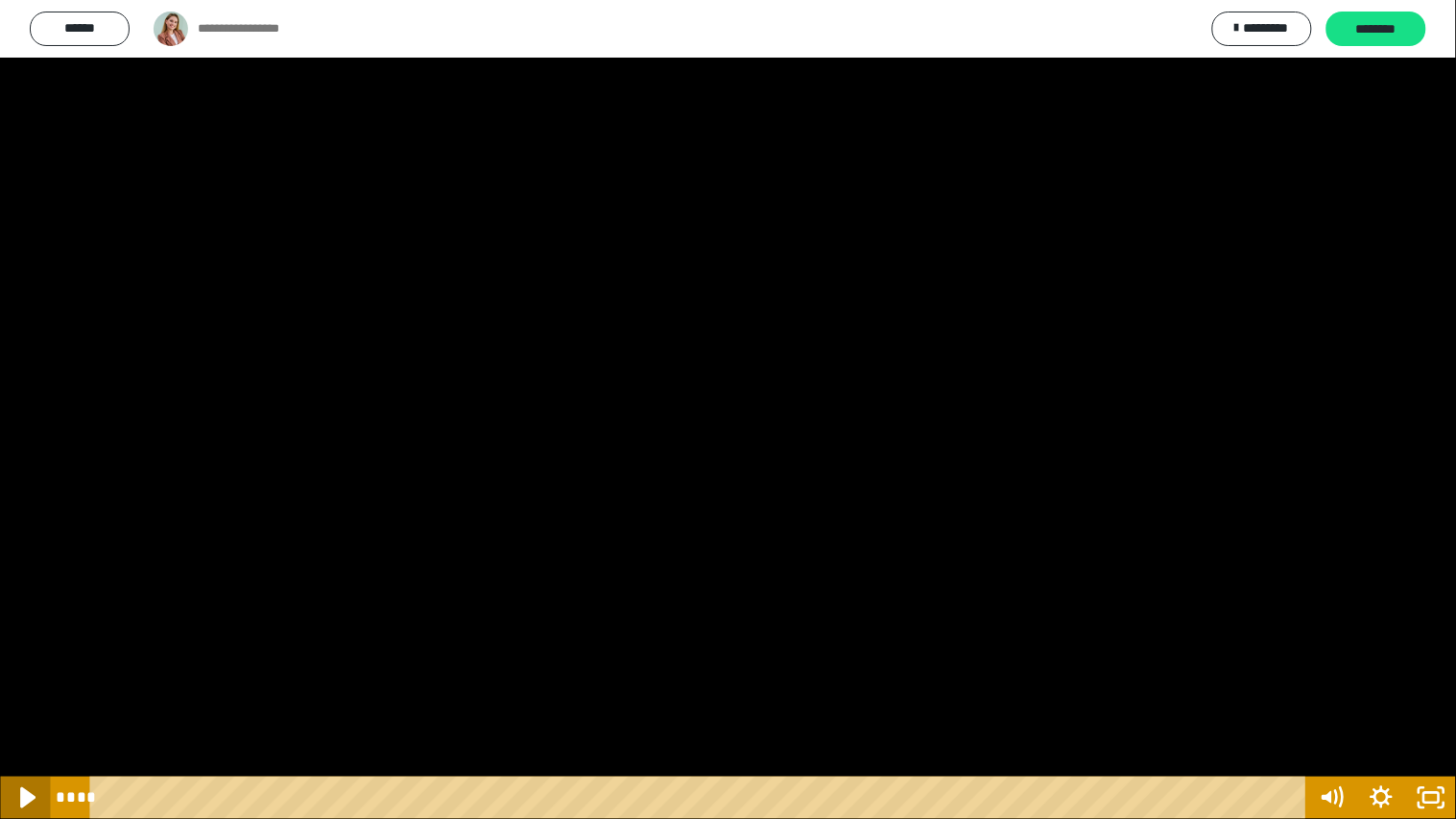 click 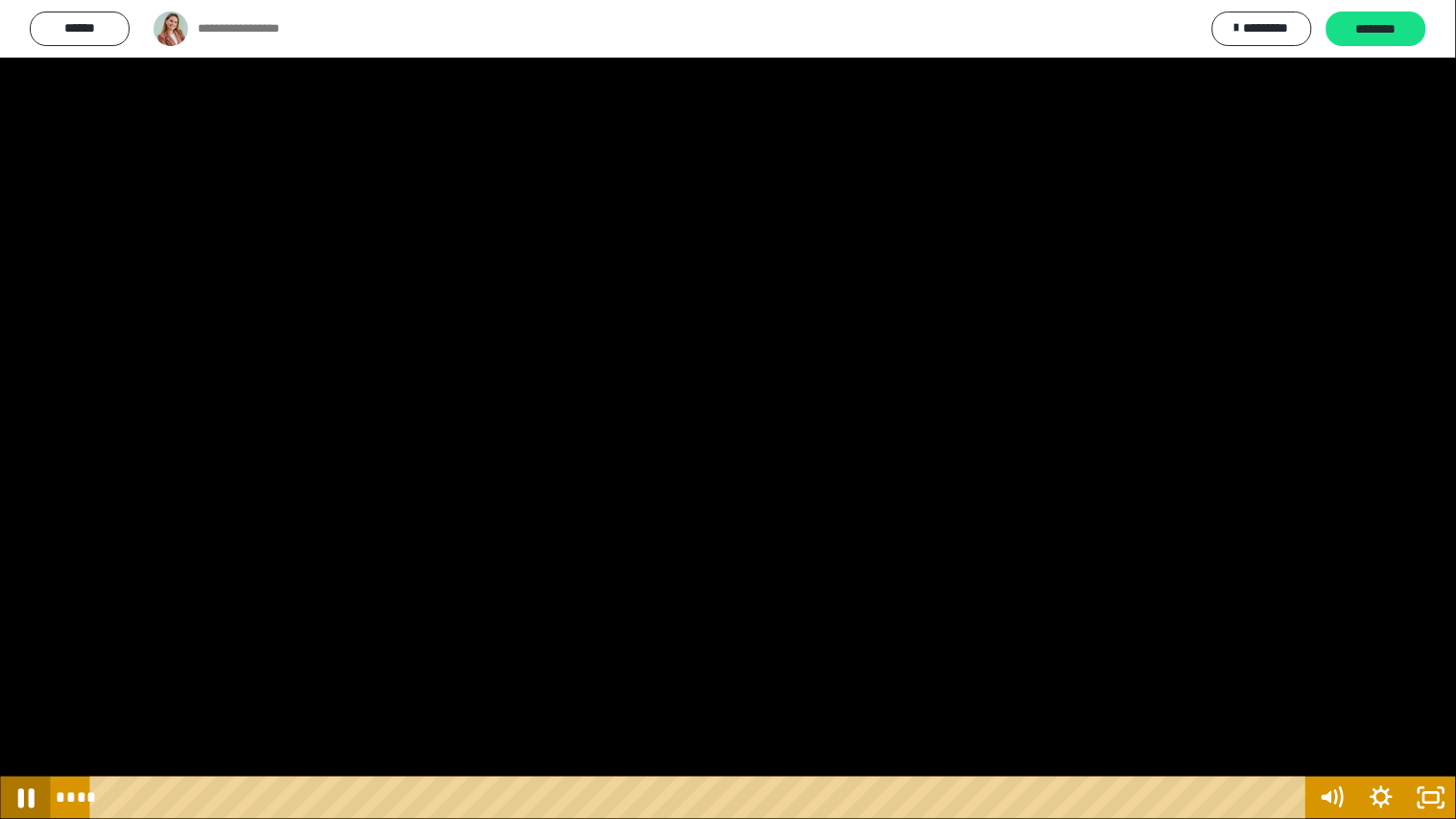 click 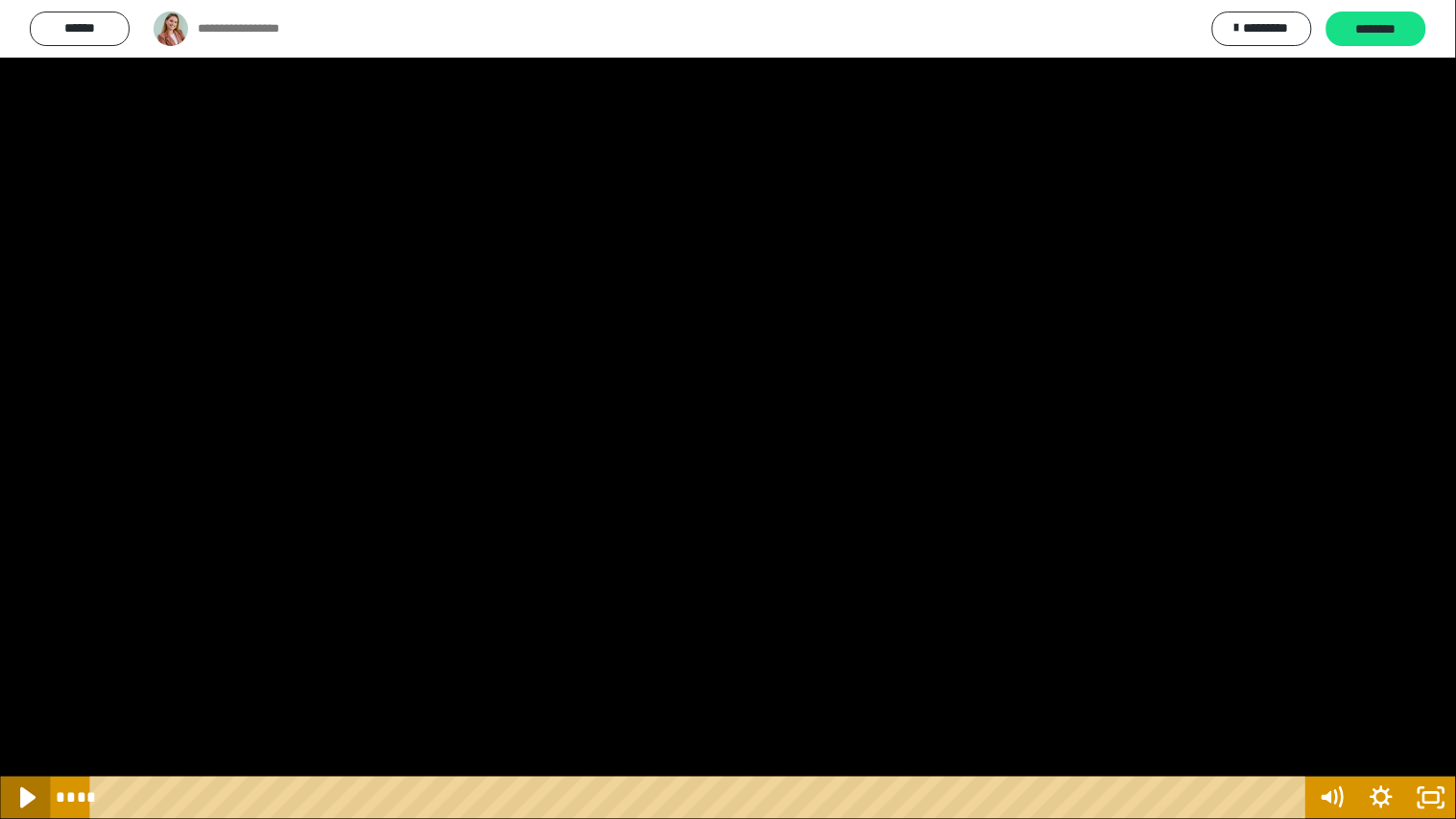 click 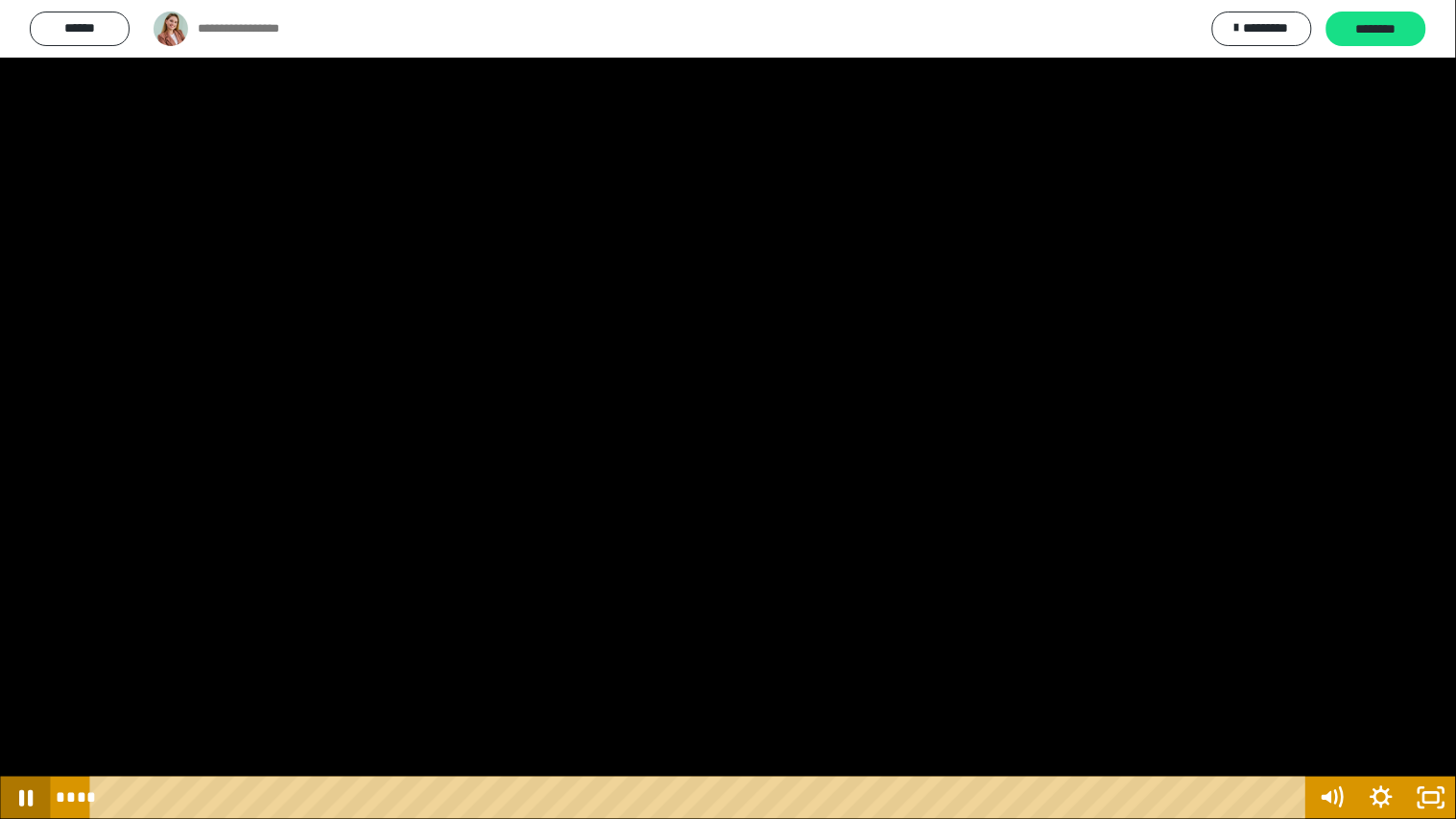 click 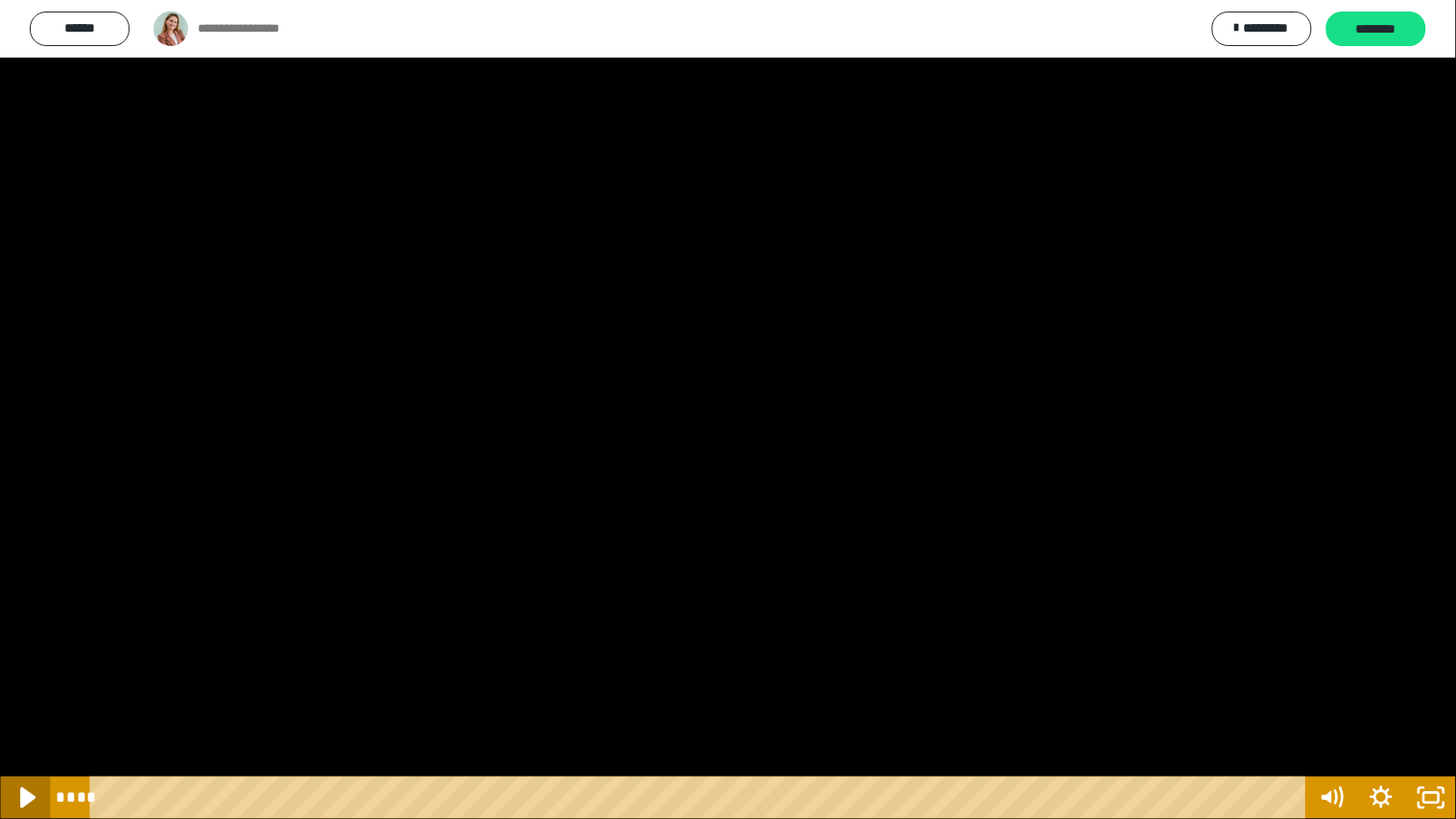 click 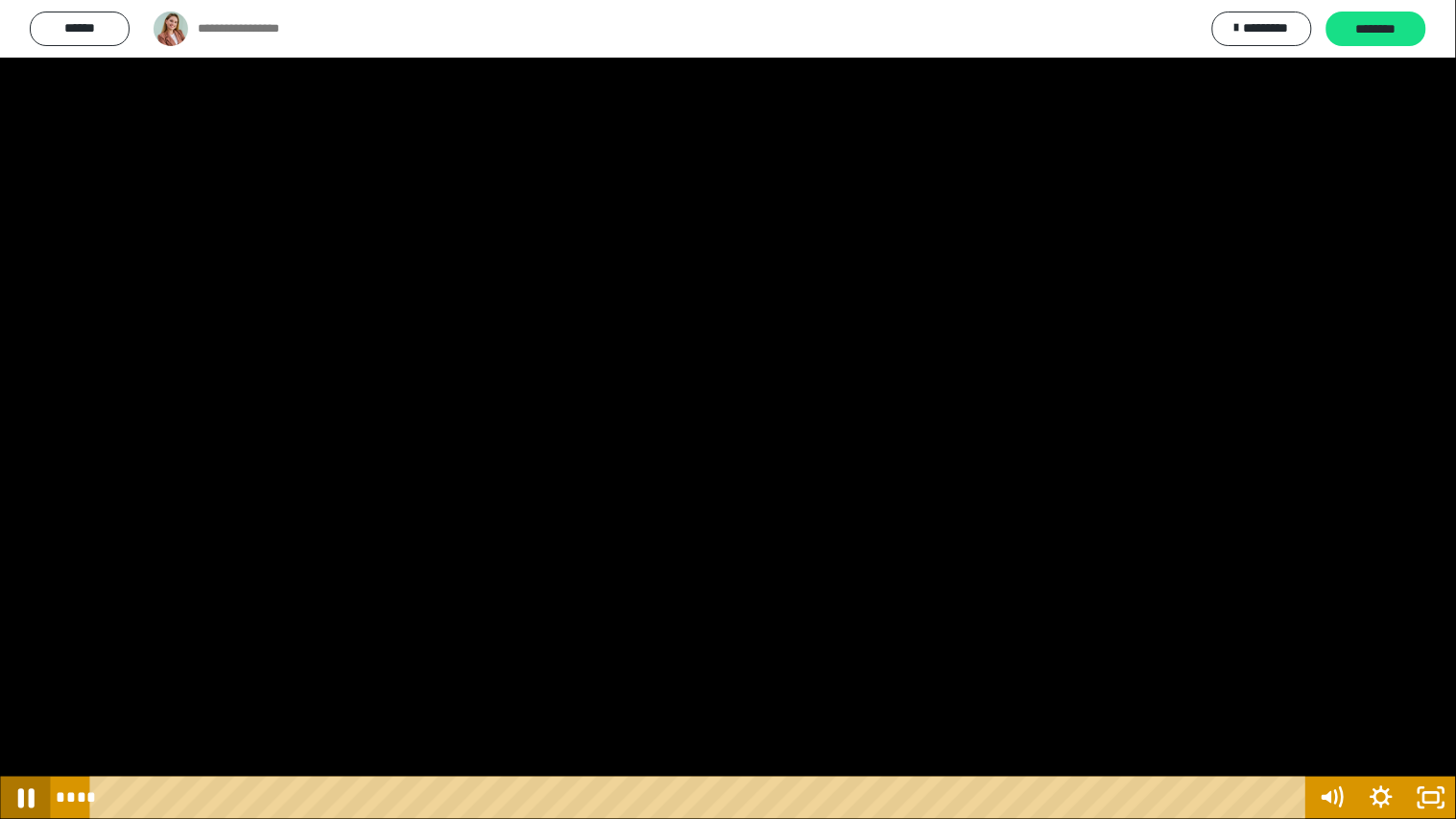 click 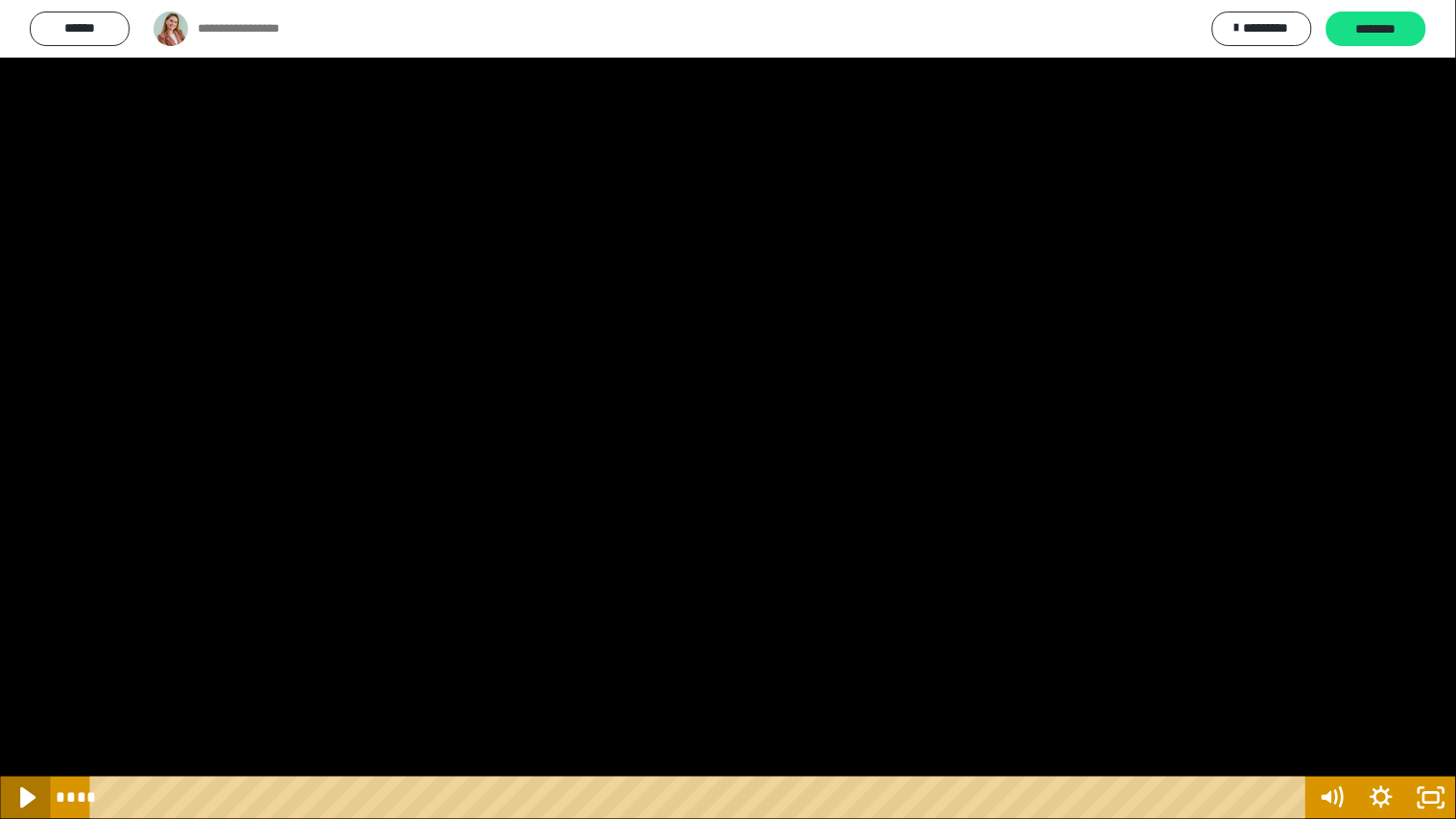 click 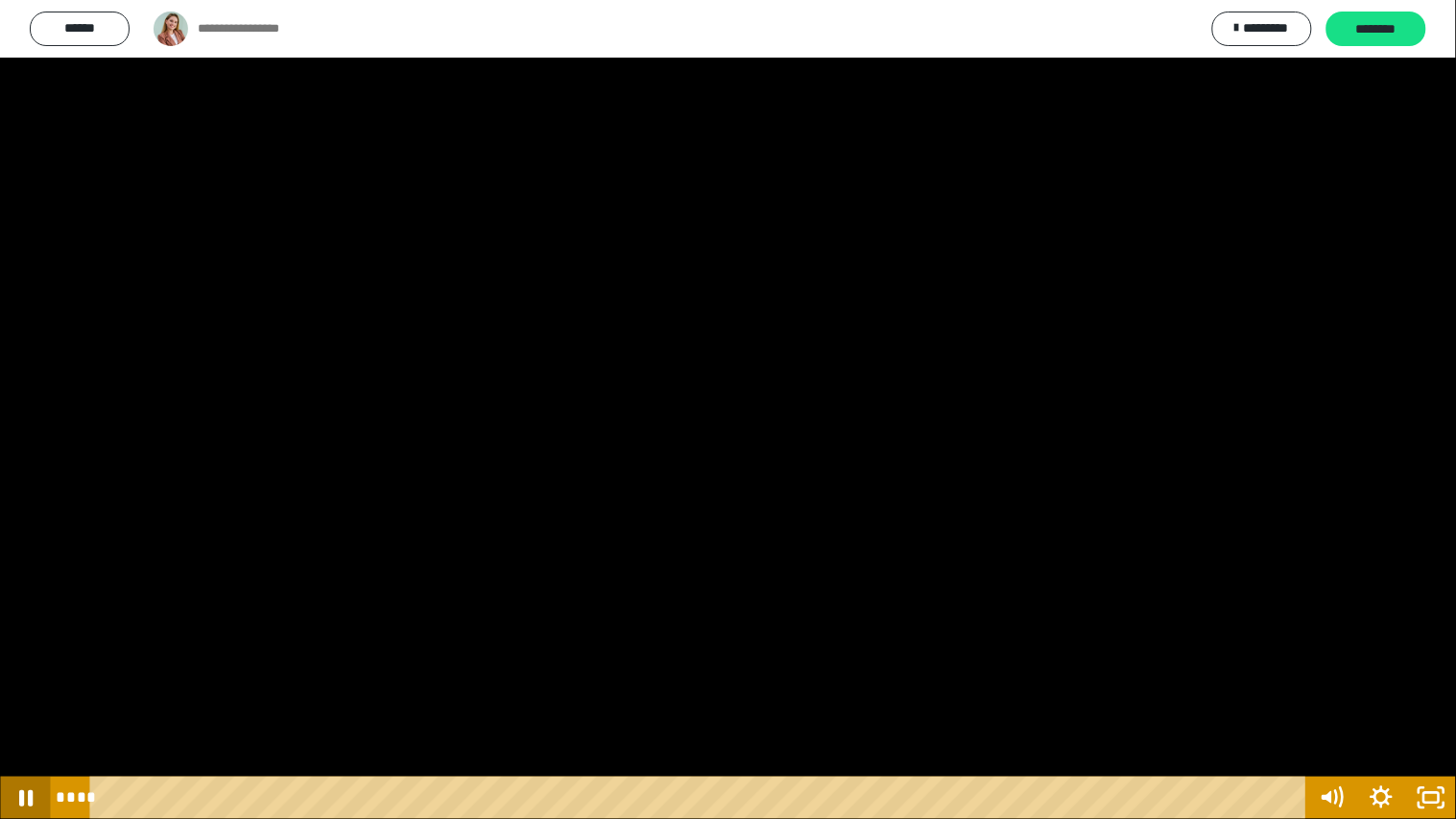 click 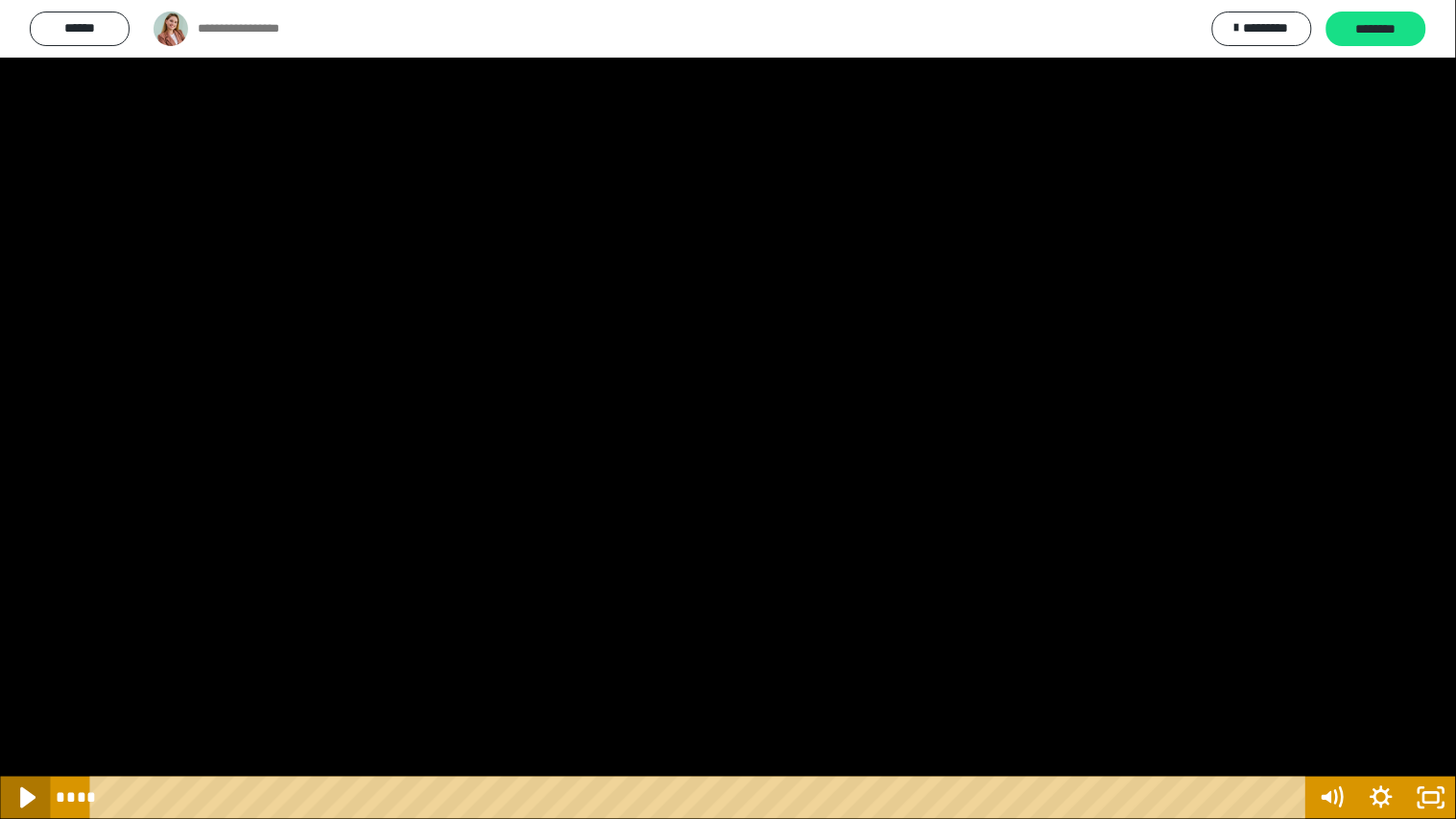 click 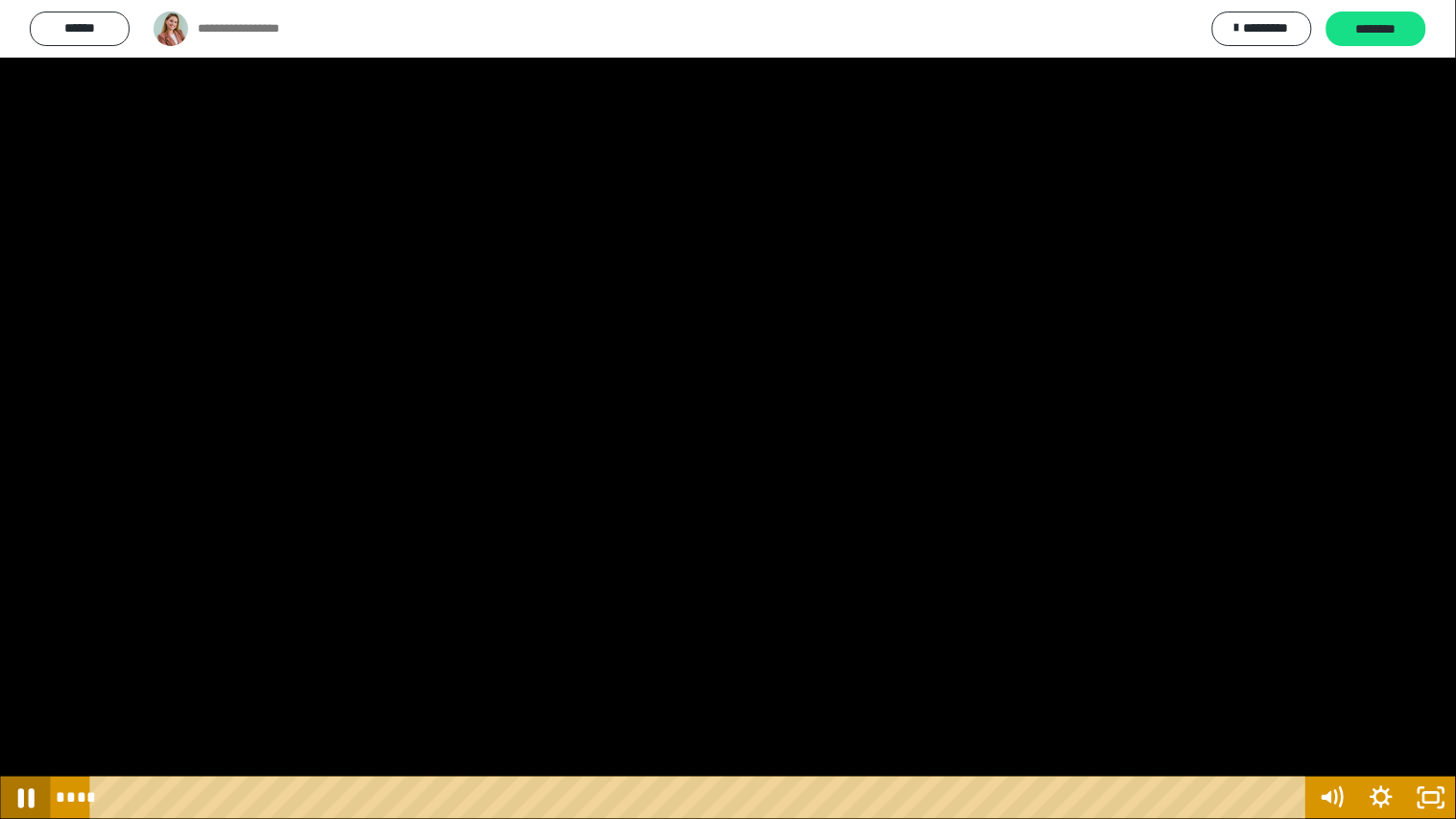 click 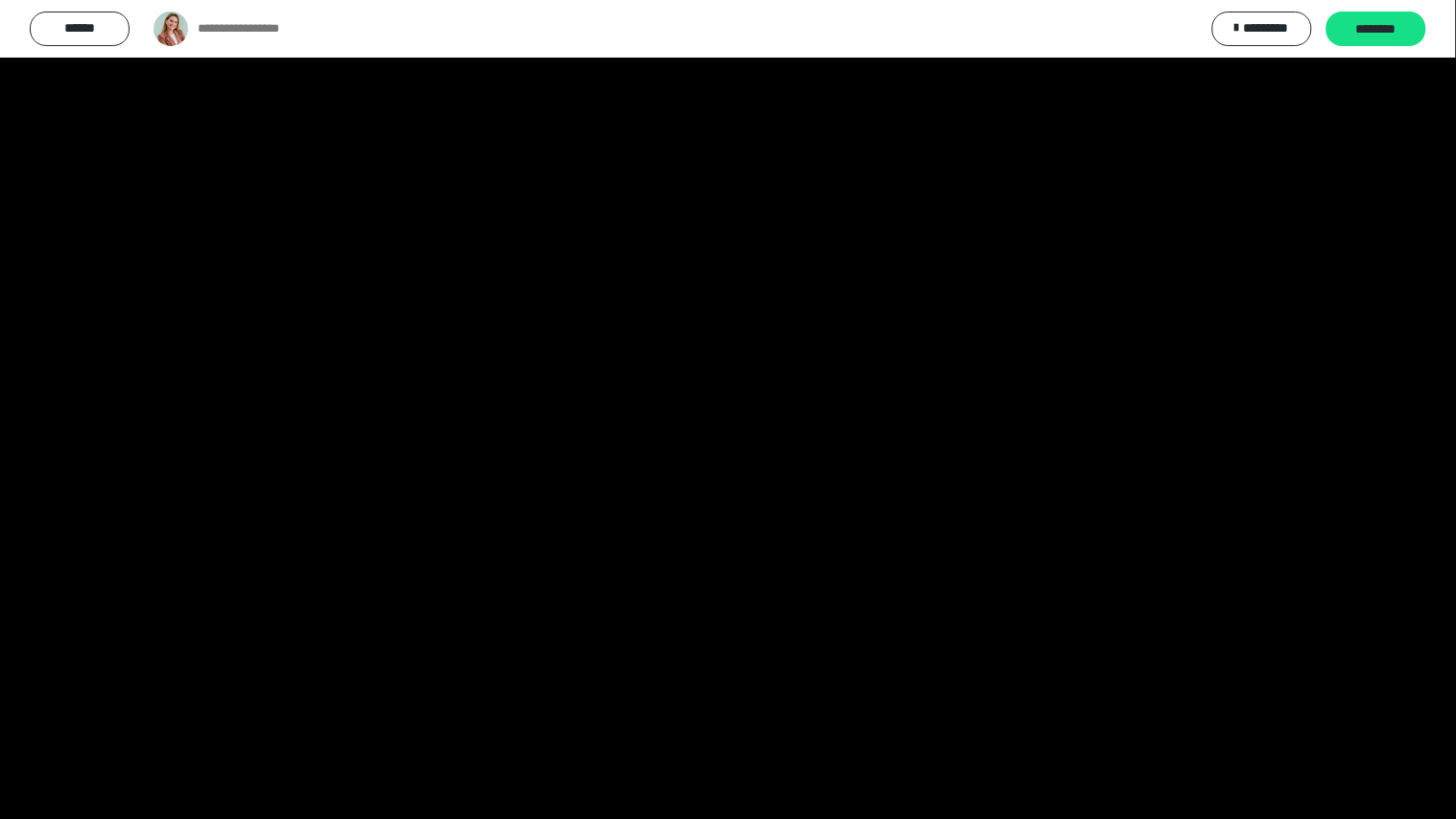 click at bounding box center (728, 409) 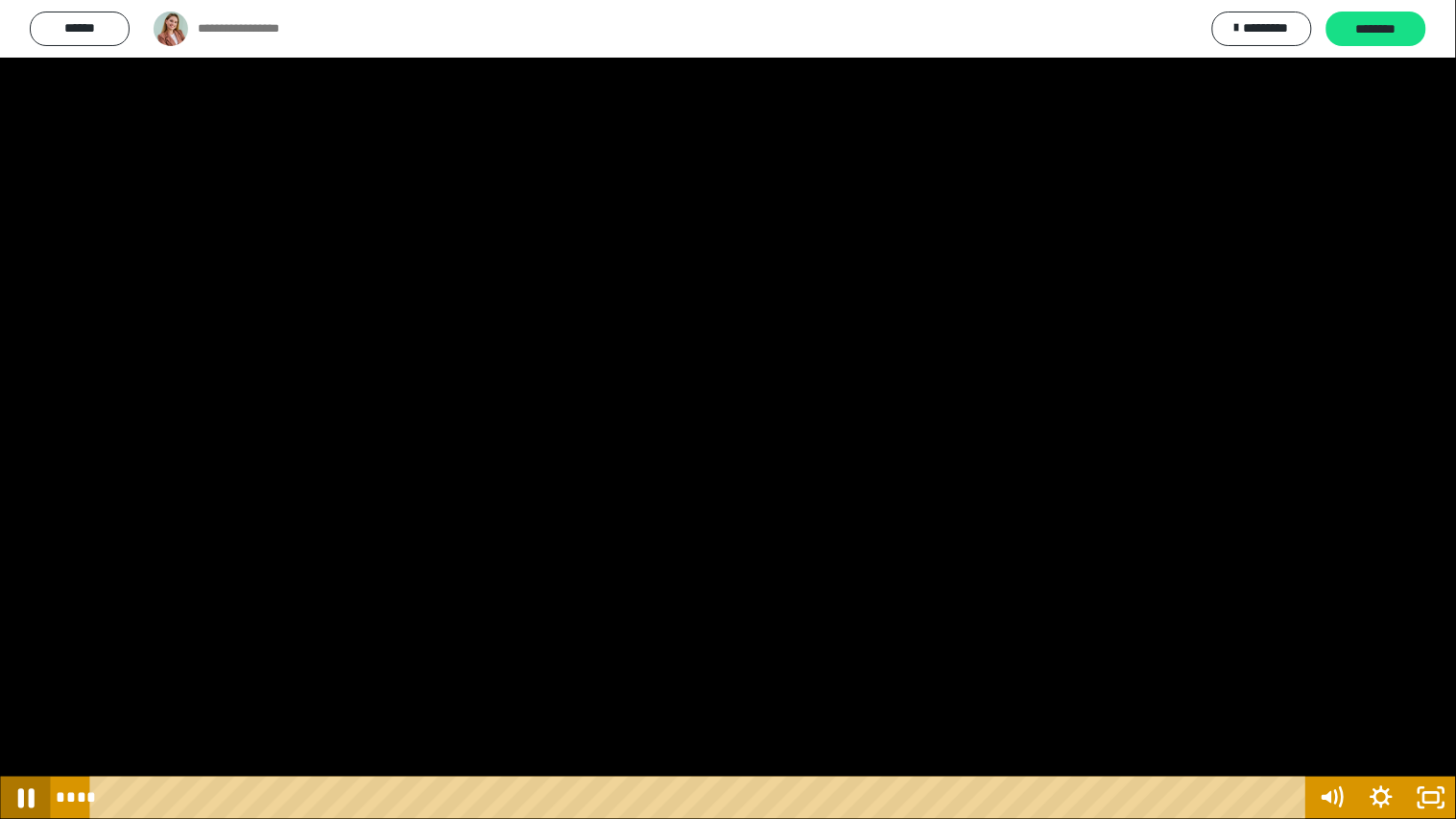 click 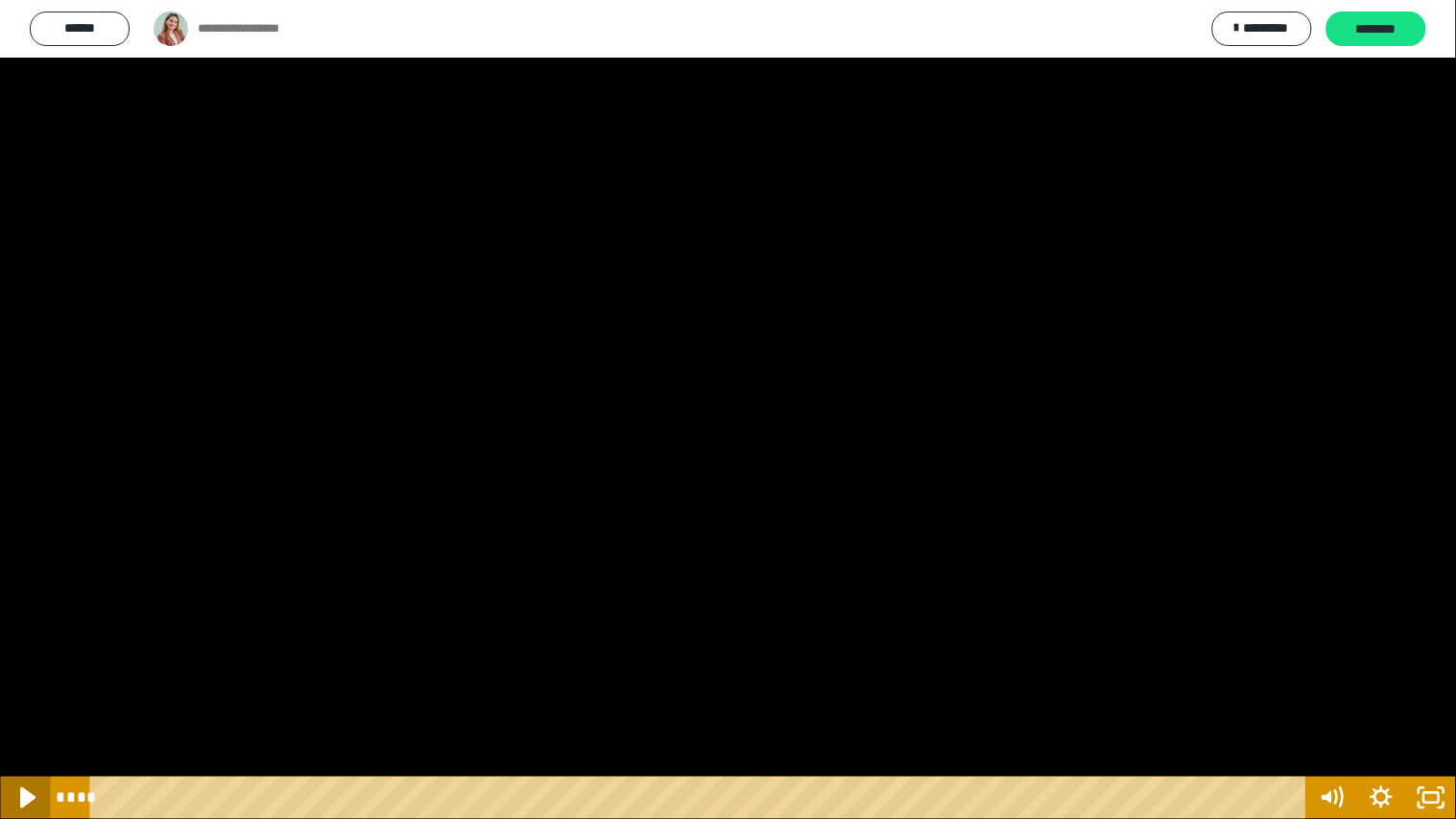 click 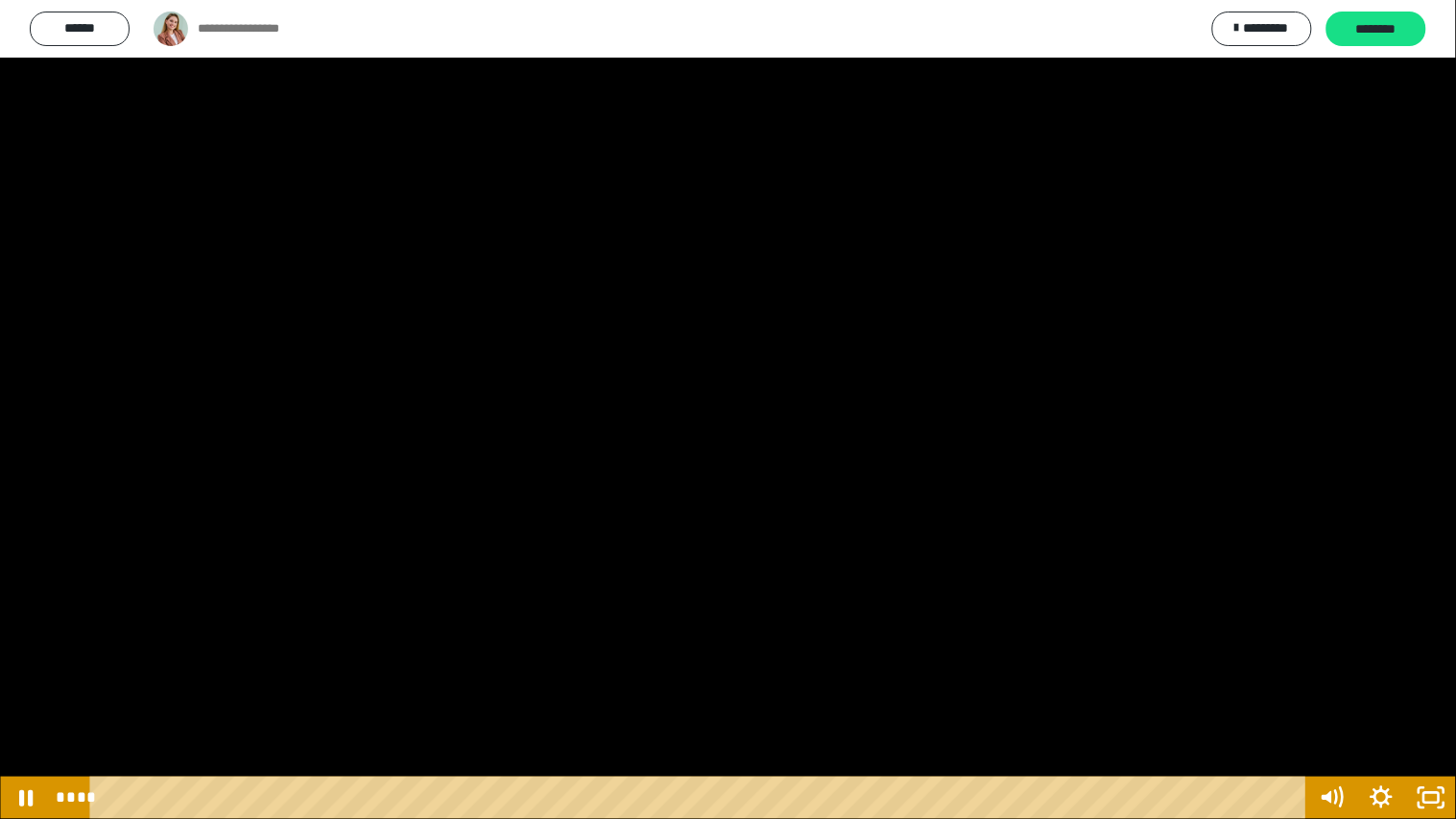 click on "**** ****" at bounding box center (678, 798) 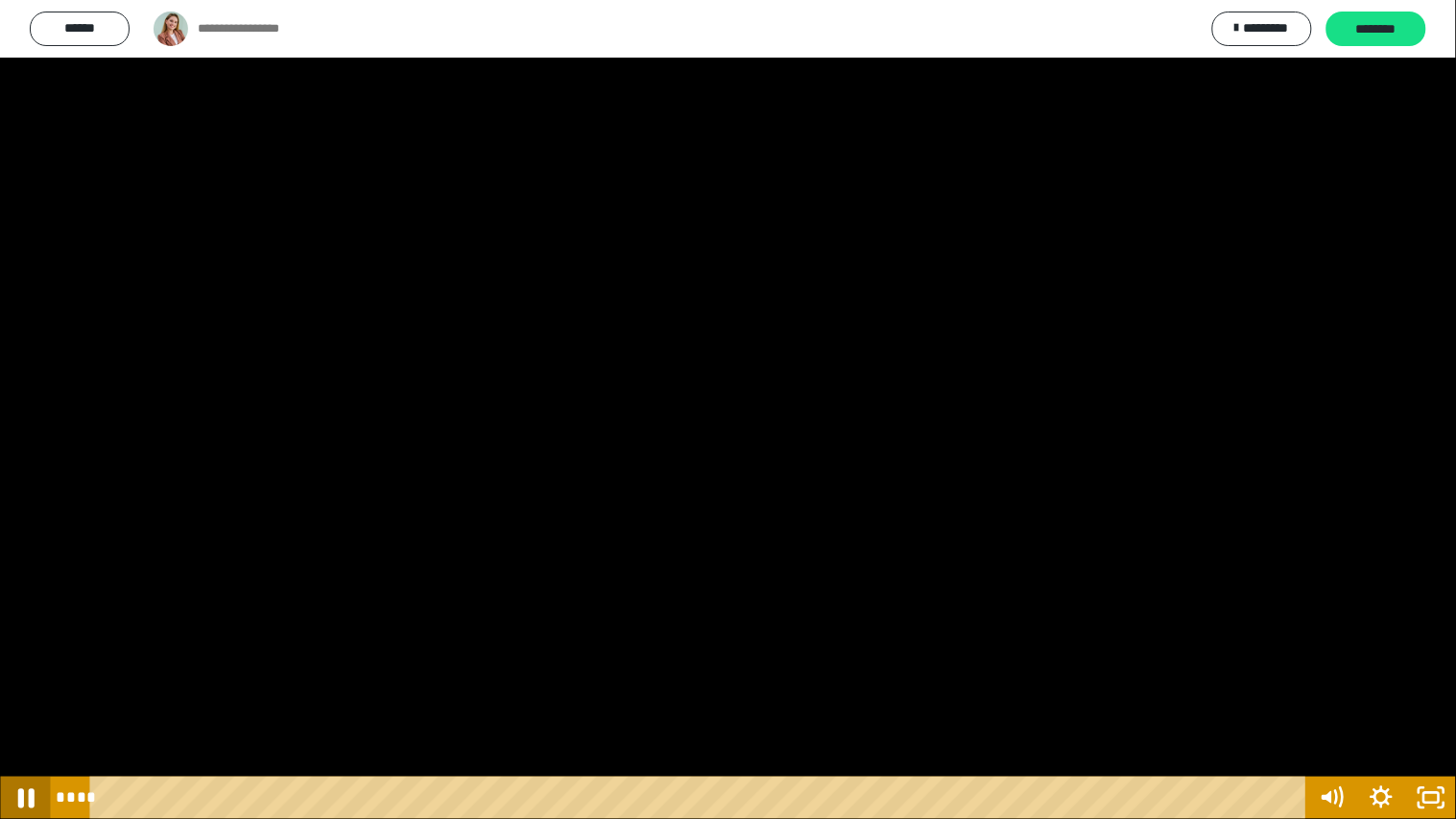 click 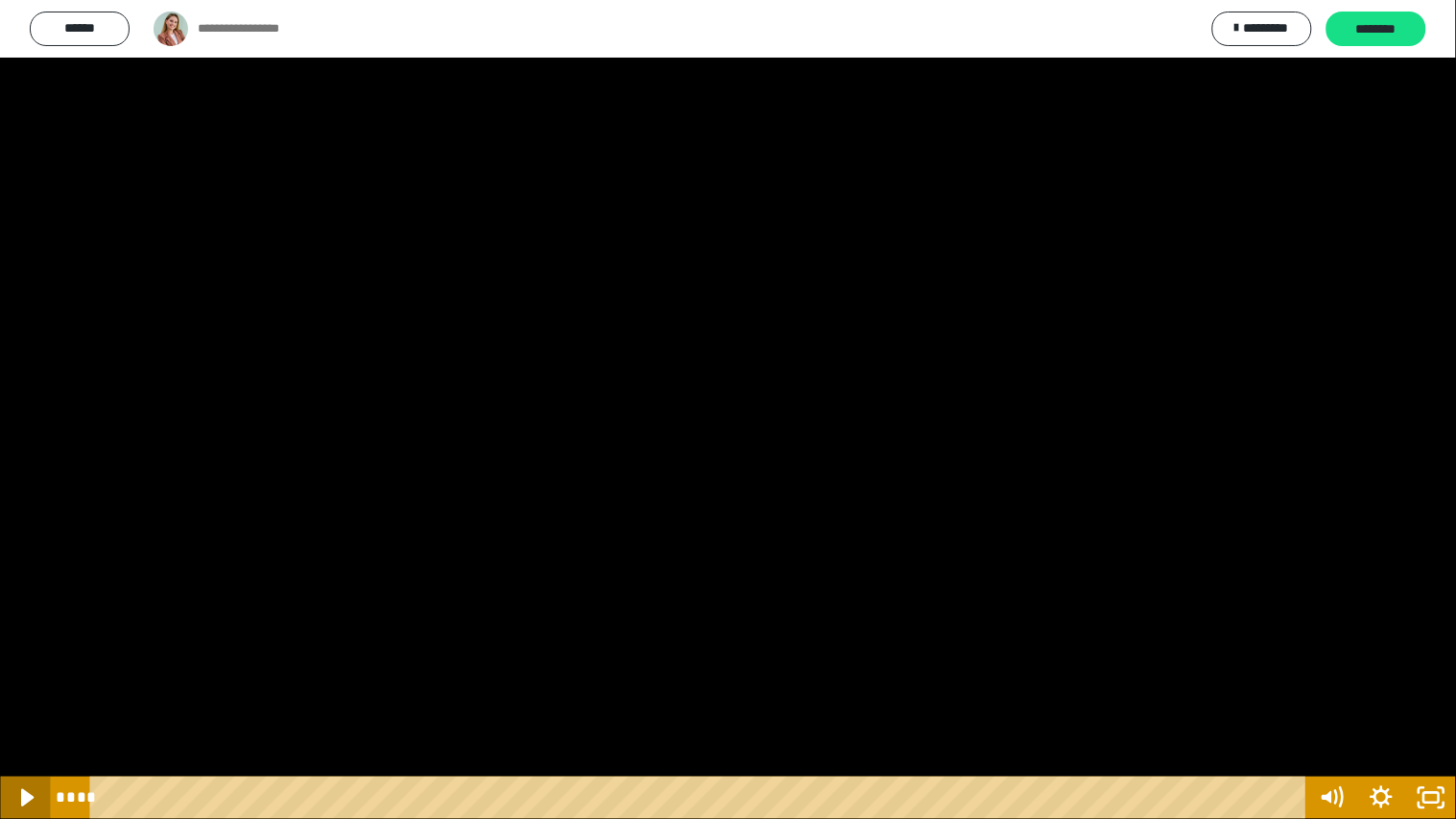 click 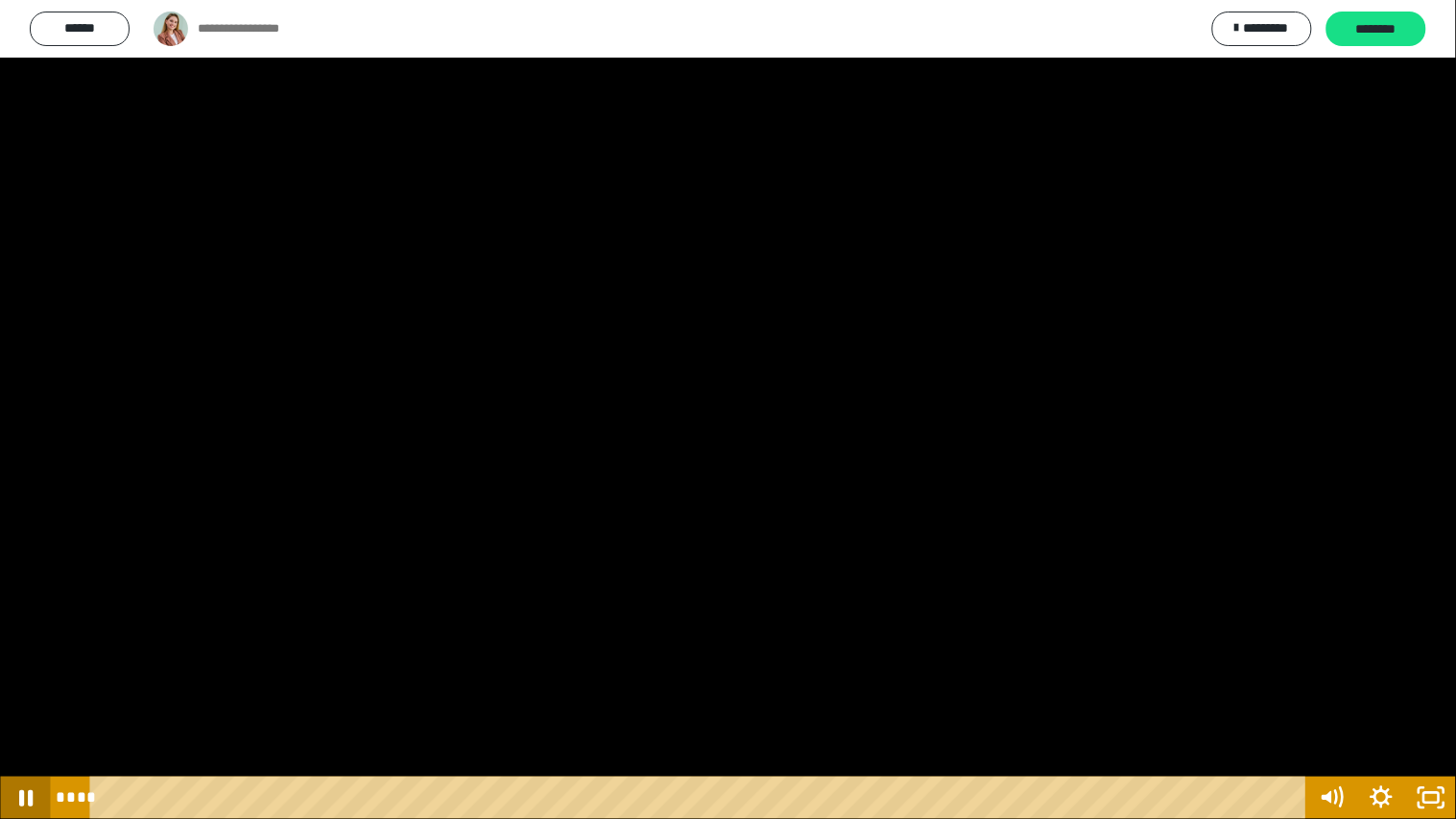 drag, startPoint x: 51, startPoint y: 799, endPoint x: 39, endPoint y: 805, distance: 13.416408 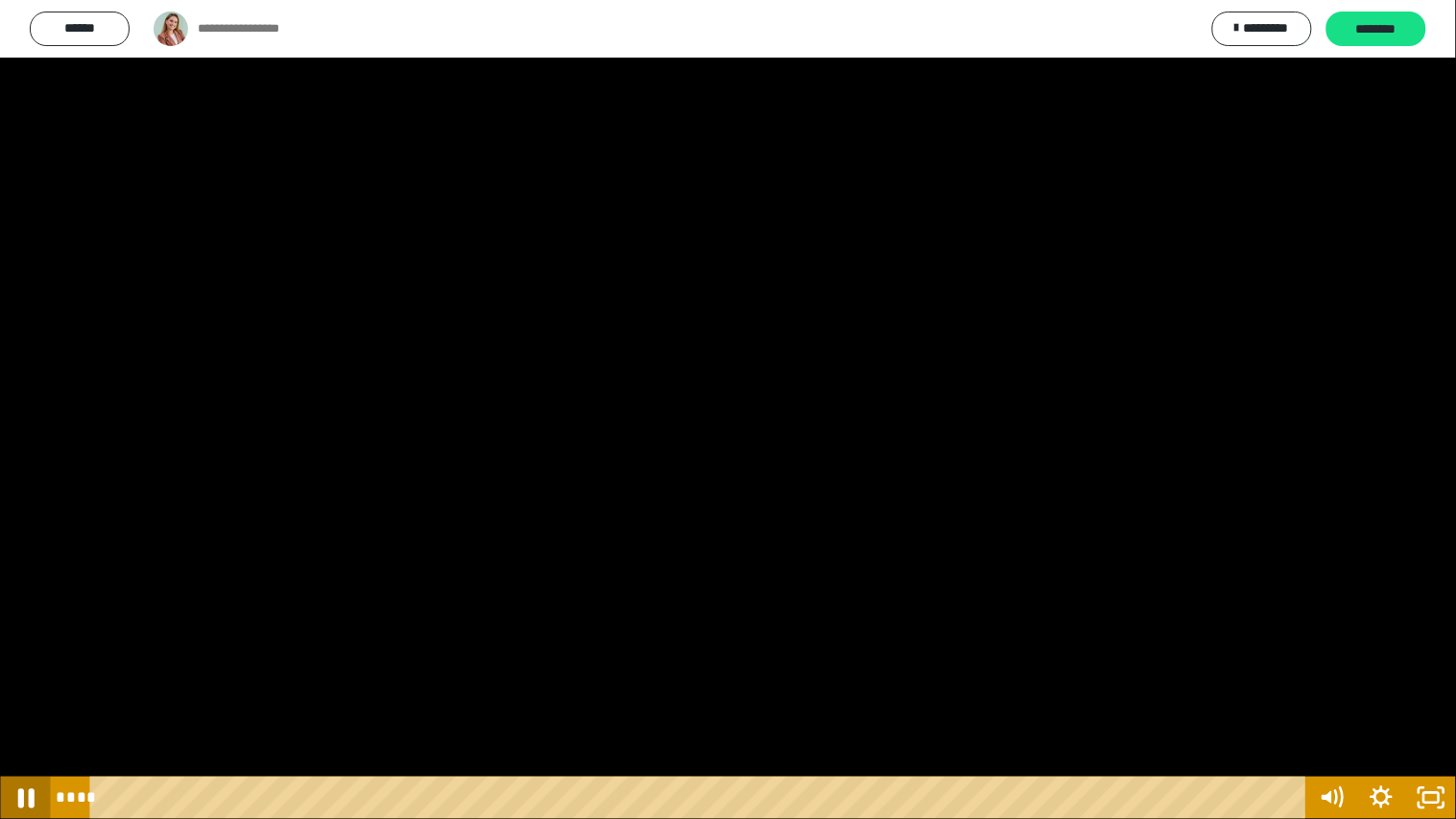 click 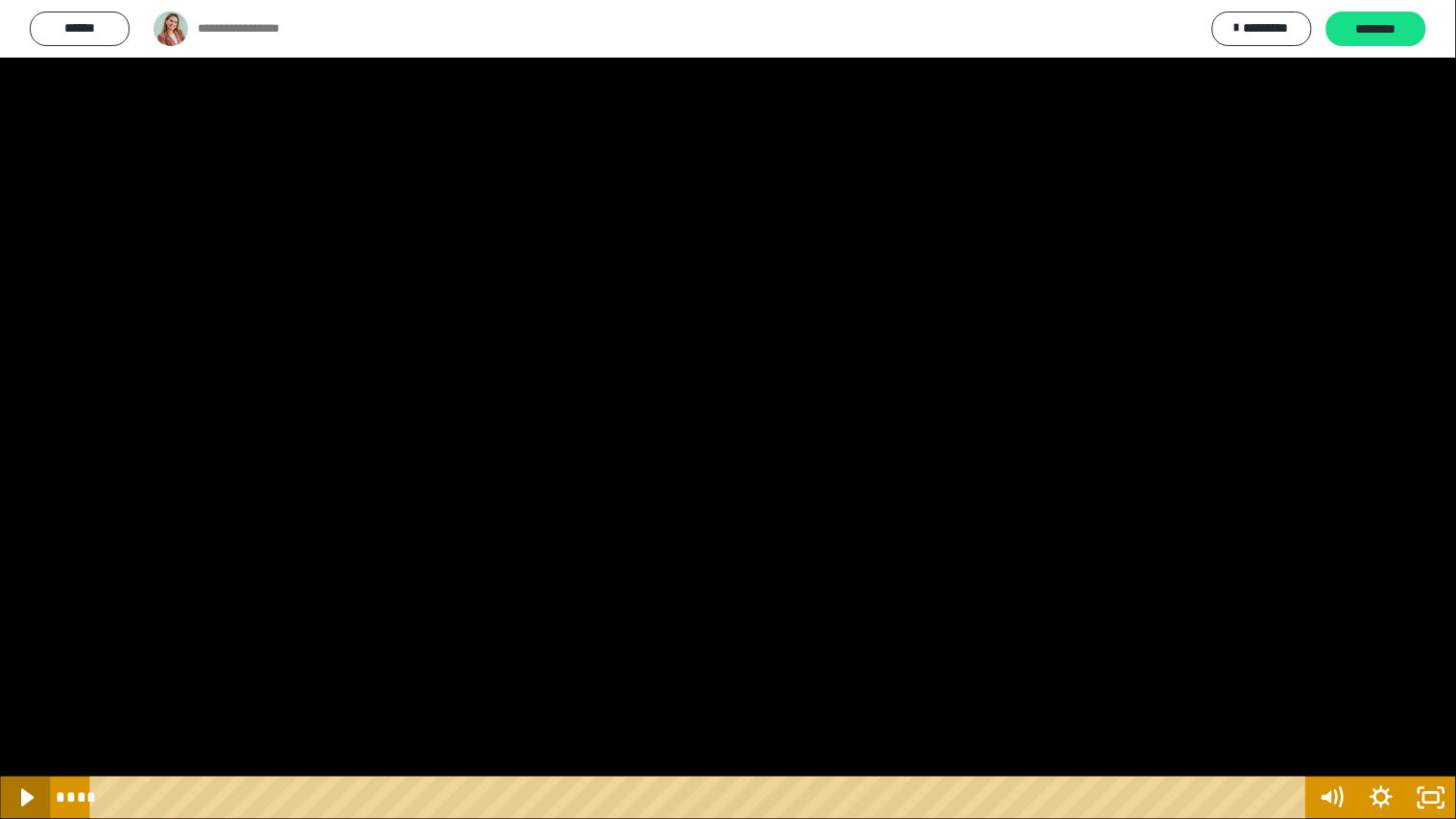 click 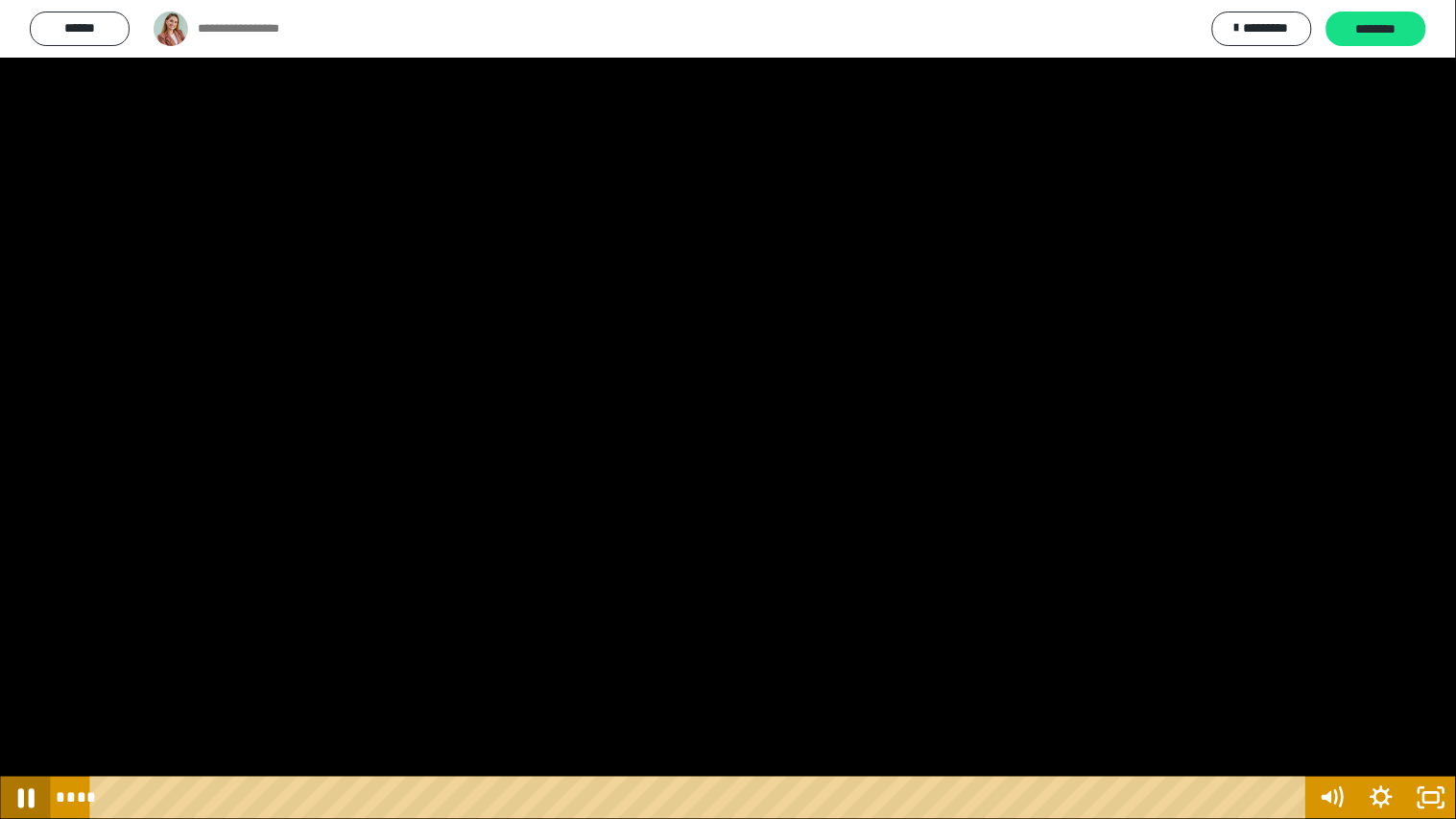 click 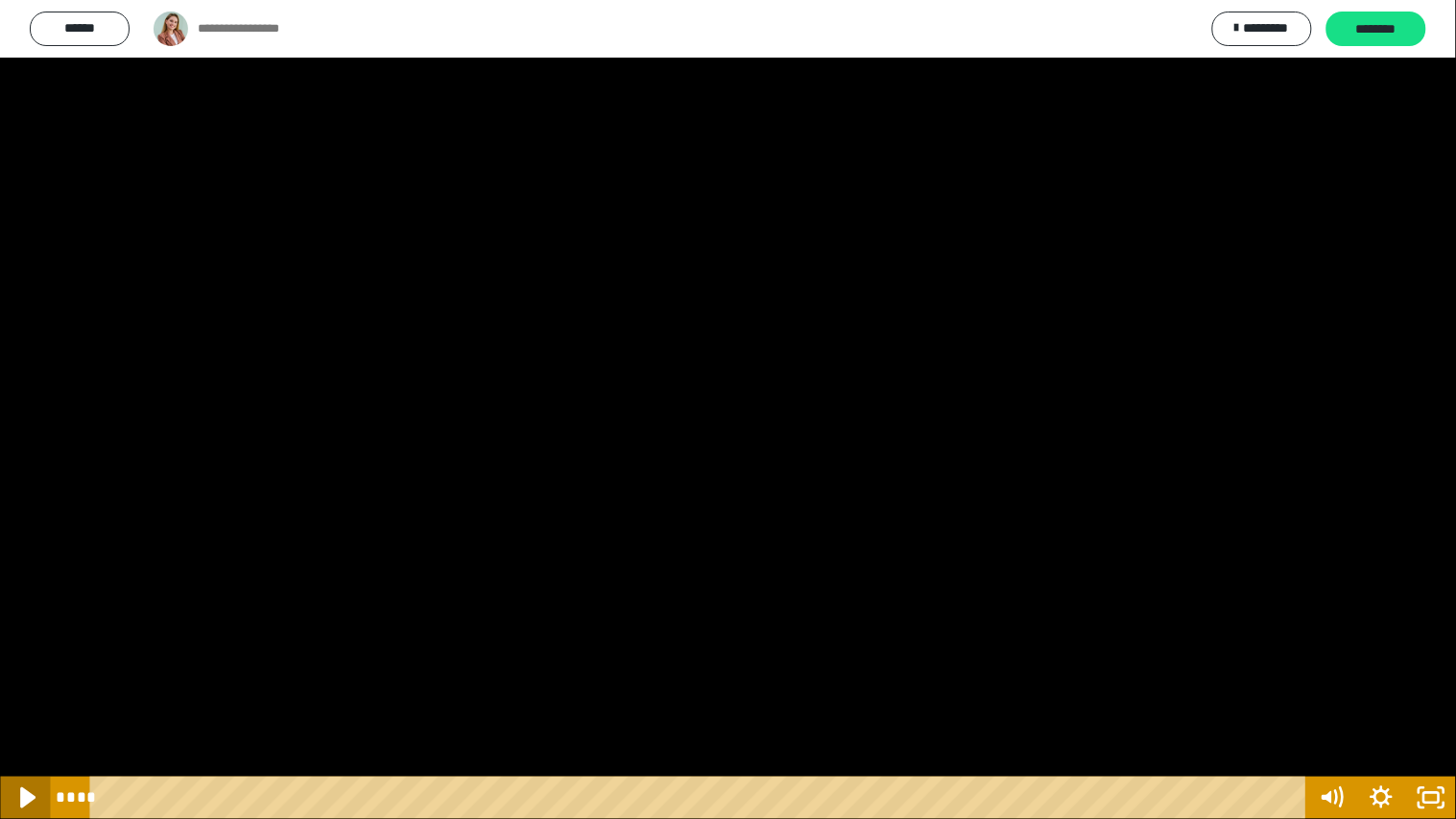 click 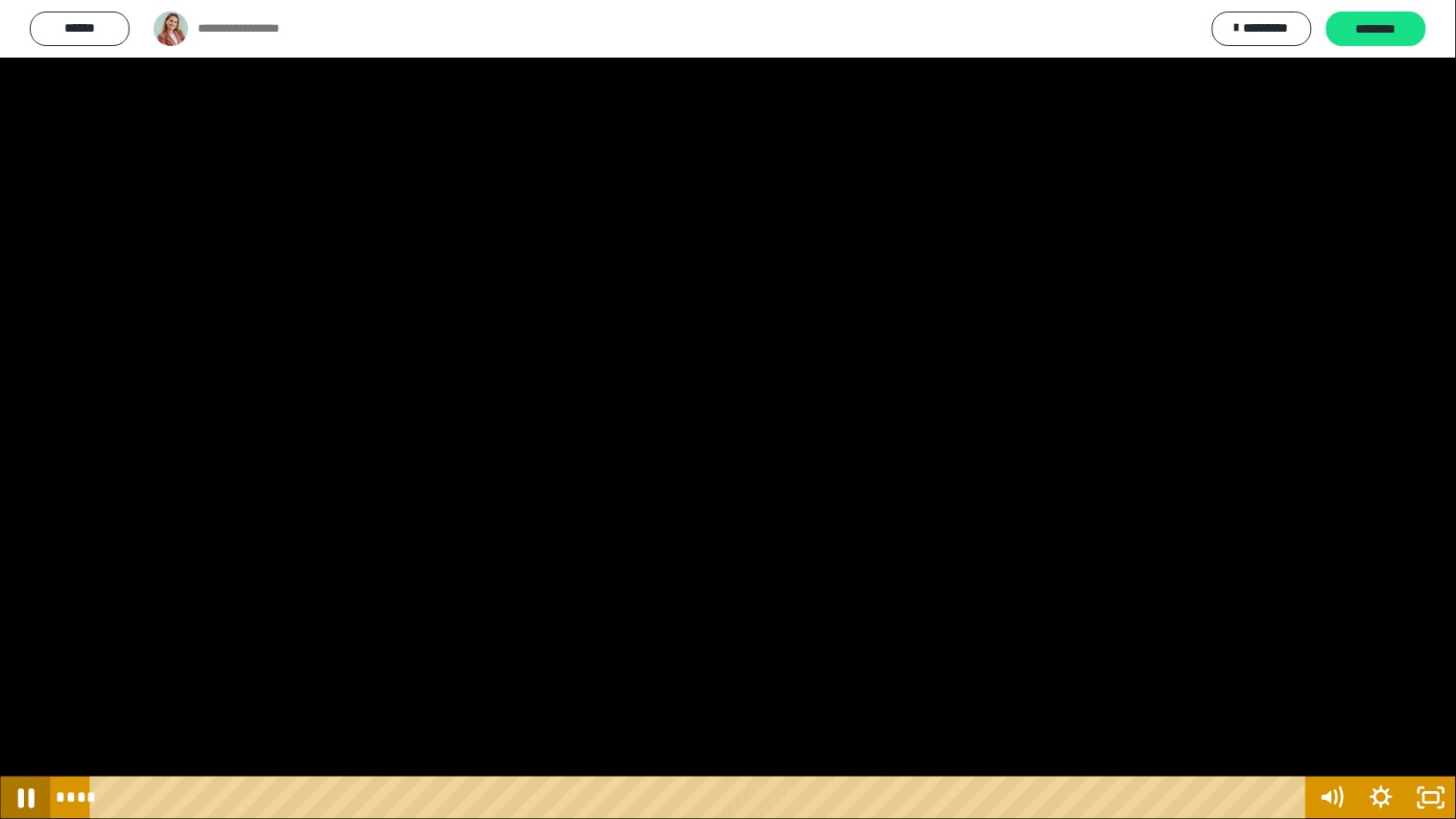 click 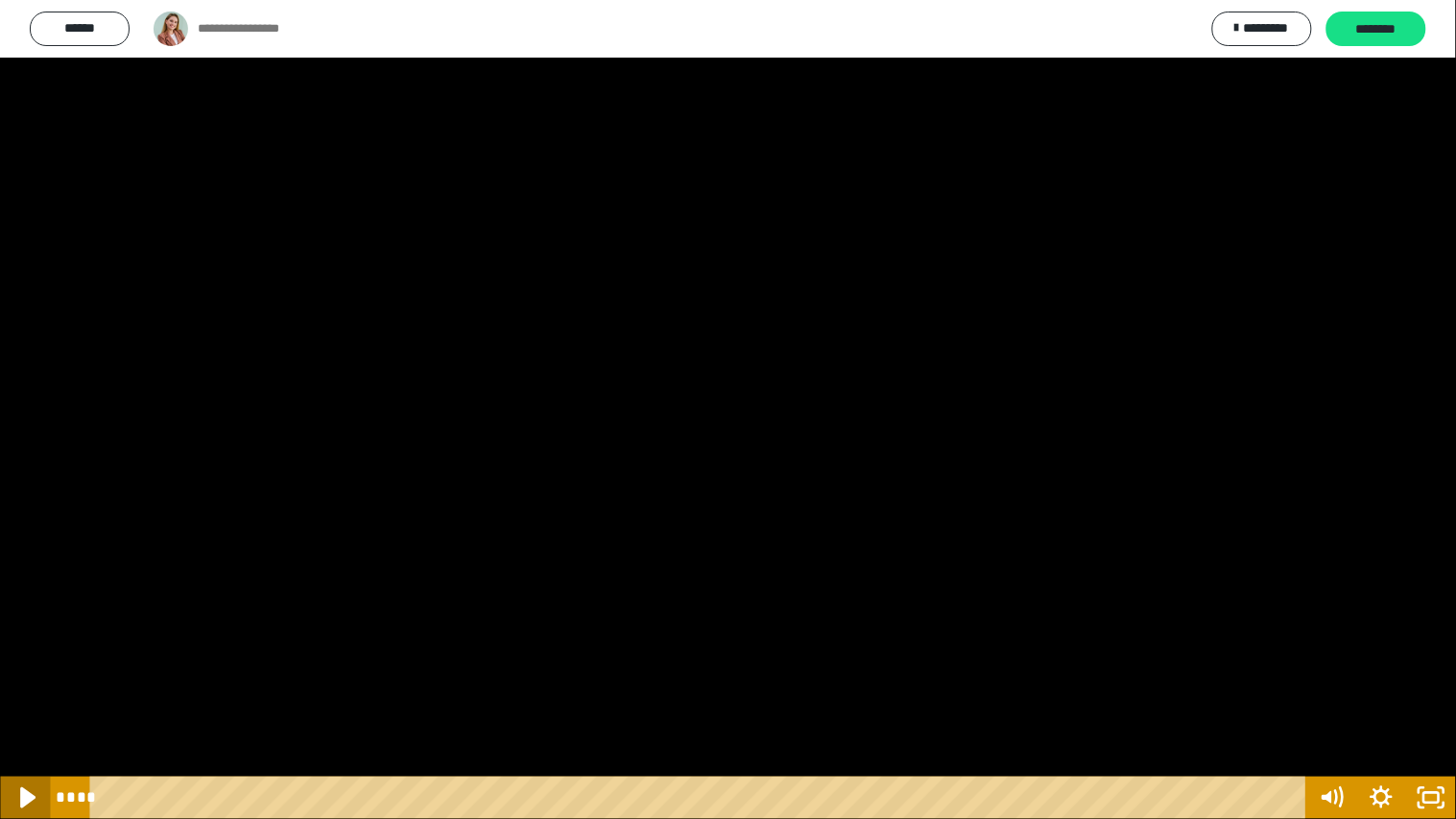 click 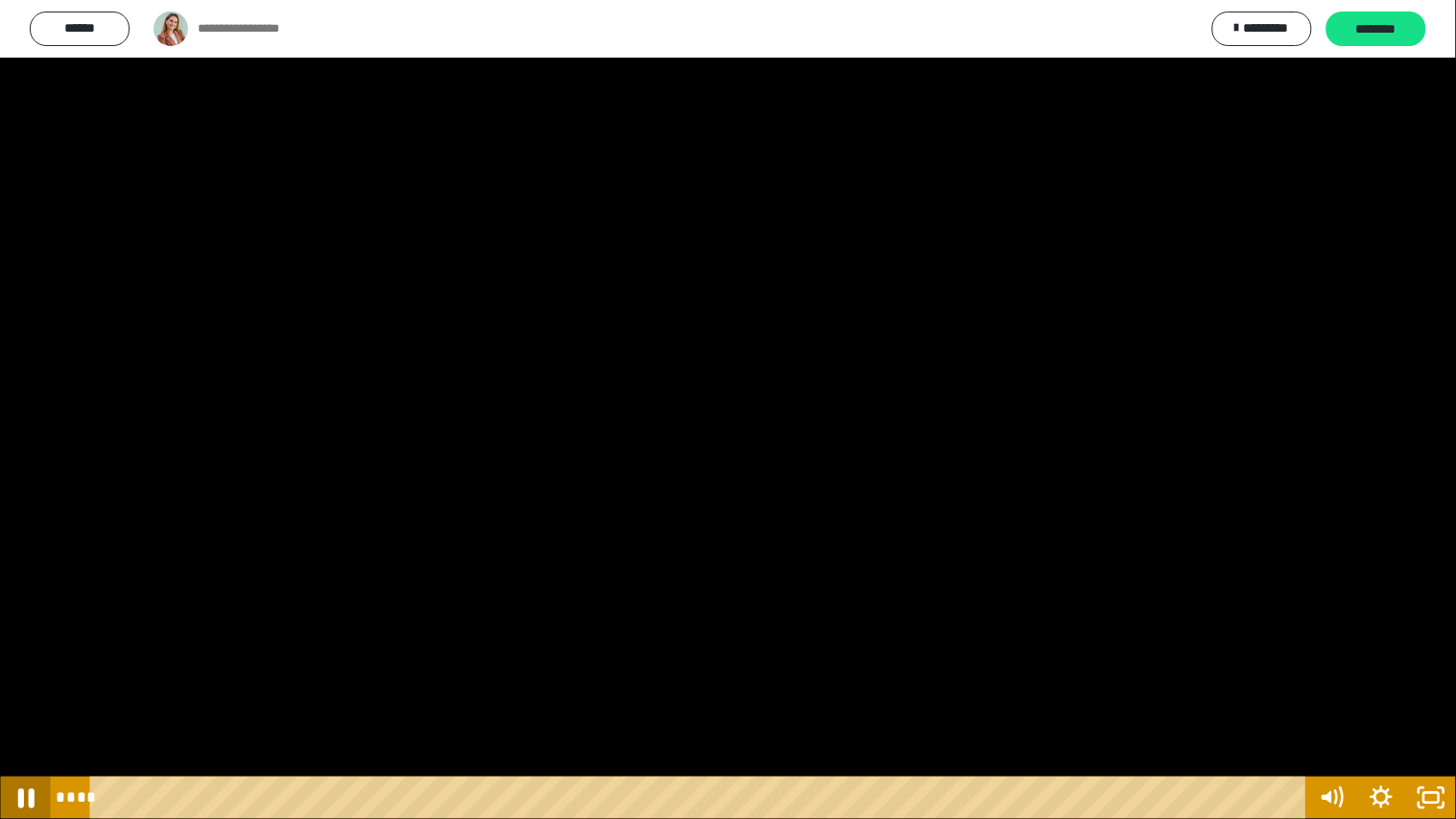 click 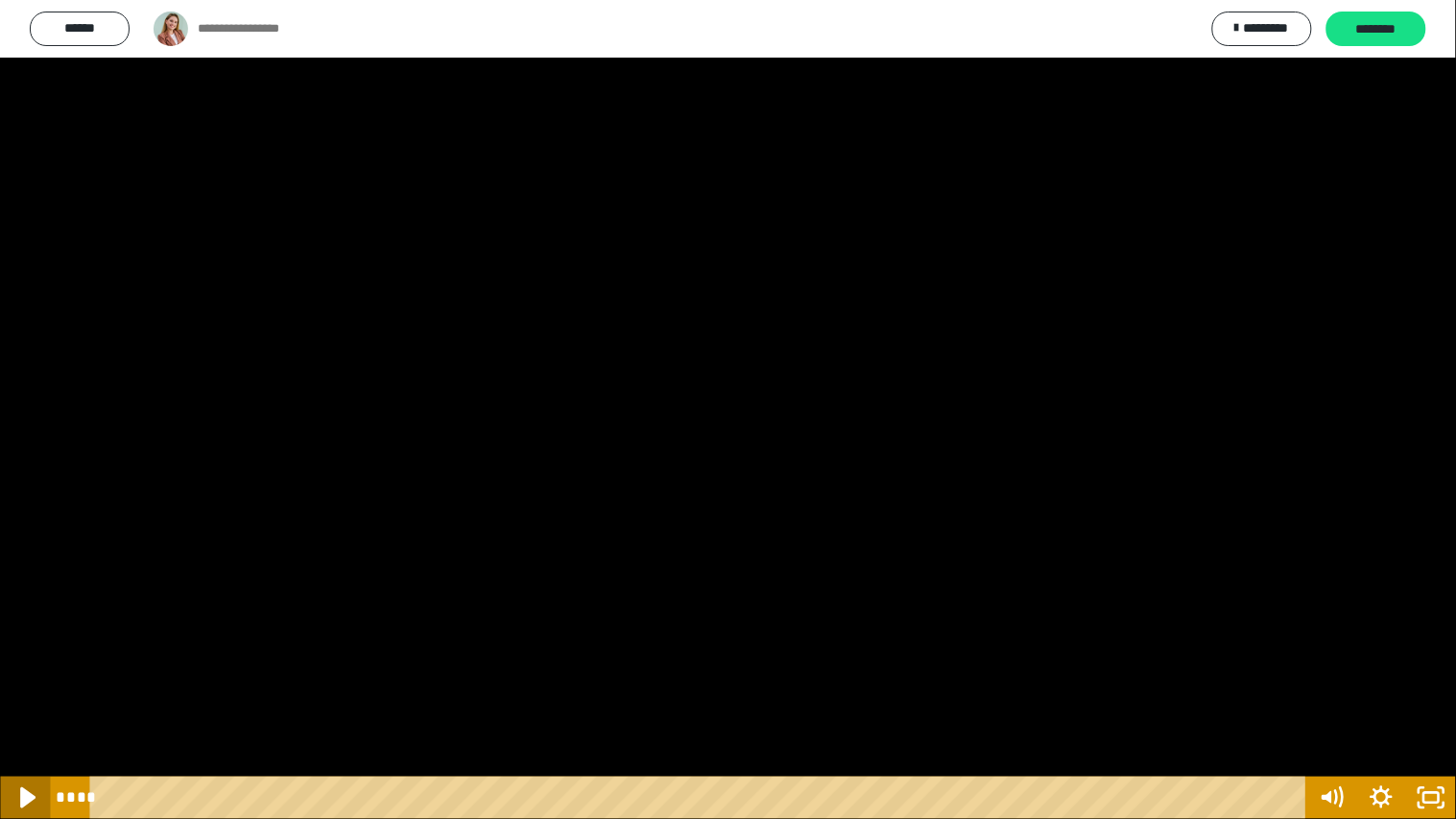 click 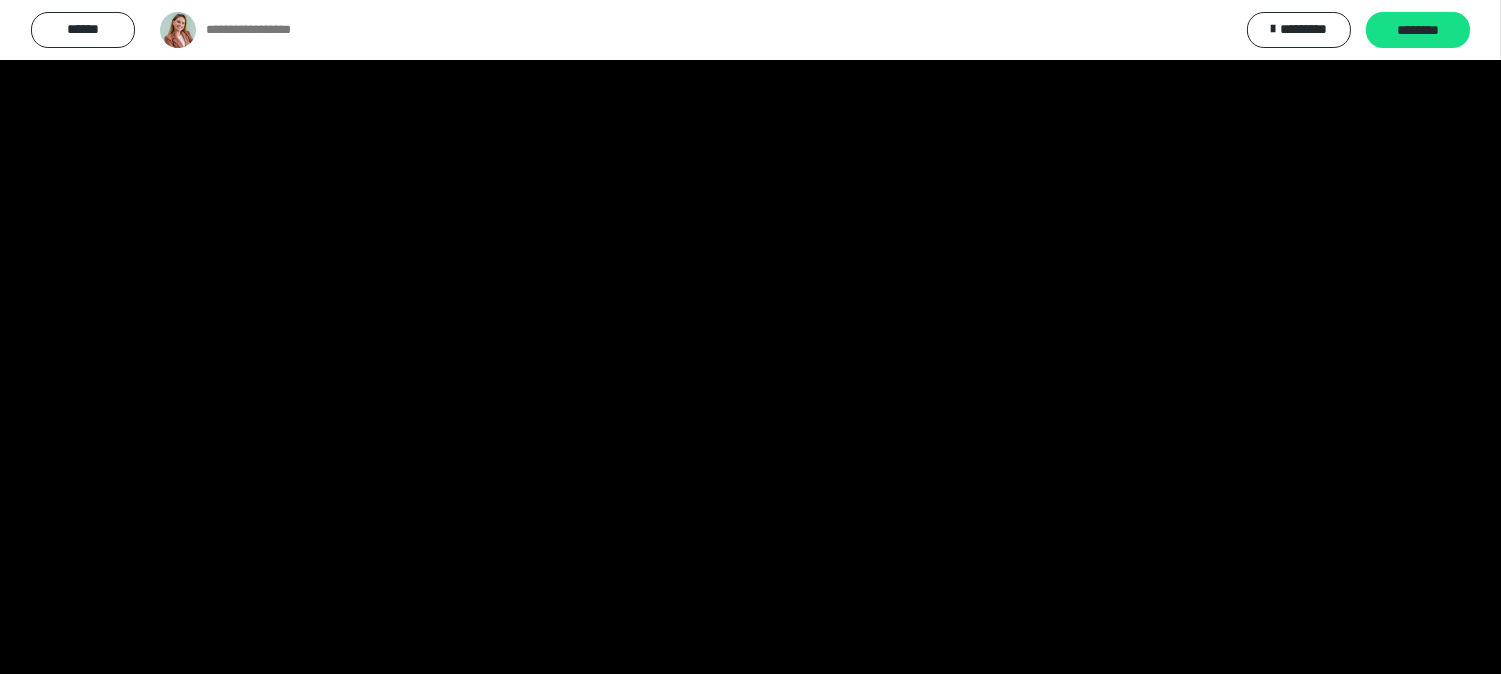 scroll, scrollTop: 1000, scrollLeft: 0, axis: vertical 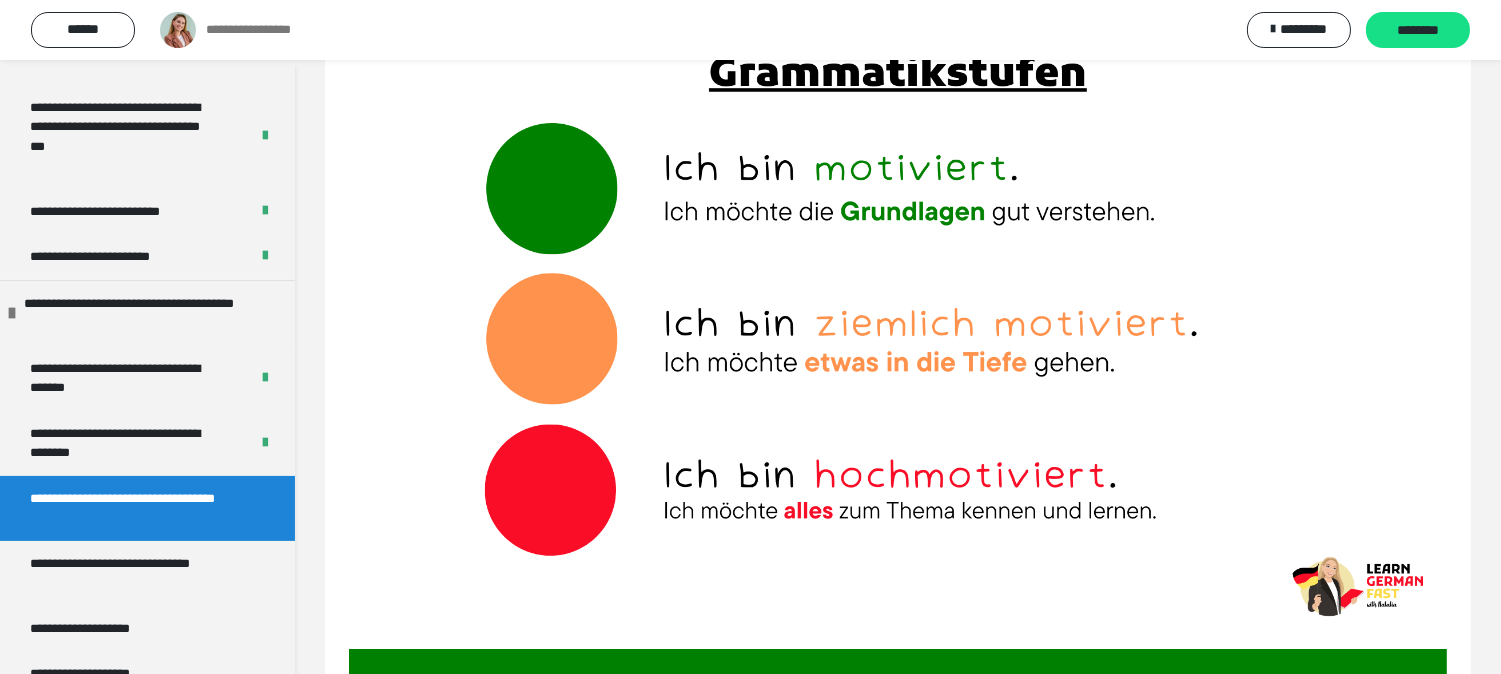 drag, startPoint x: 562, startPoint y: 193, endPoint x: 593, endPoint y: 188, distance: 31.400637 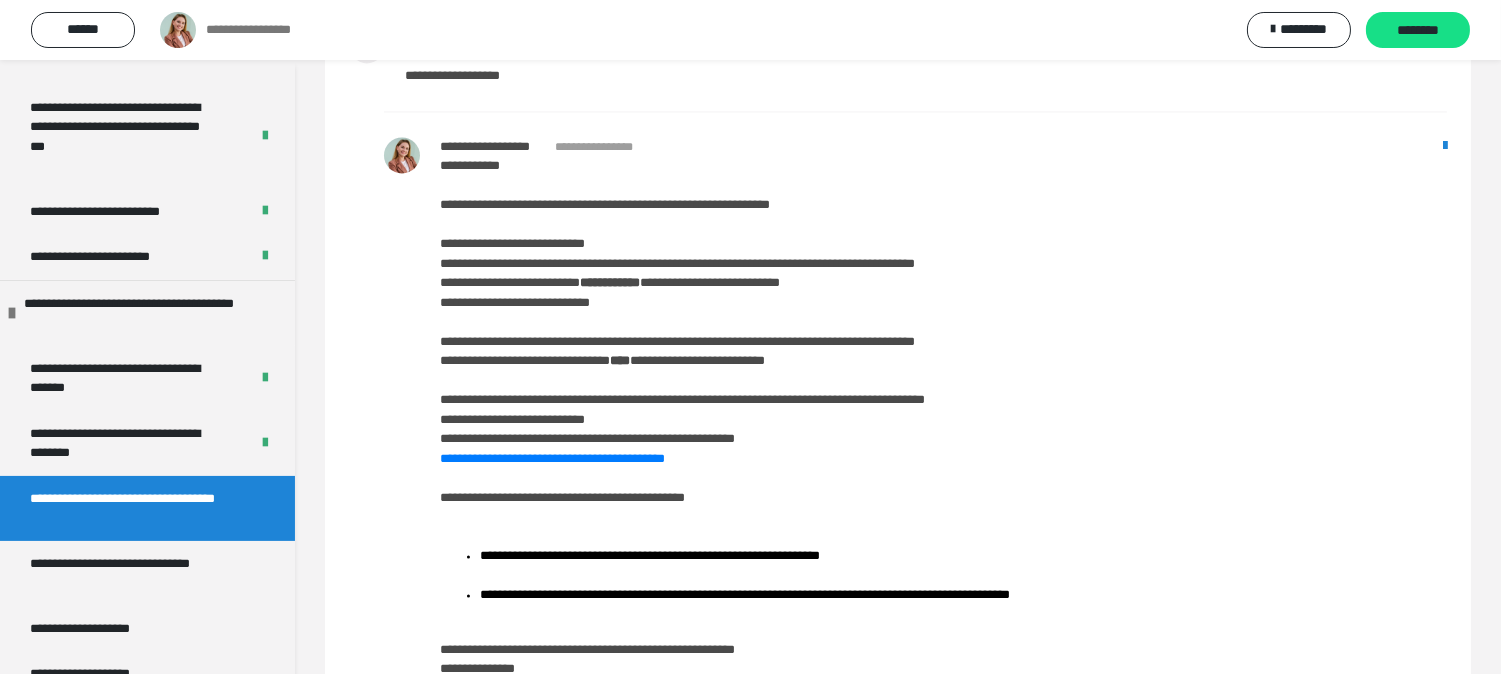 scroll, scrollTop: 7541, scrollLeft: 0, axis: vertical 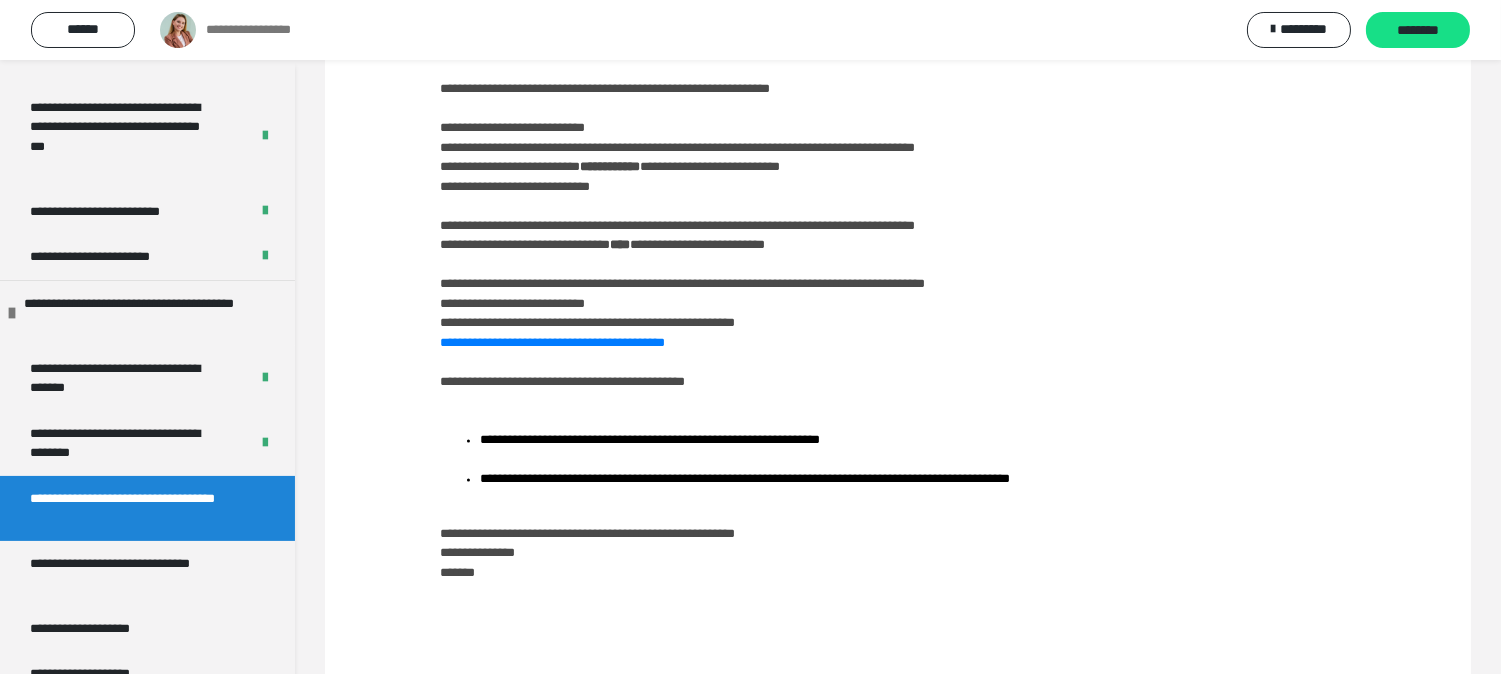 click on "**********" at bounding box center (963, 439) 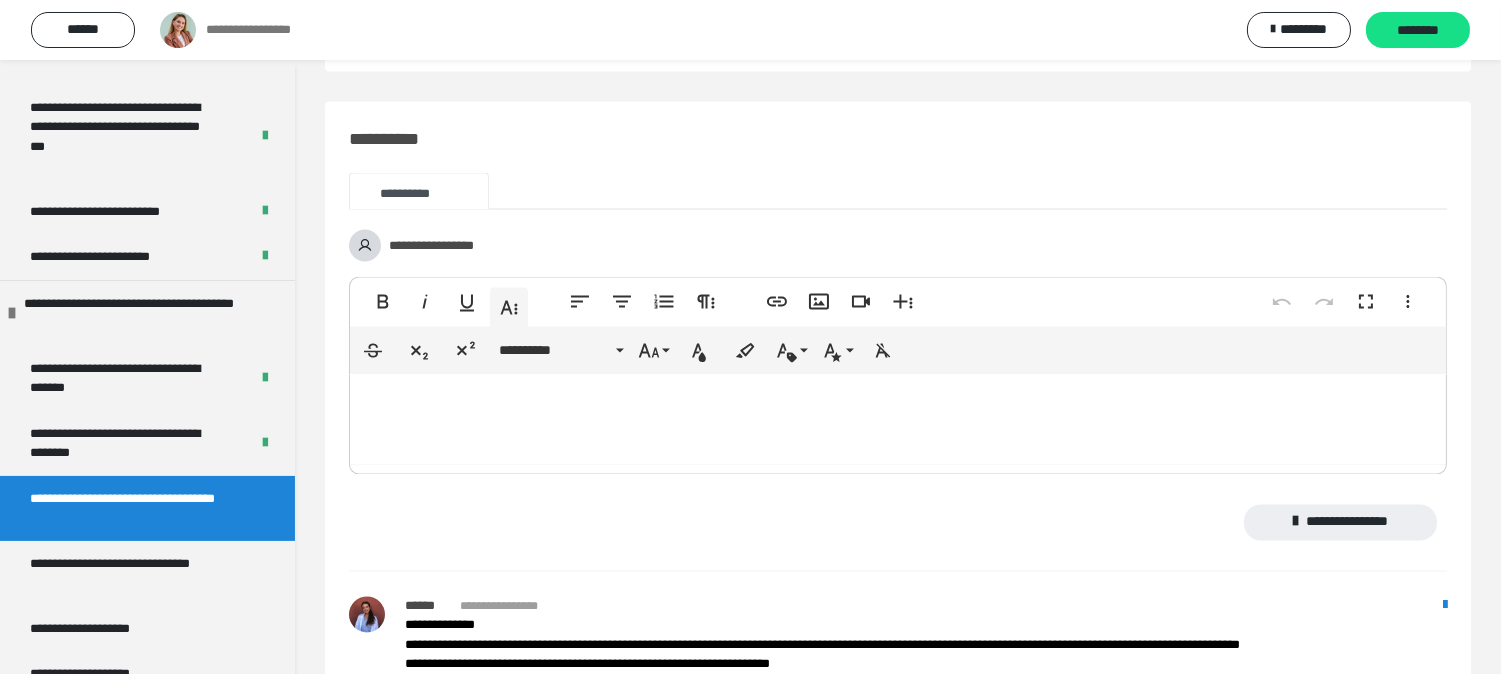 scroll, scrollTop: 6652, scrollLeft: 0, axis: vertical 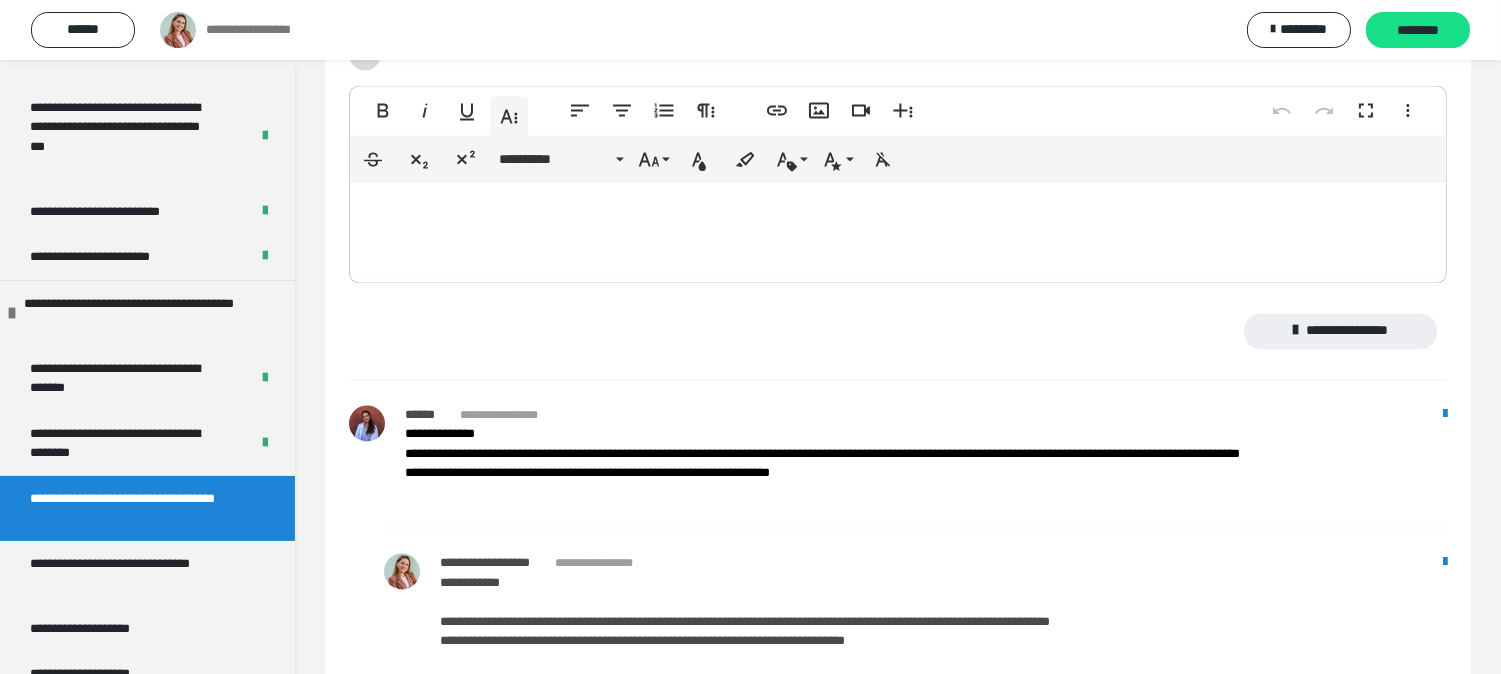 click at bounding box center (898, 229) 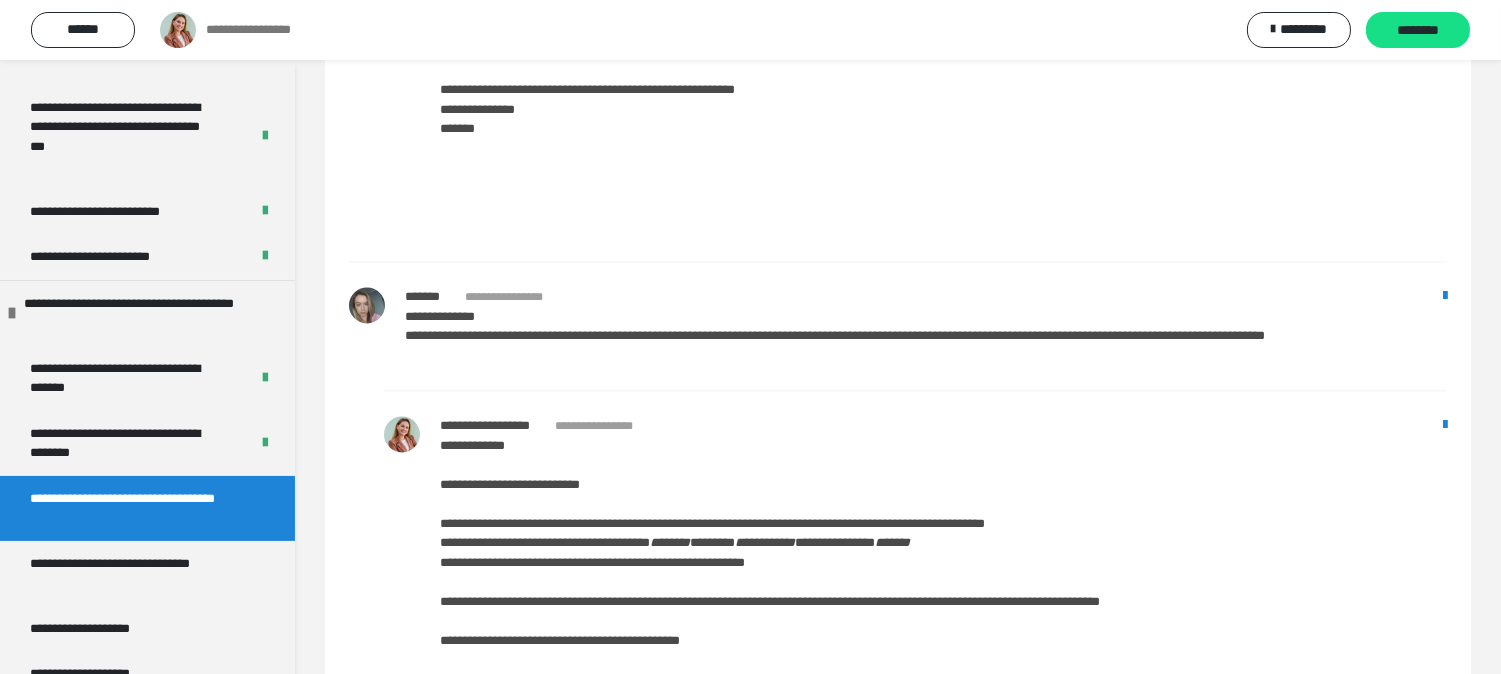 scroll, scrollTop: 8096, scrollLeft: 0, axis: vertical 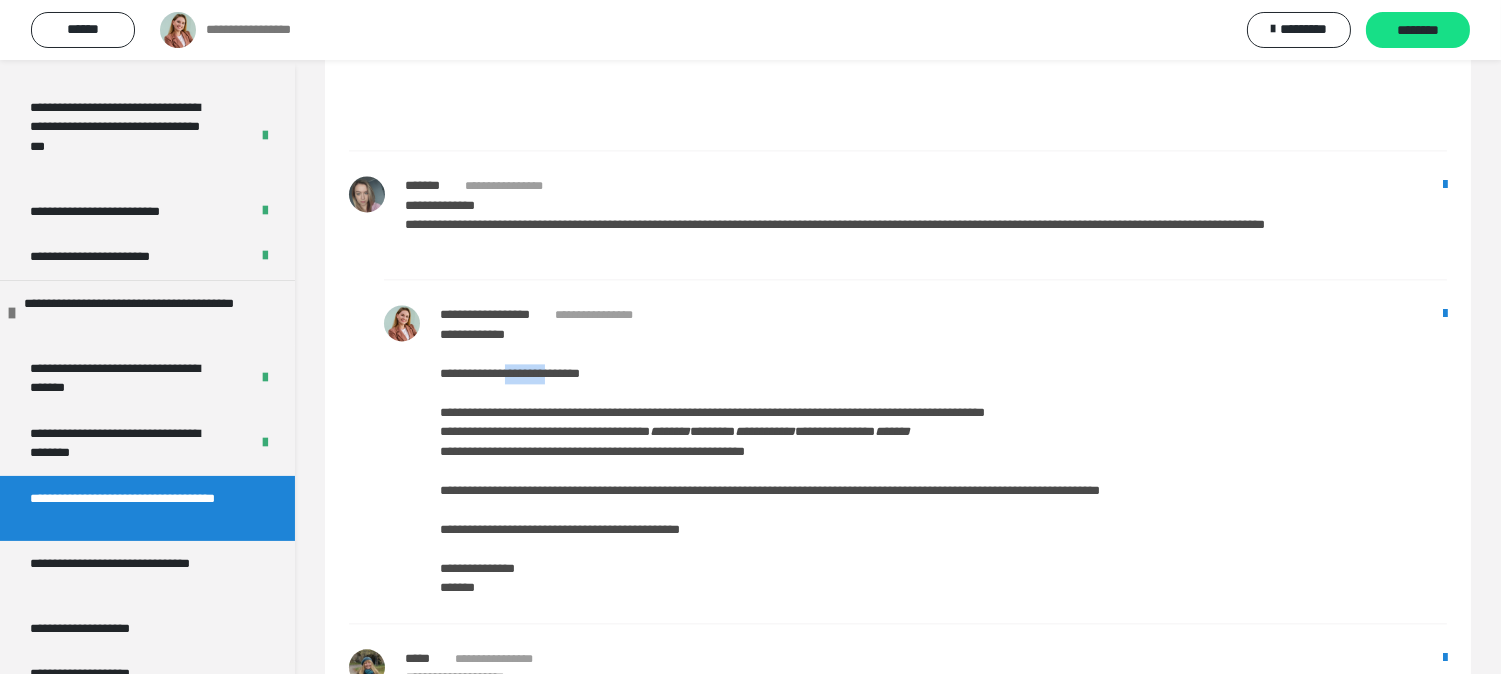 drag, startPoint x: 525, startPoint y: 378, endPoint x: 586, endPoint y: 384, distance: 61.294373 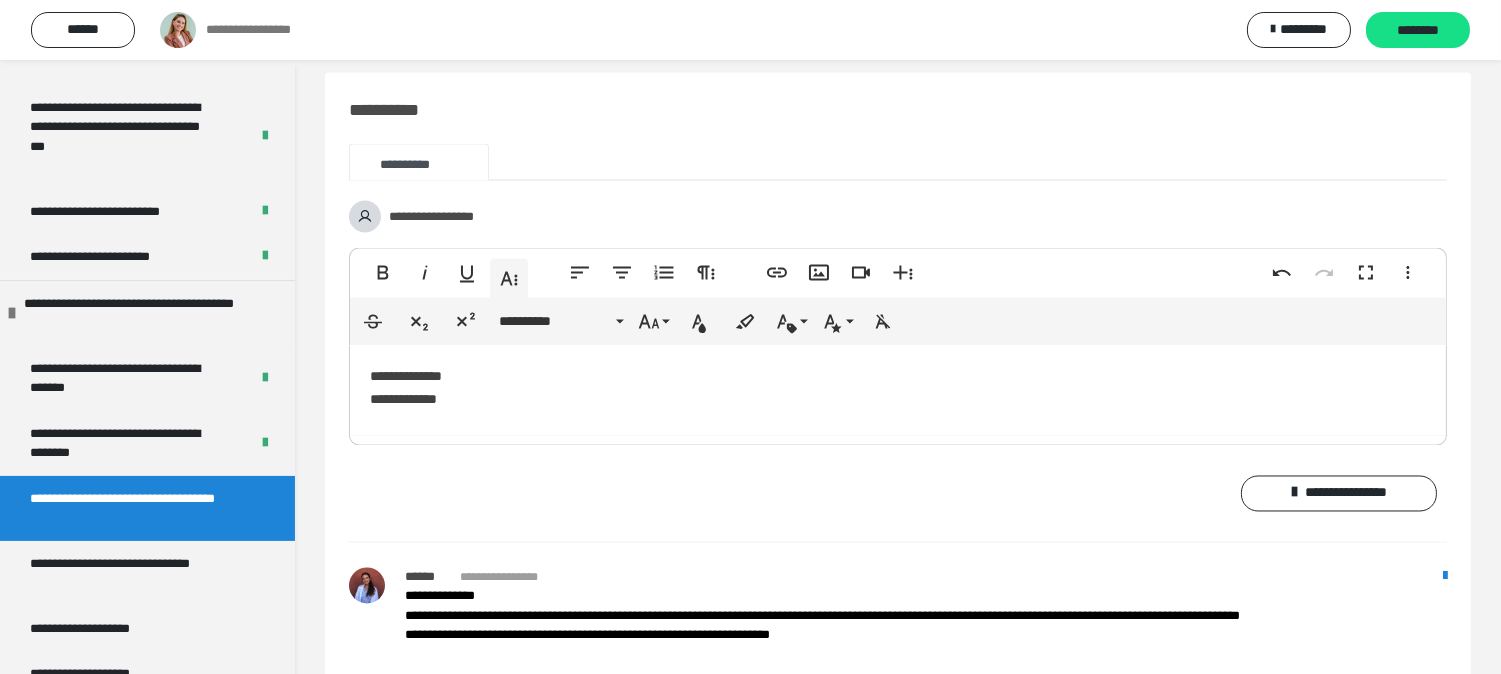 scroll, scrollTop: 6318, scrollLeft: 0, axis: vertical 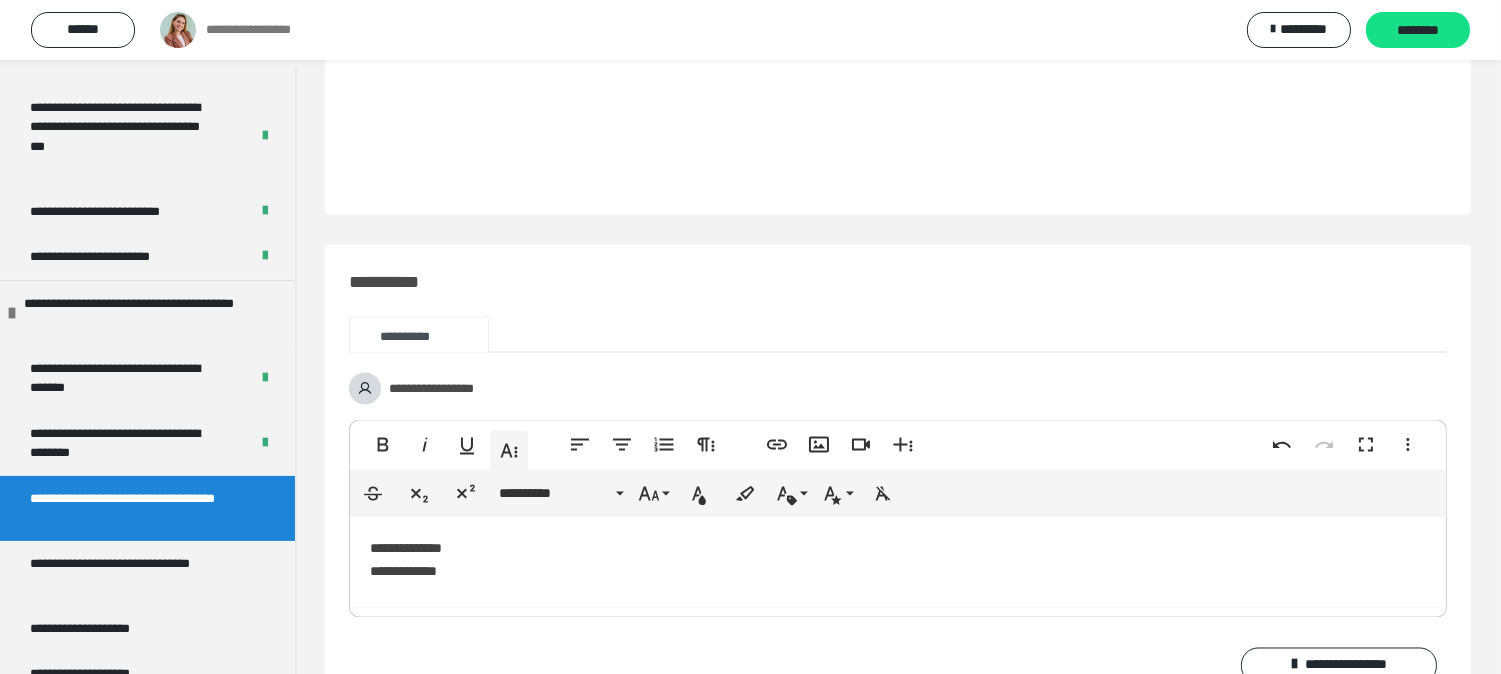 click on "**********" at bounding box center [898, 563] 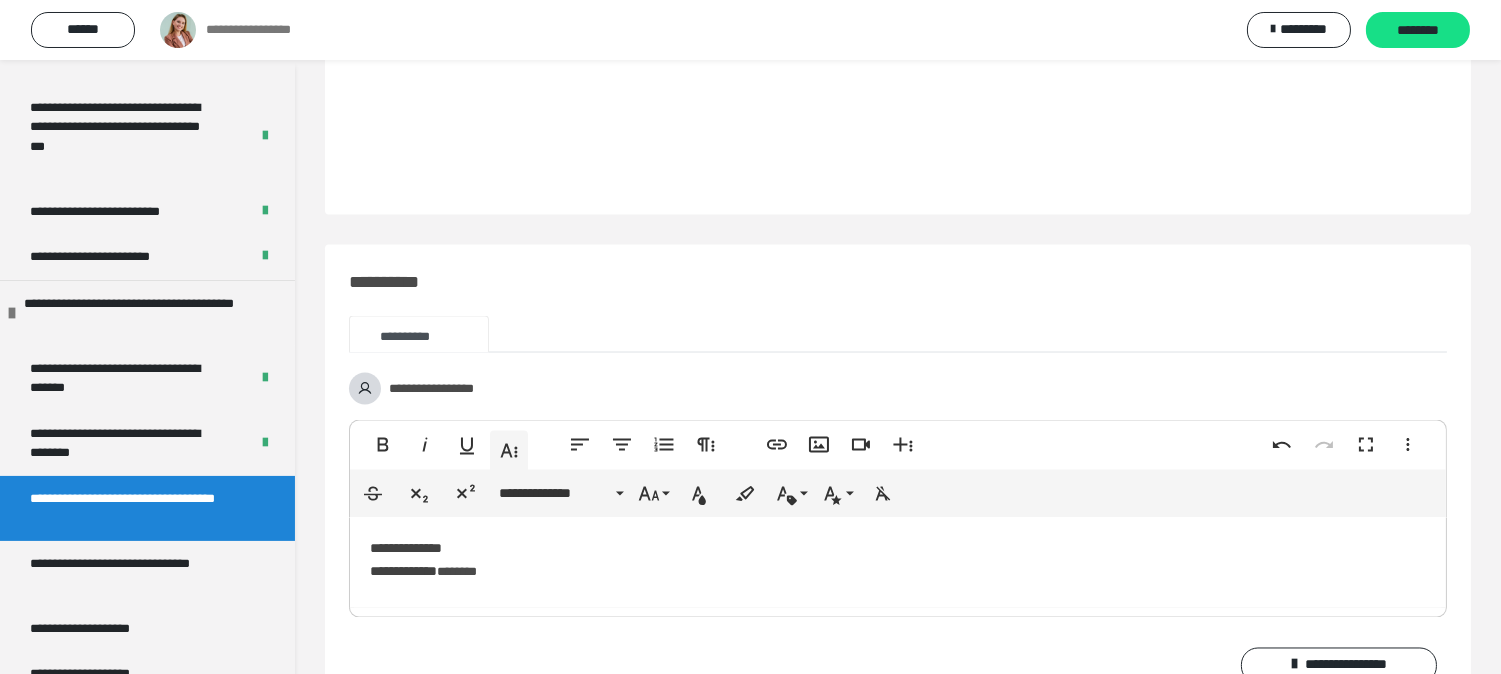 click on "**********" at bounding box center [898, 563] 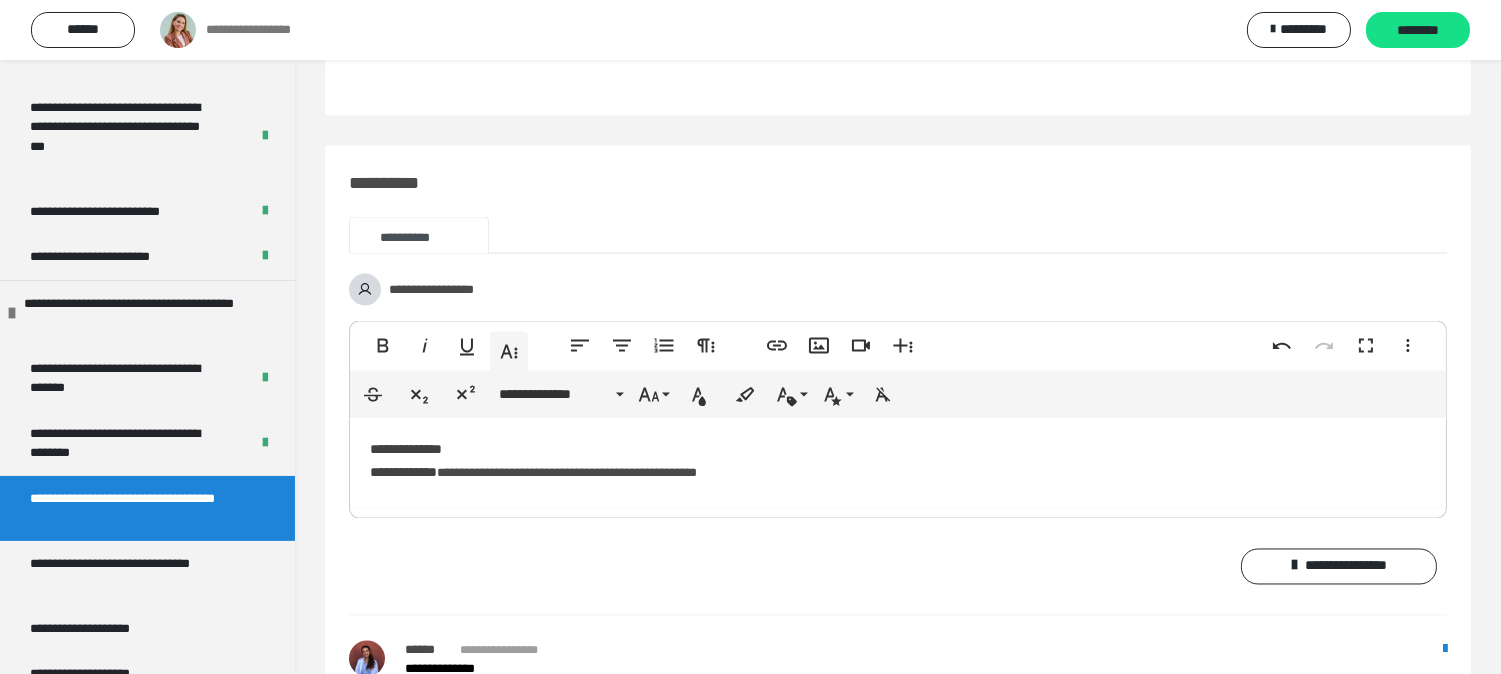 scroll, scrollTop: 6430, scrollLeft: 0, axis: vertical 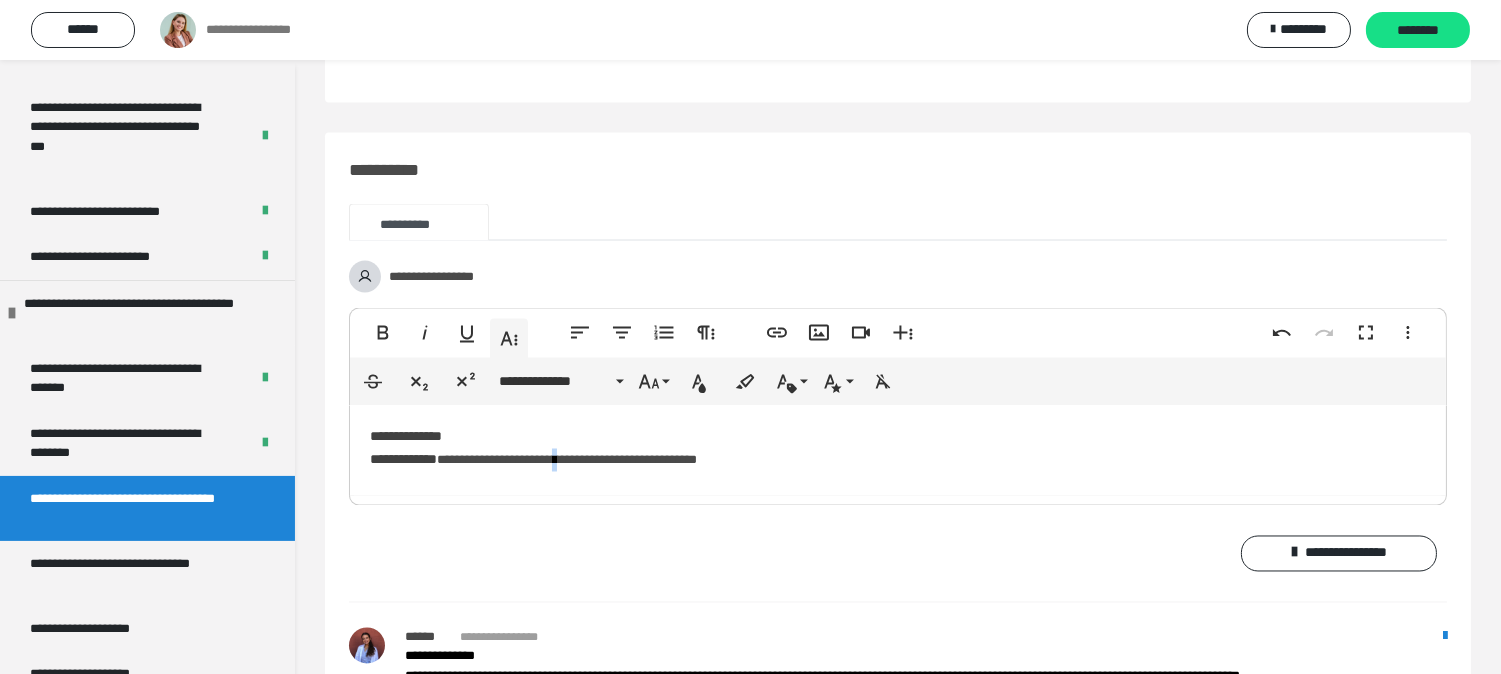 click on "**********" at bounding box center [567, 460] 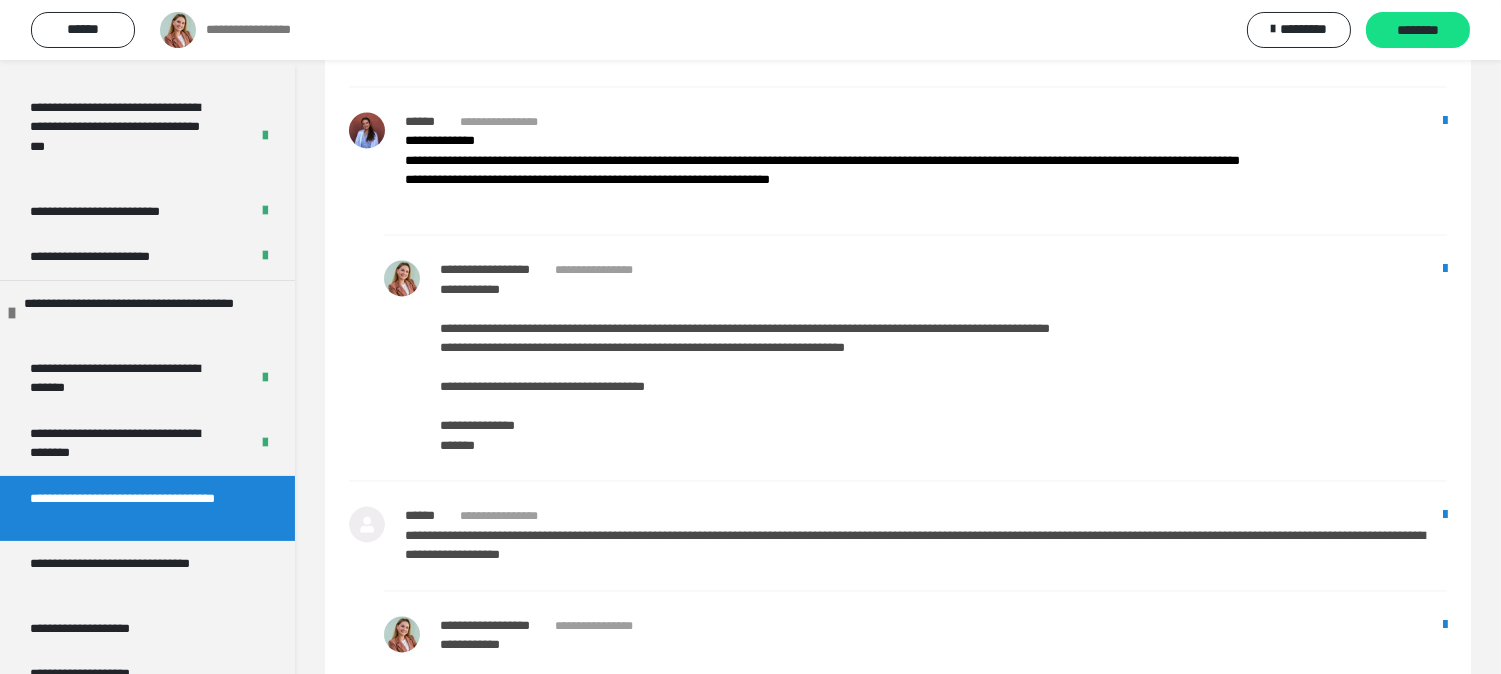 scroll, scrollTop: 6985, scrollLeft: 0, axis: vertical 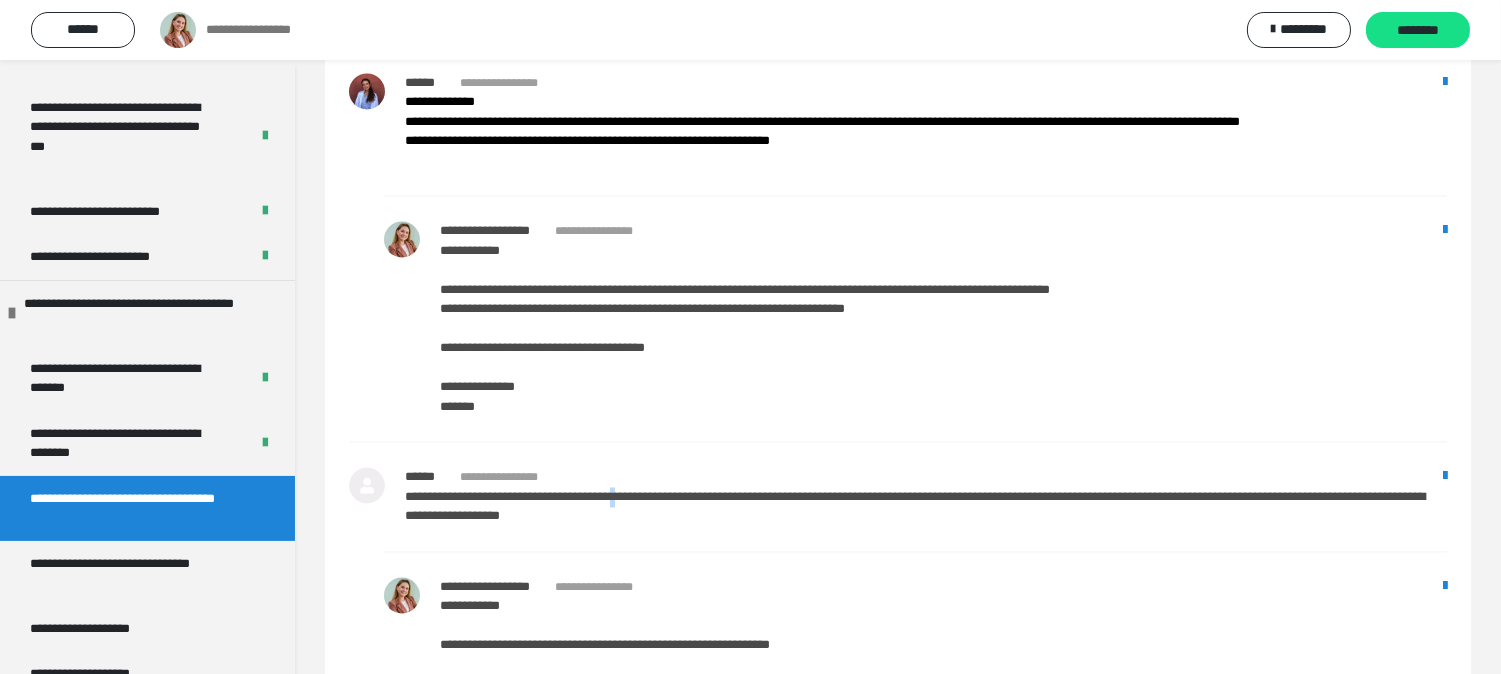 click on "**********" at bounding box center (926, 506) 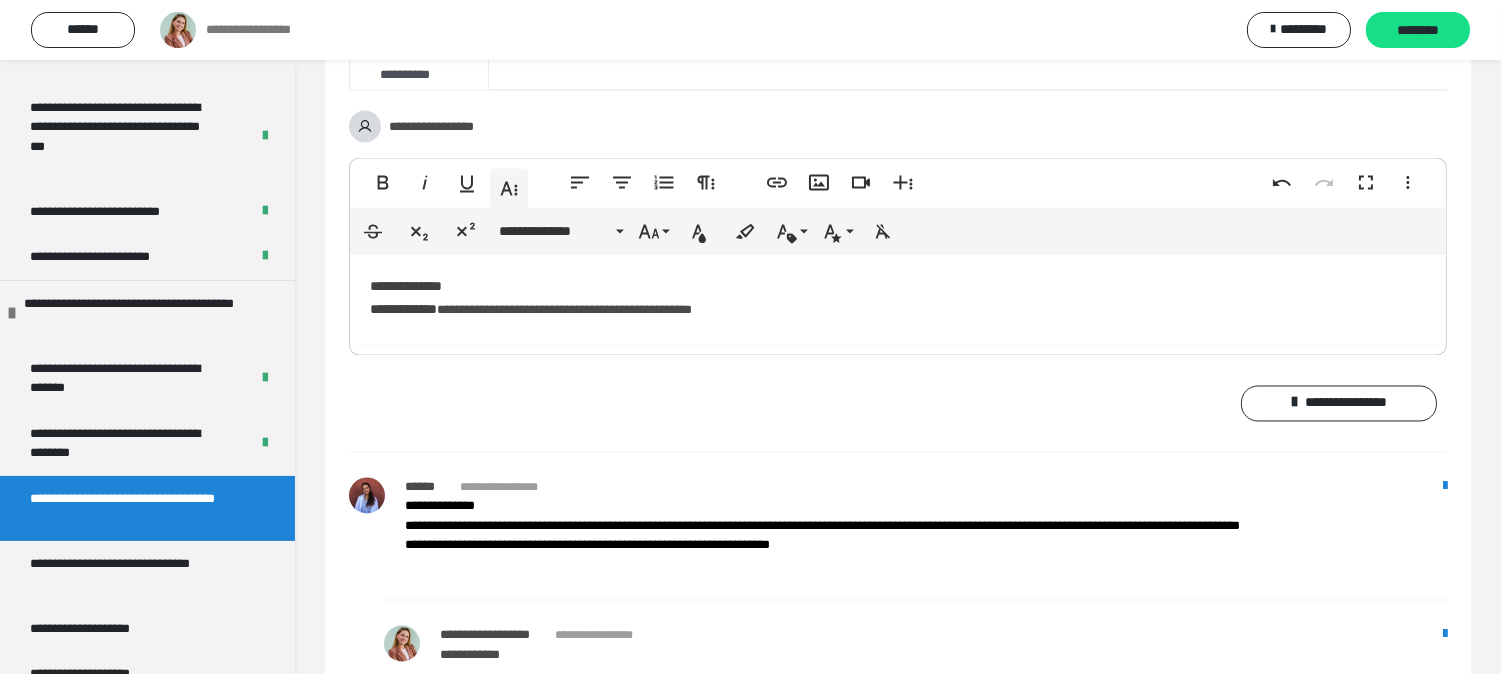 scroll, scrollTop: 6541, scrollLeft: 0, axis: vertical 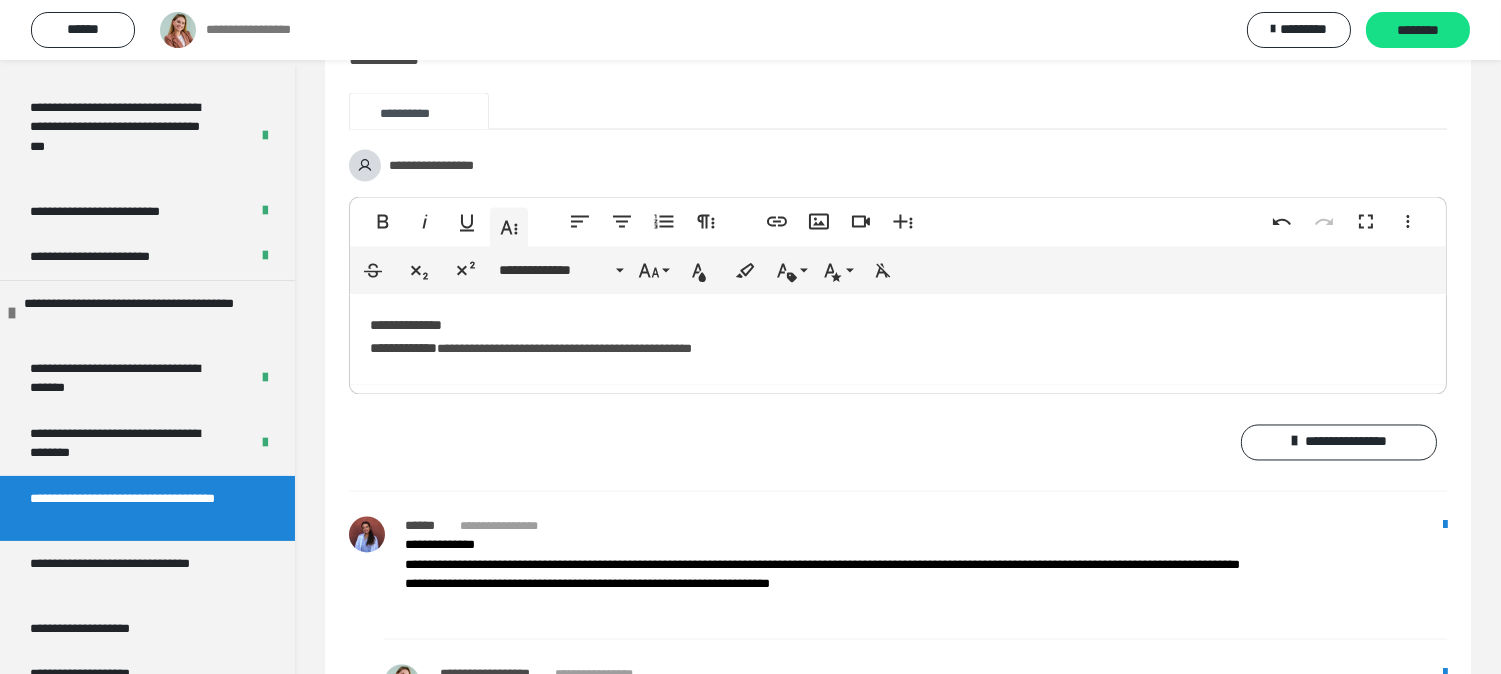 click on "**********" at bounding box center [564, 349] 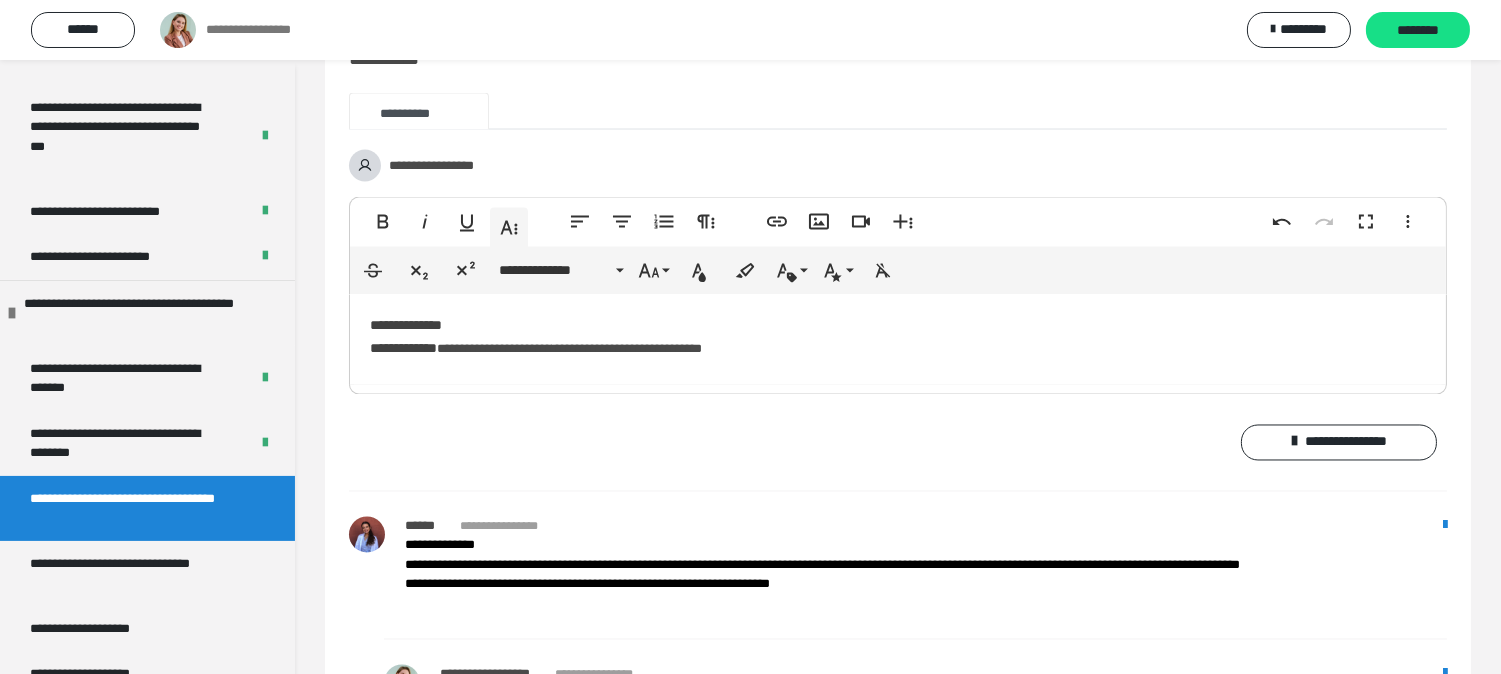 click on "**********" at bounding box center [569, 349] 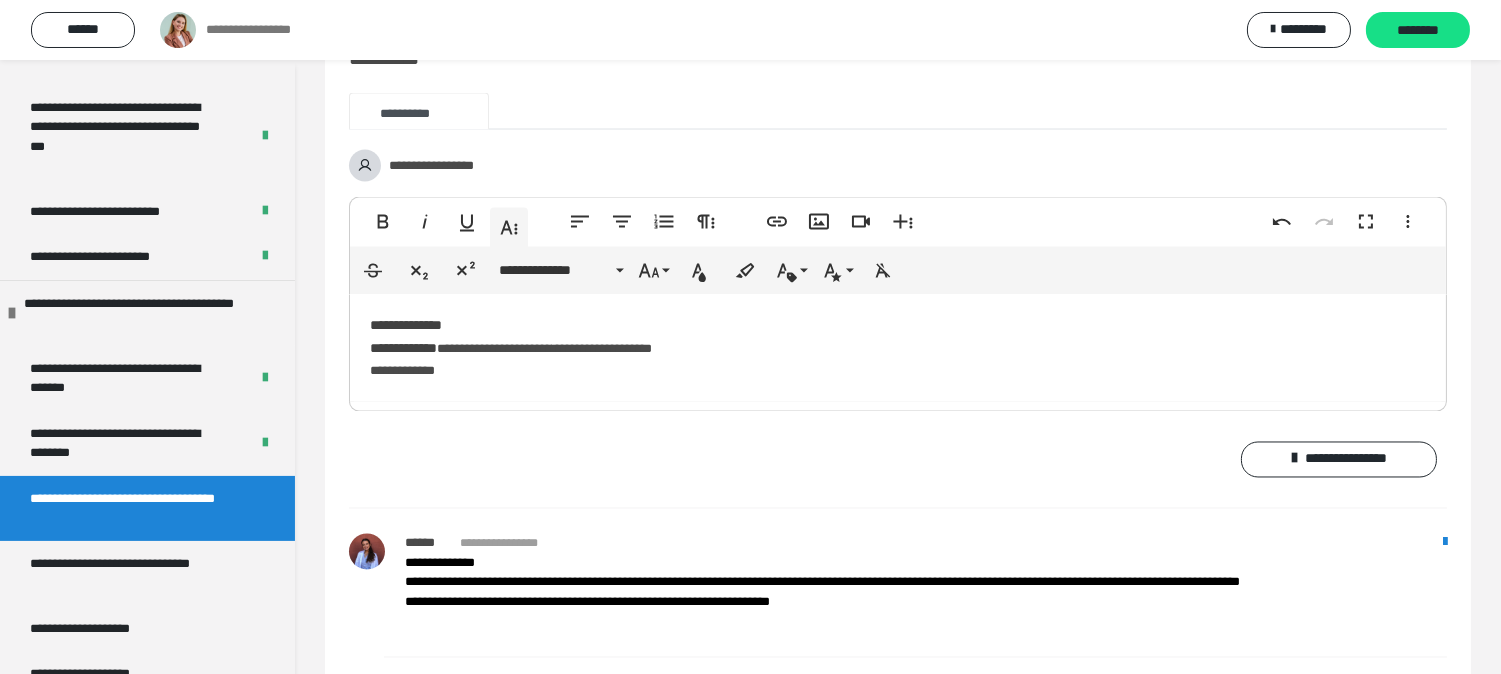 click on "**********" at bounding box center [898, 348] 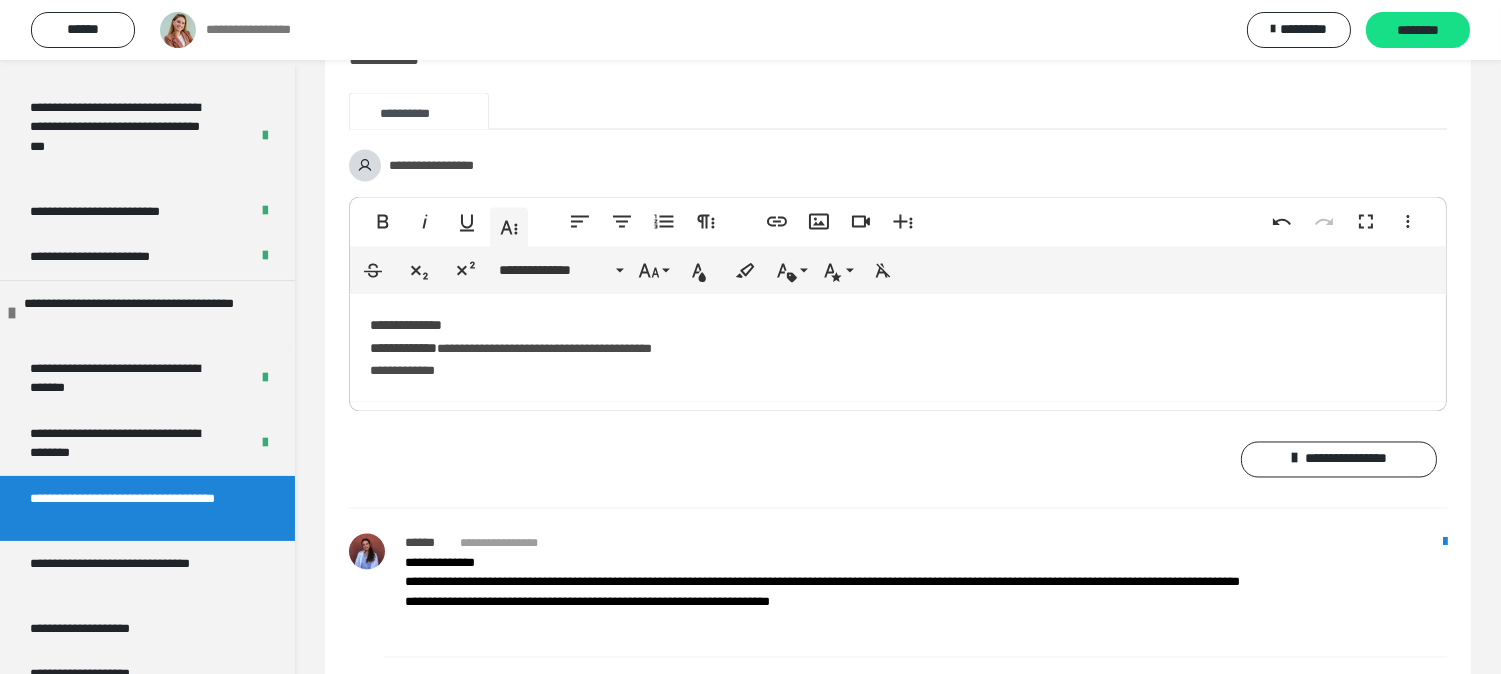 click on "**********" at bounding box center [898, 348] 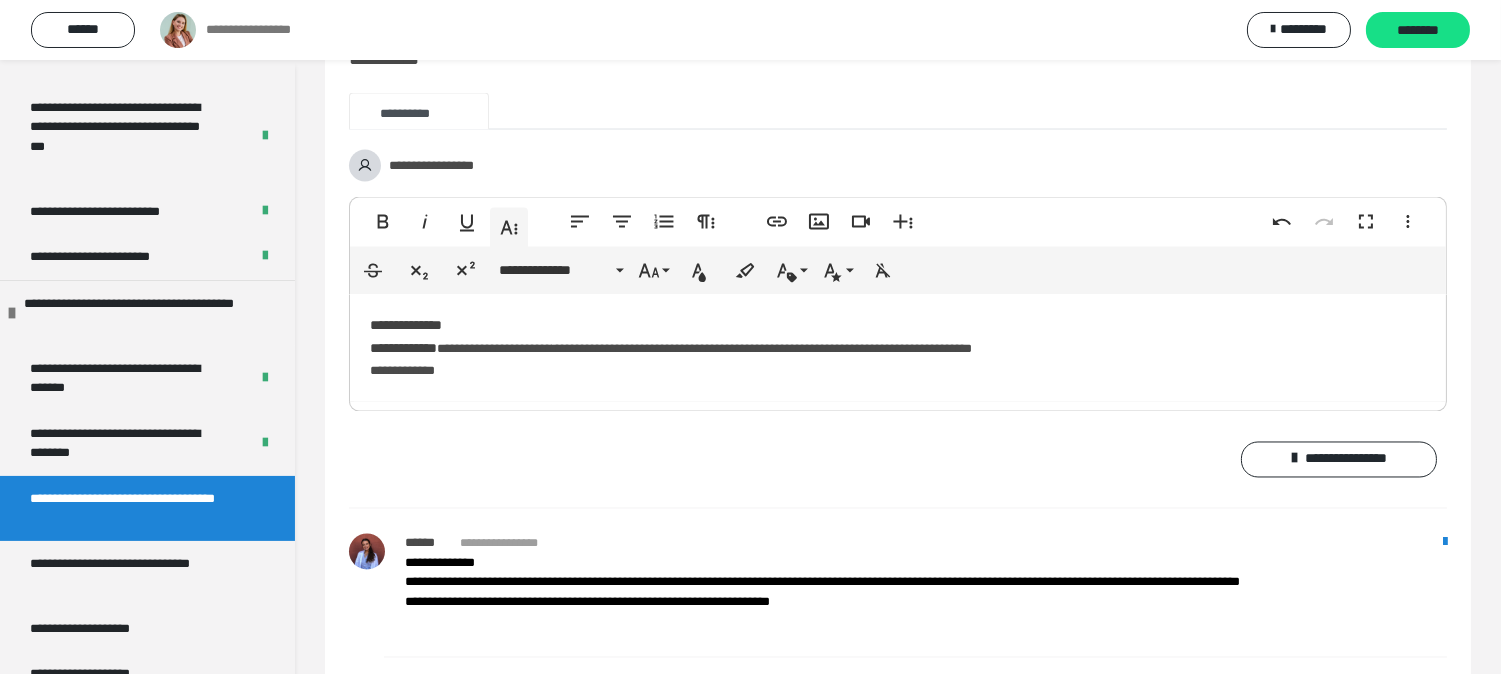 click on "**********" at bounding box center (898, 348) 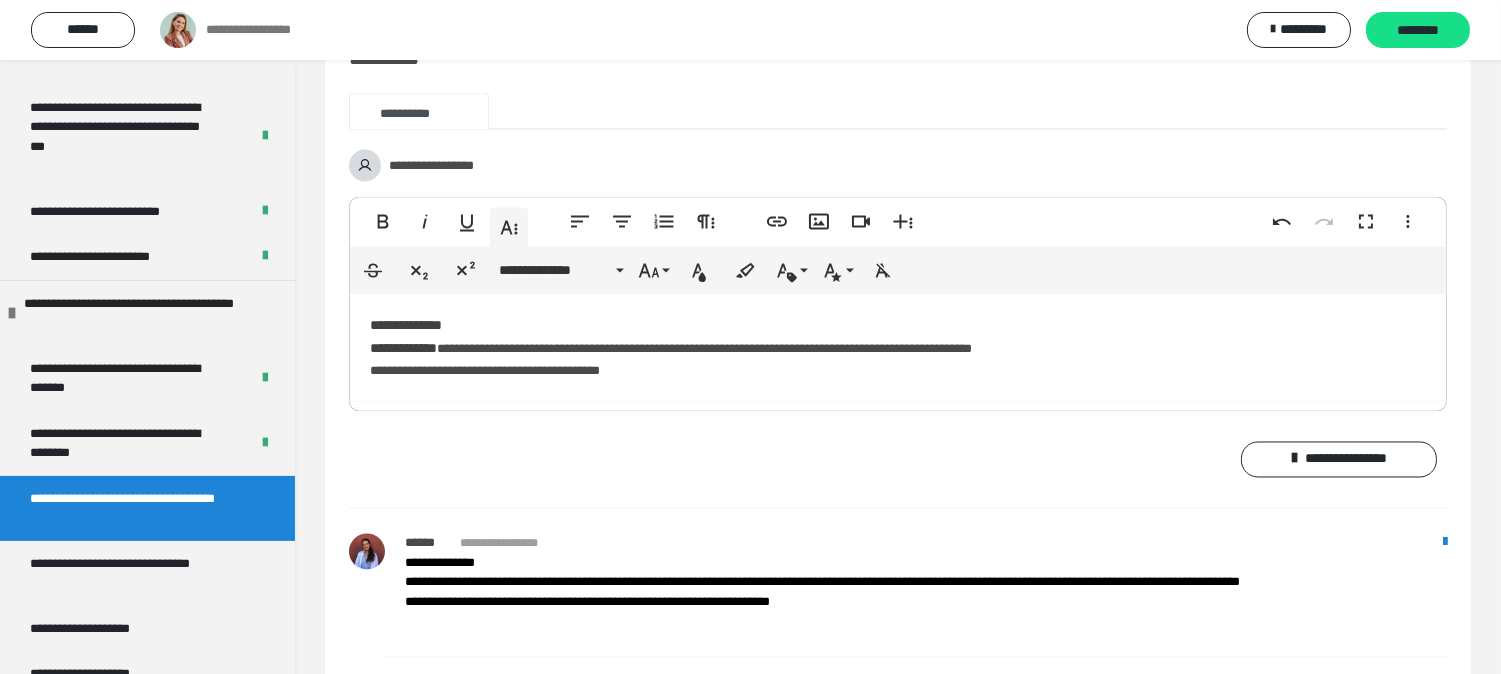 click on "**********" at bounding box center (898, 348) 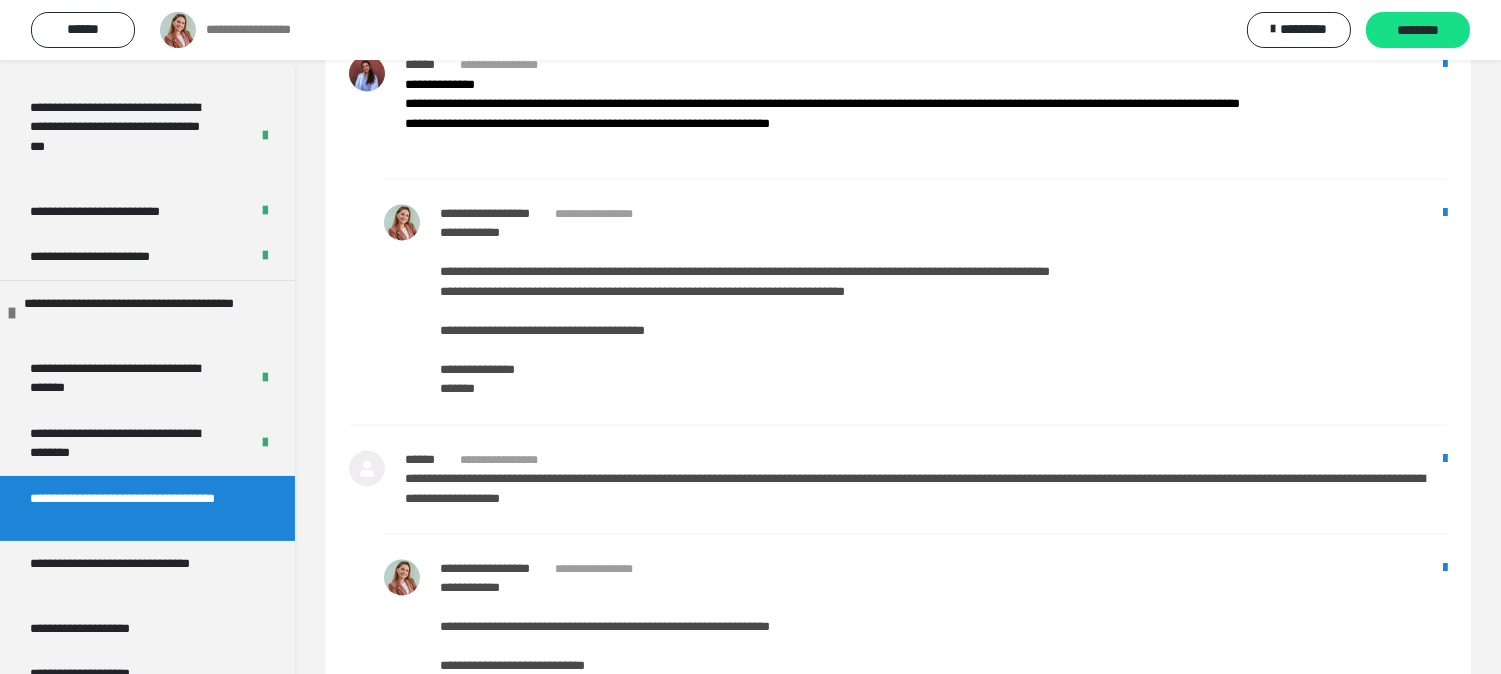 scroll, scrollTop: 6652, scrollLeft: 0, axis: vertical 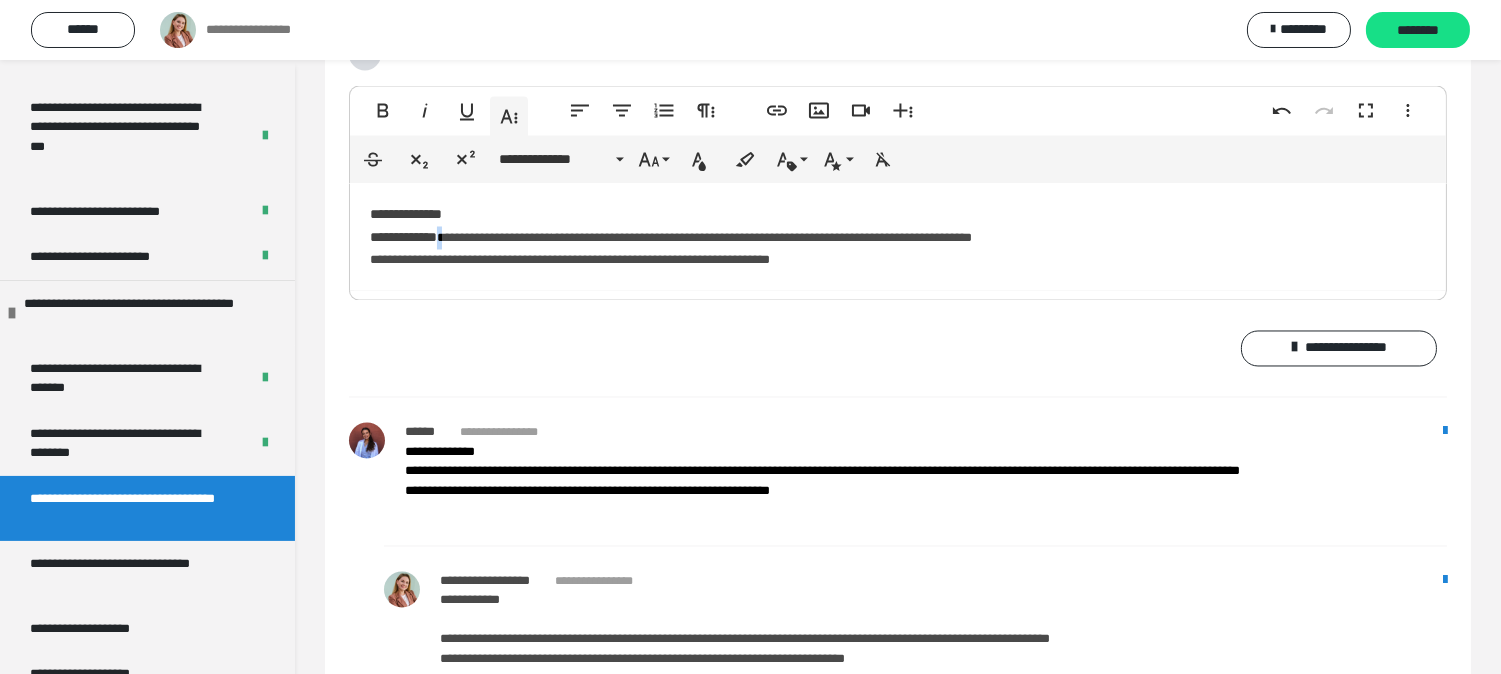 click on "**********" at bounding box center [704, 238] 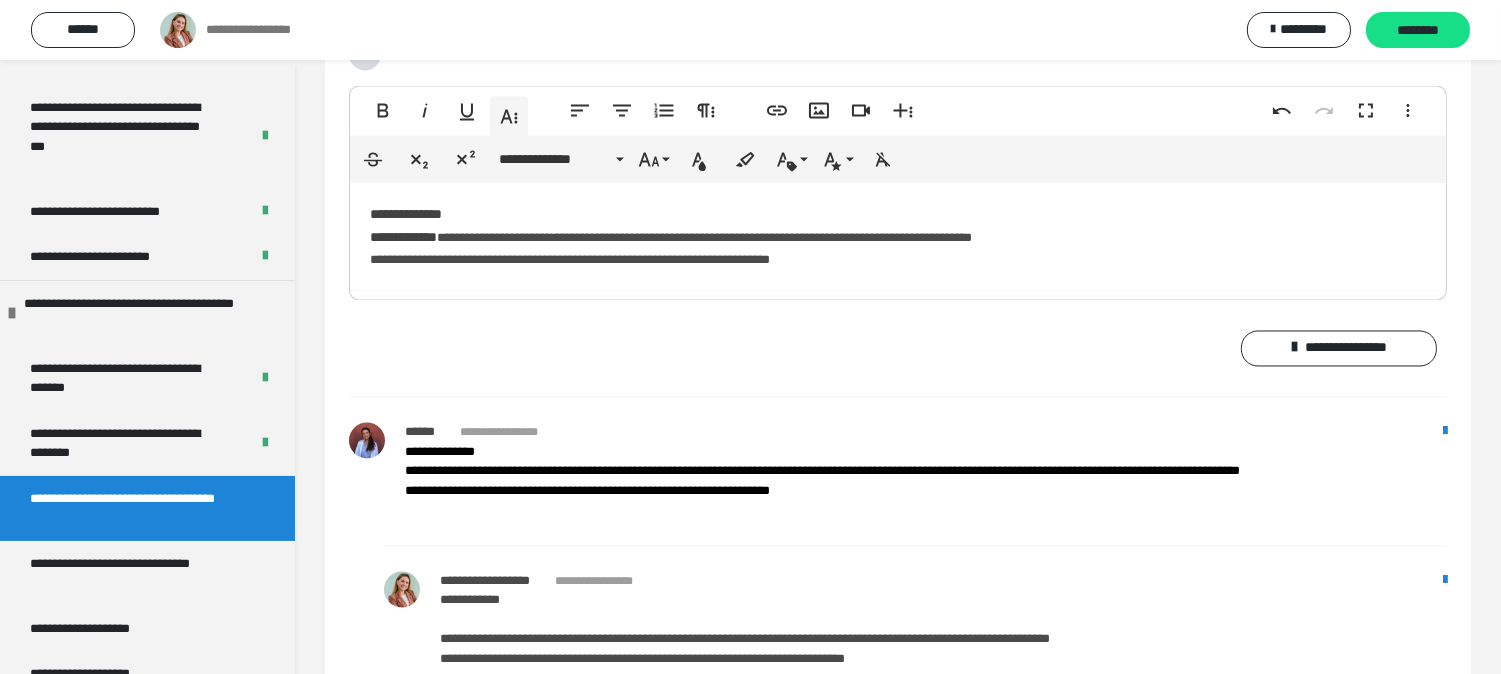 click on "**********" at bounding box center (898, 237) 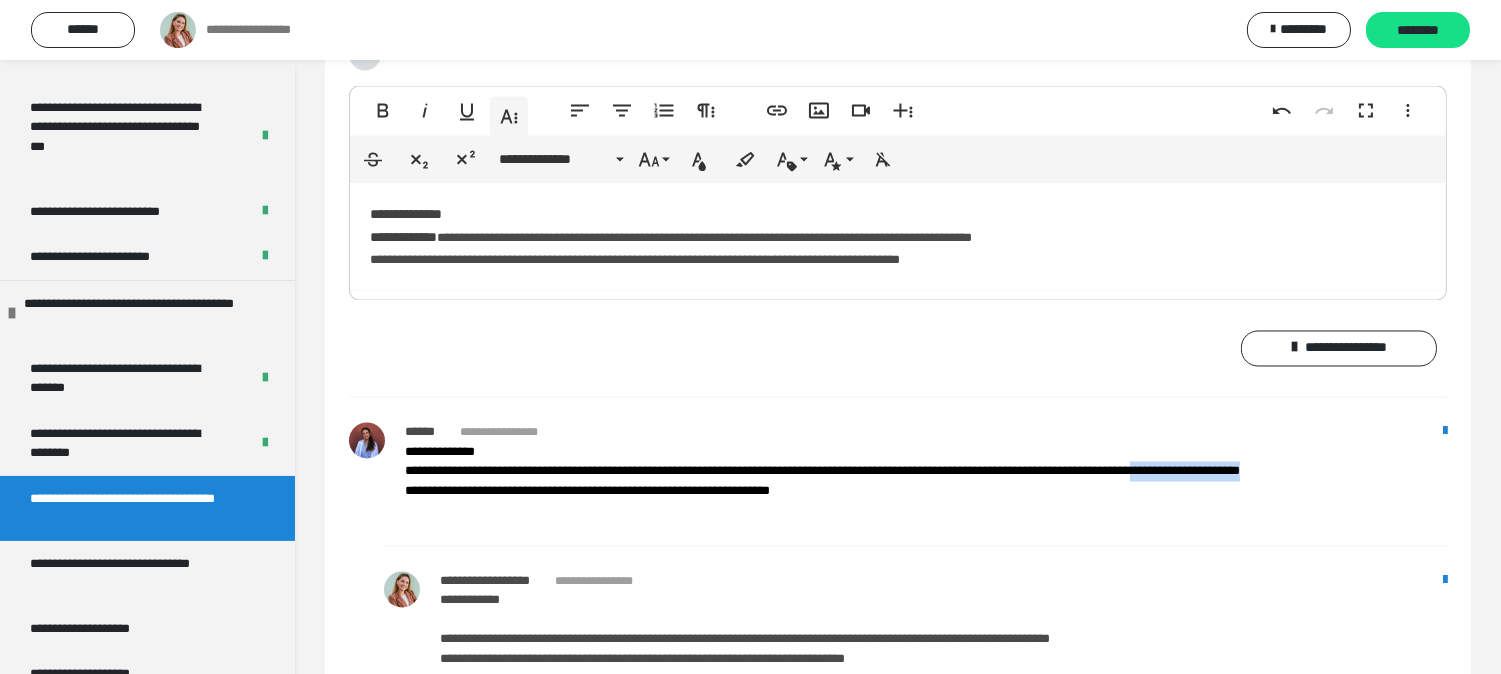 drag, startPoint x: 1355, startPoint y: 476, endPoint x: 1388, endPoint y: 502, distance: 42.0119 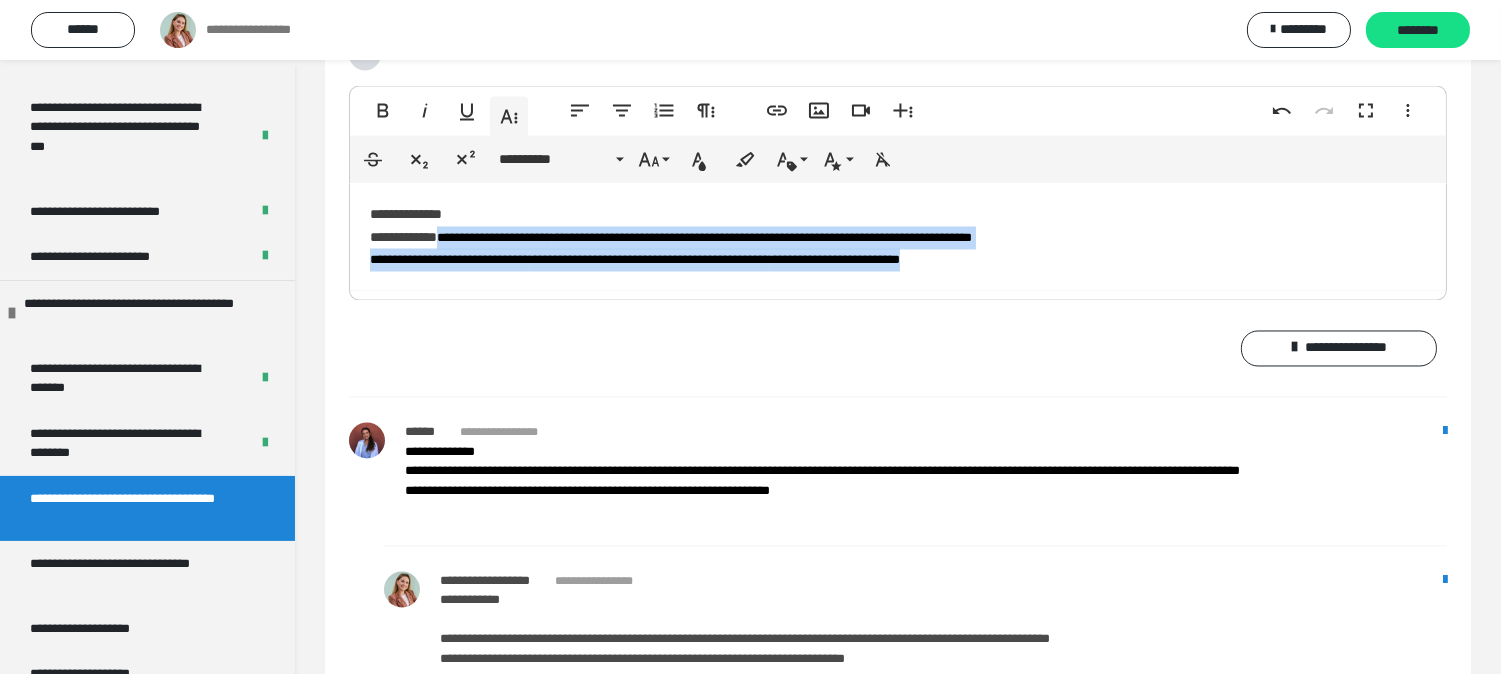 click on "**********" at bounding box center (898, 237) 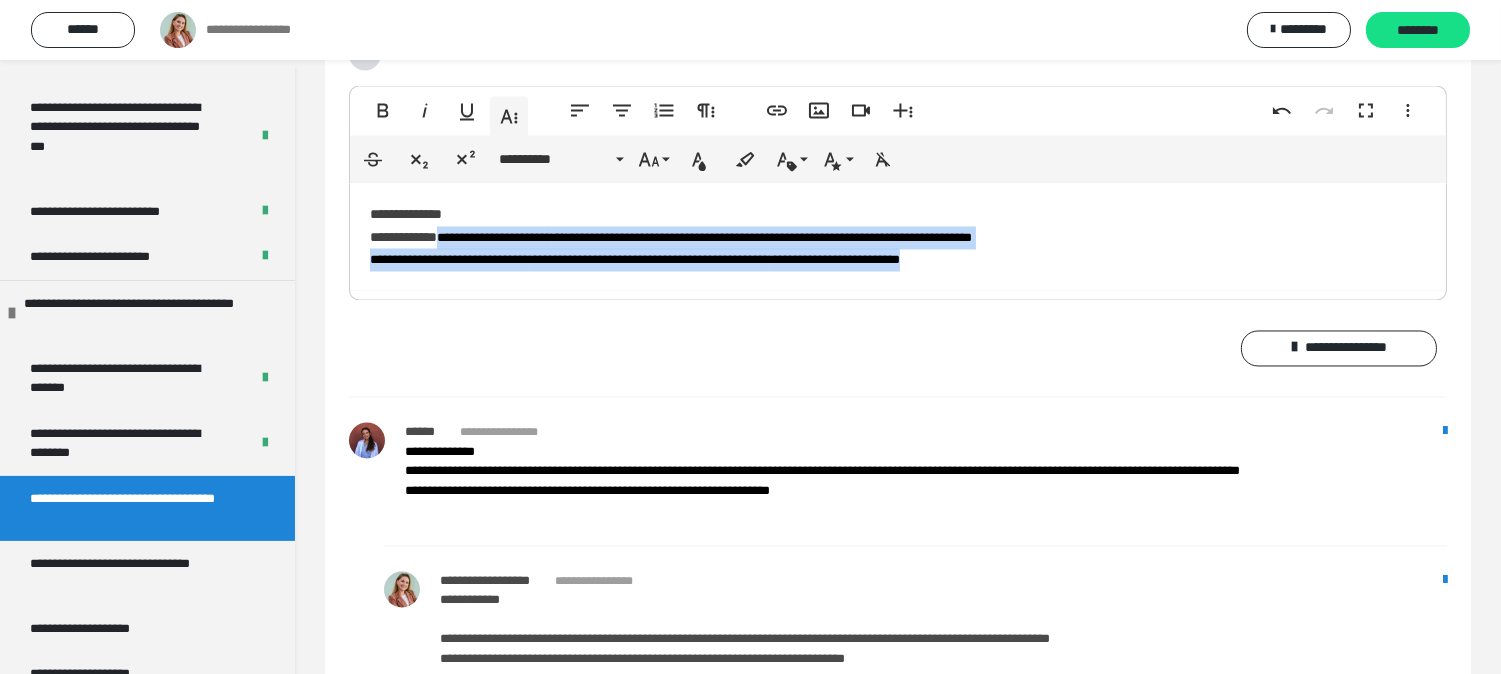 drag, startPoint x: 1107, startPoint y: 272, endPoint x: 1102, endPoint y: 288, distance: 16.763054 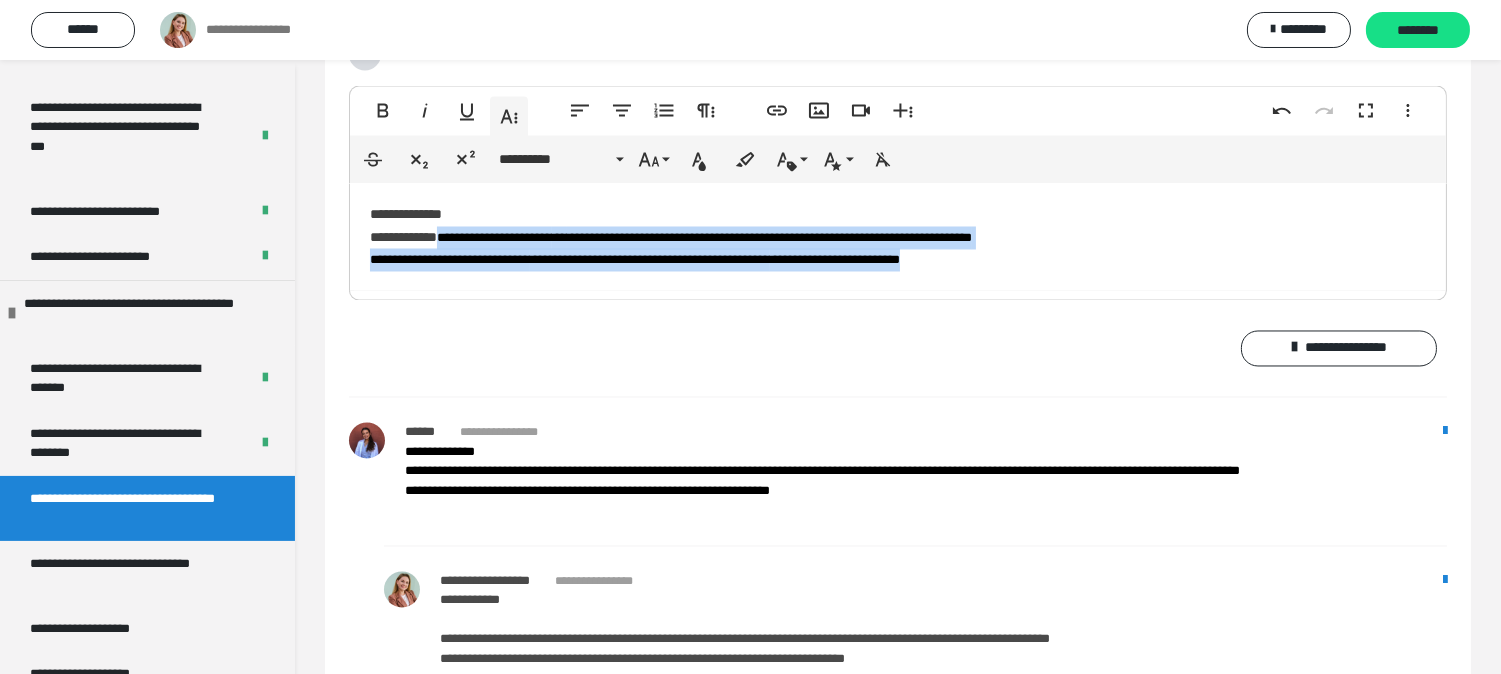 drag, startPoint x: 1101, startPoint y: 294, endPoint x: 1077, endPoint y: 306, distance: 26.832815 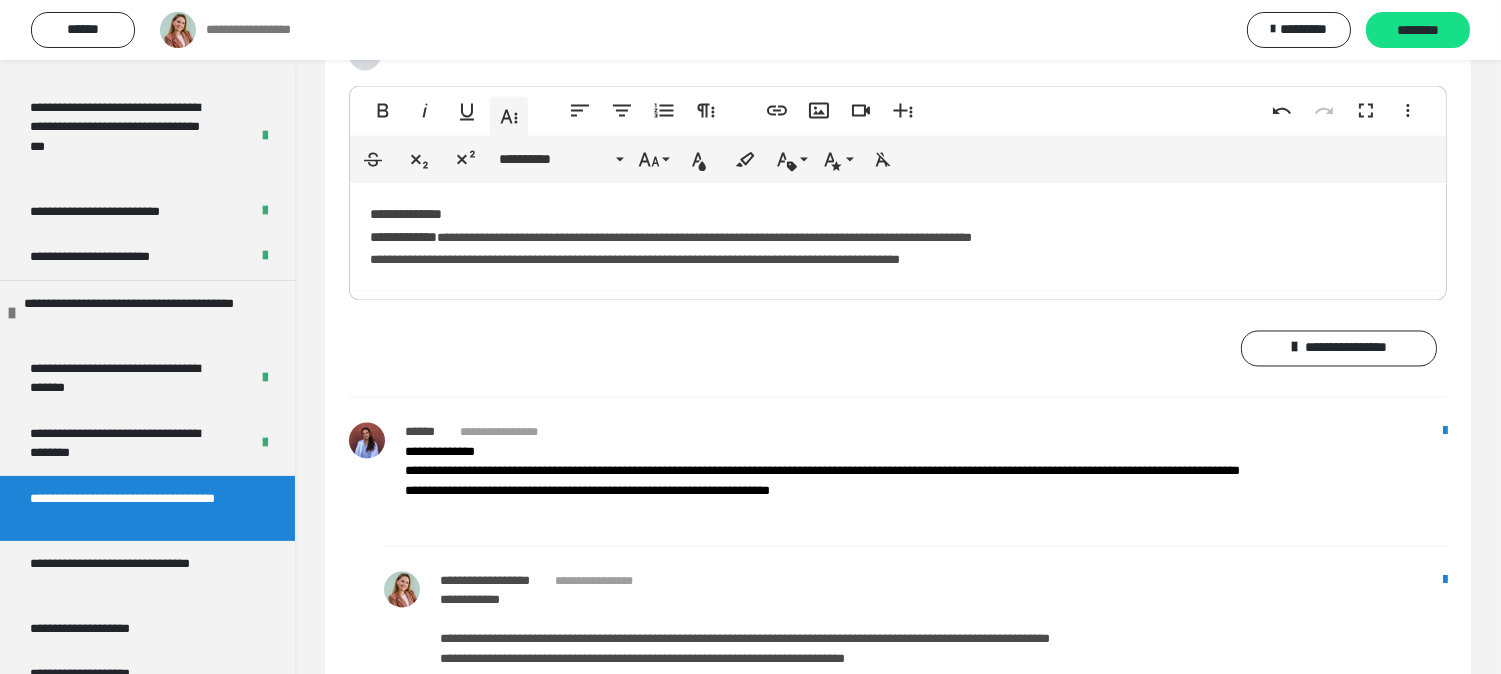 click on "**********" at bounding box center [898, 349] 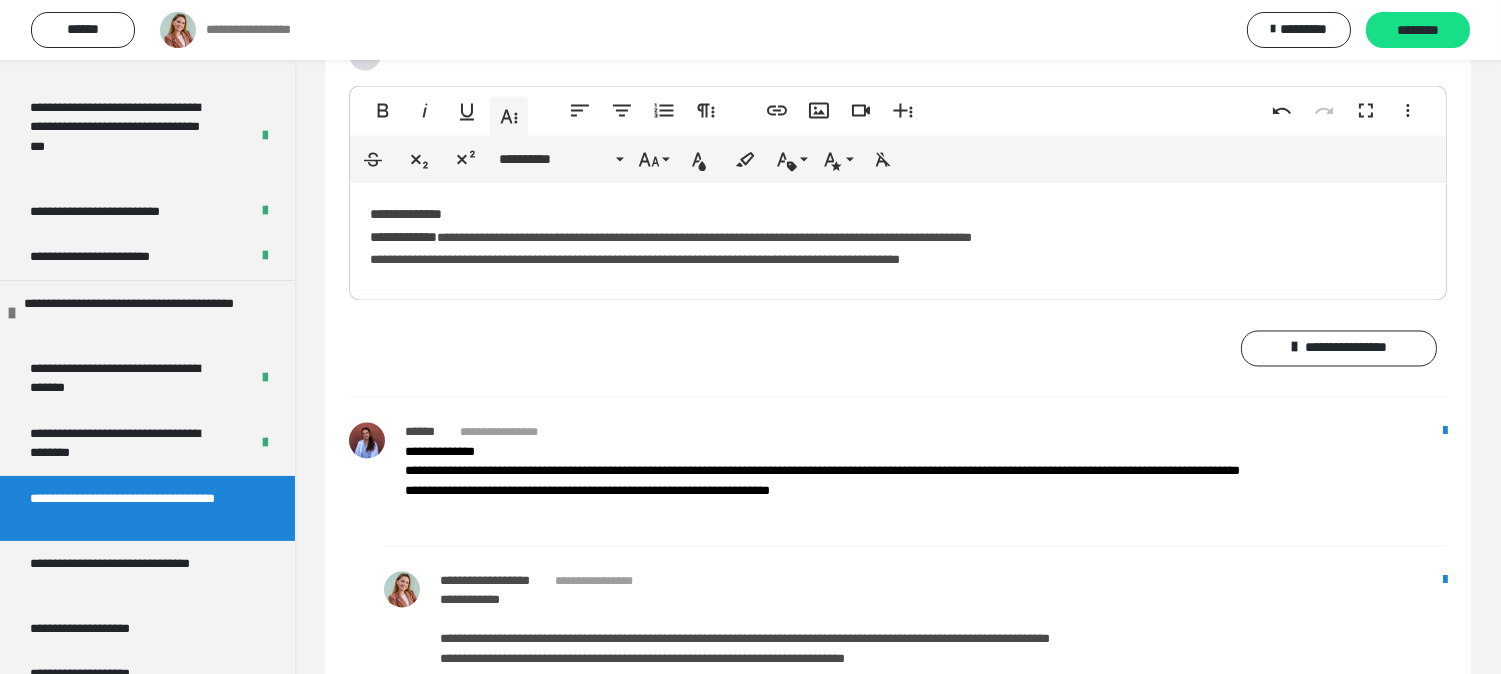 click on "**********" at bounding box center [898, 237] 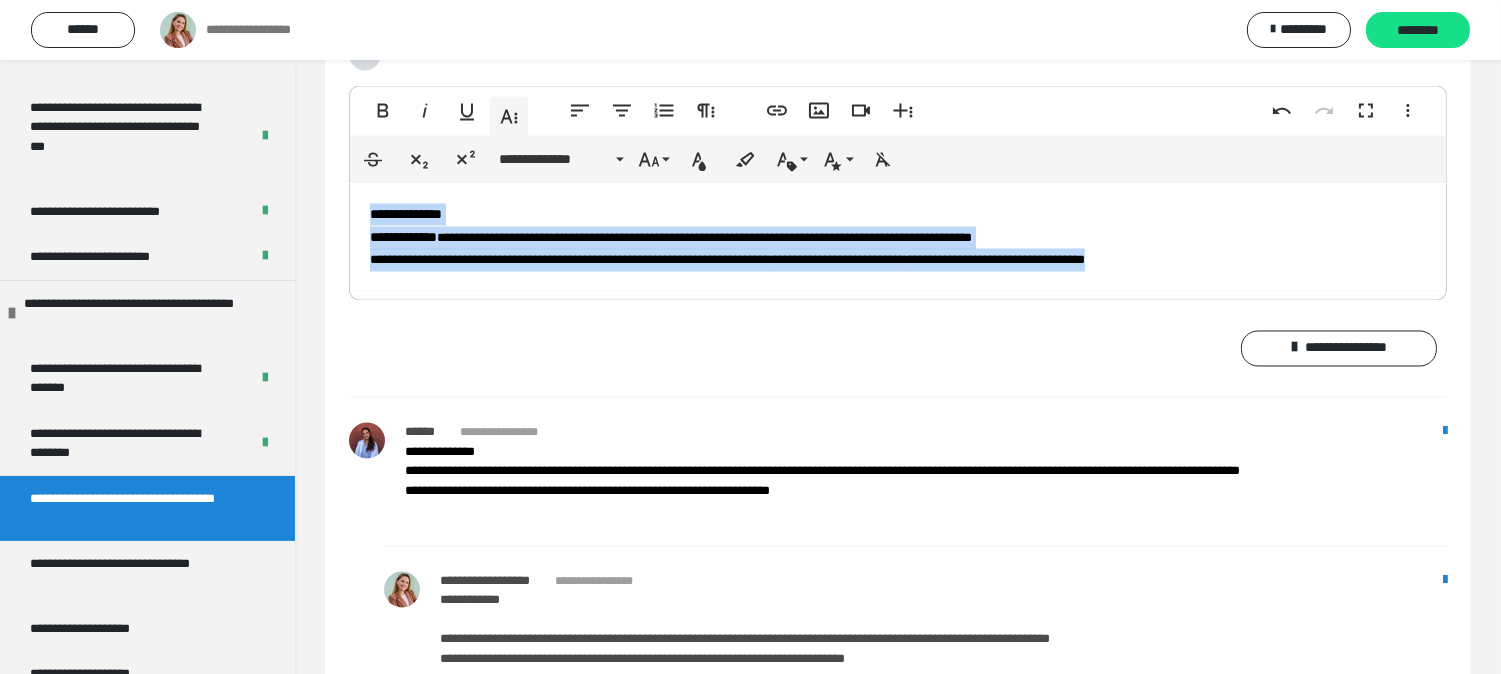 drag, startPoint x: 1276, startPoint y: 270, endPoint x: 360, endPoint y: 214, distance: 917.7102 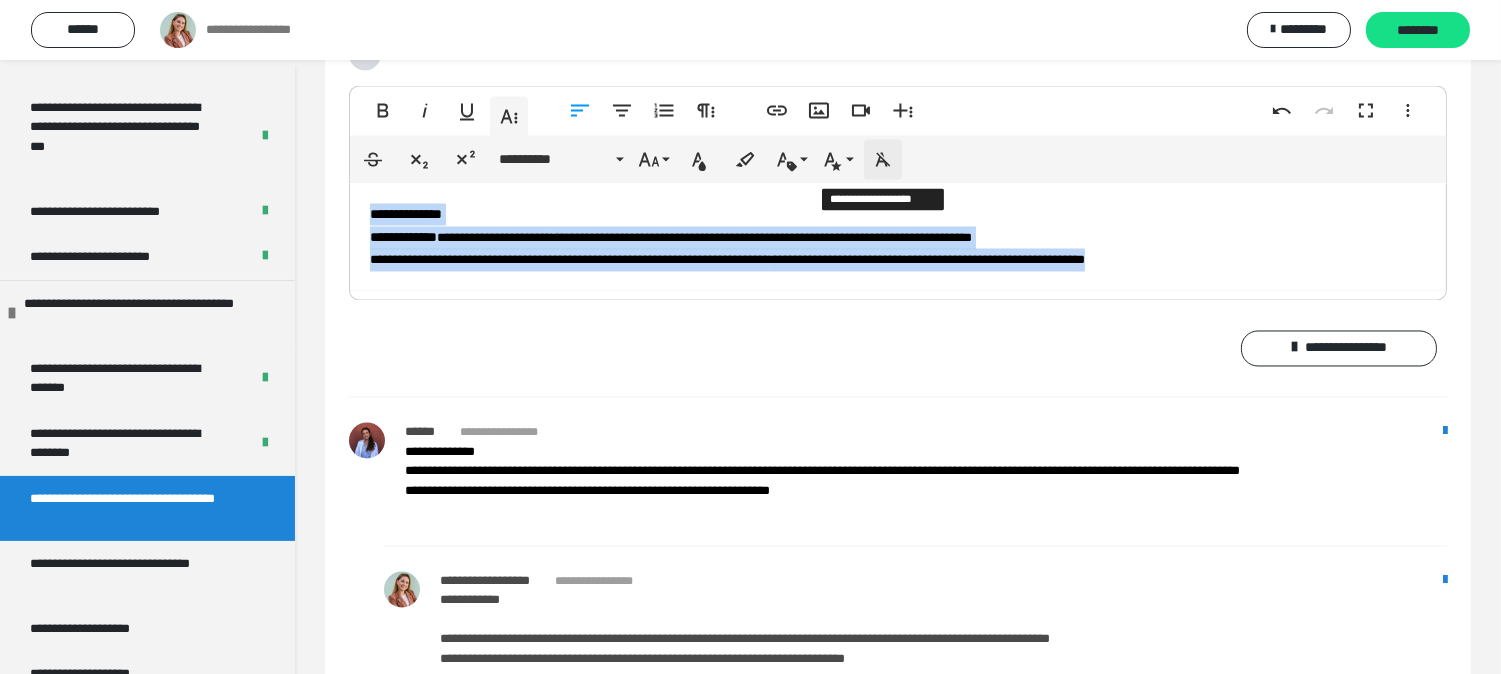 click 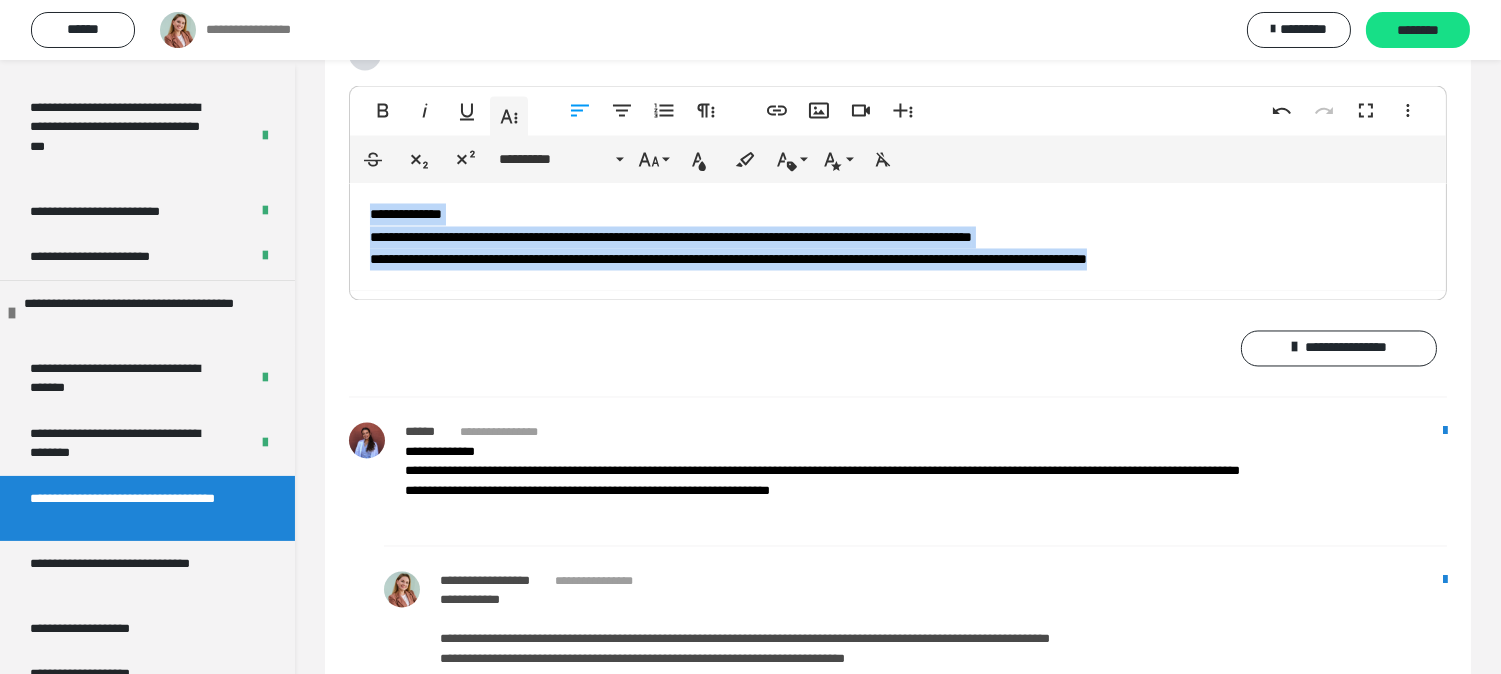 click on "**********" at bounding box center (898, 237) 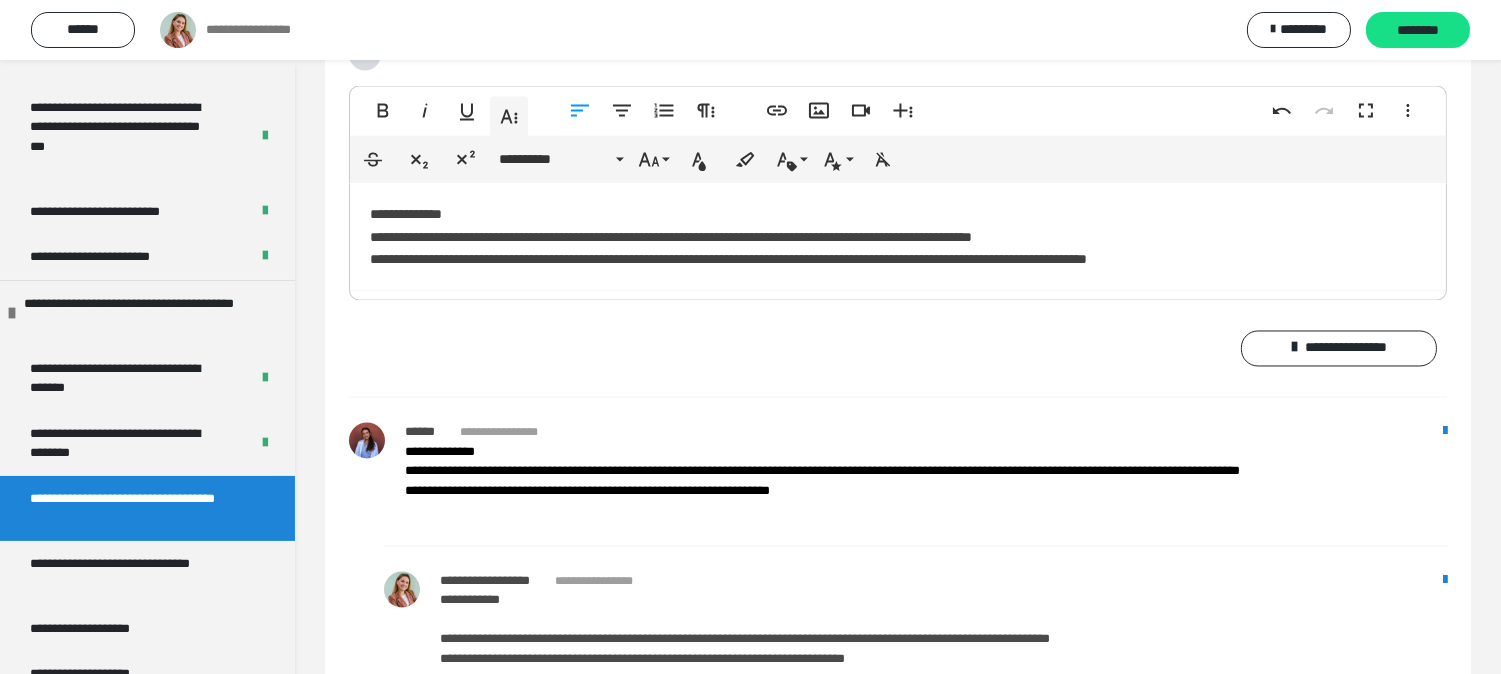 click on "**********" at bounding box center (898, 349) 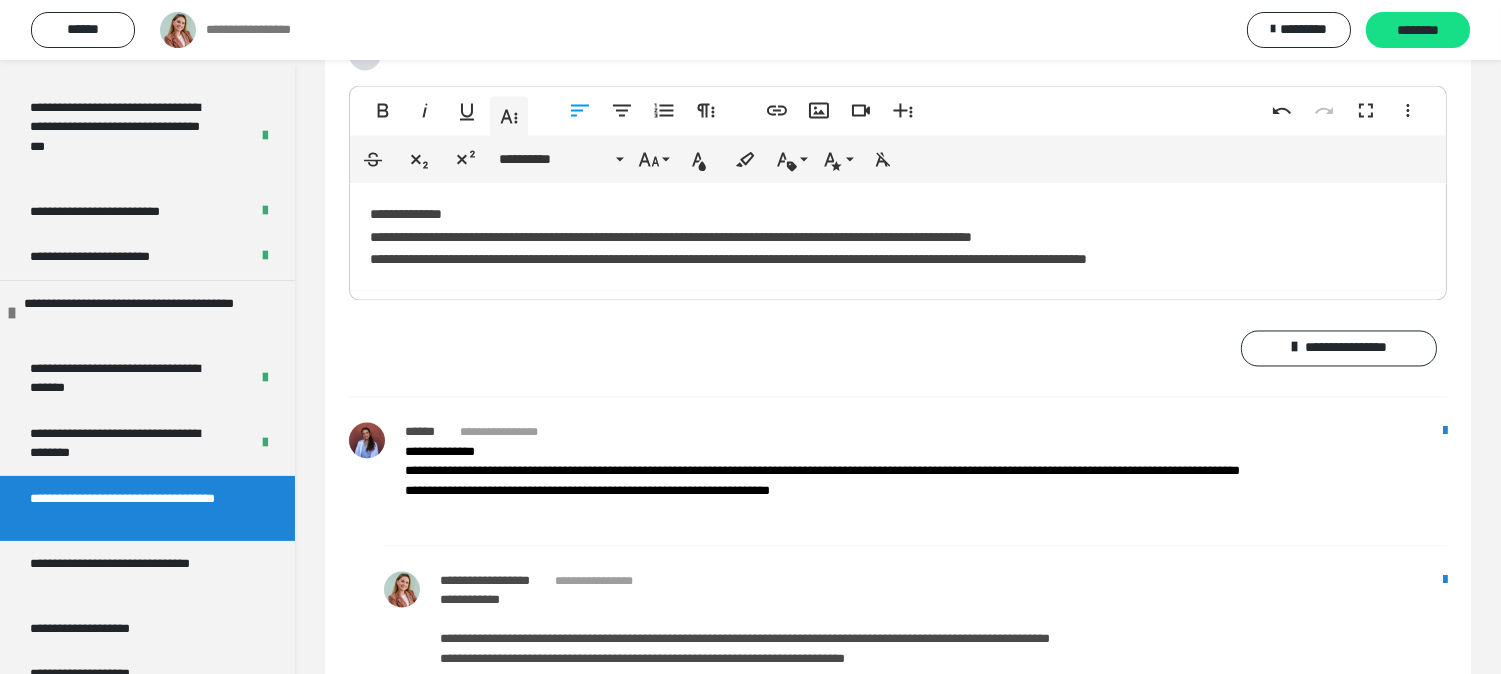 click on "**********" at bounding box center [898, 237] 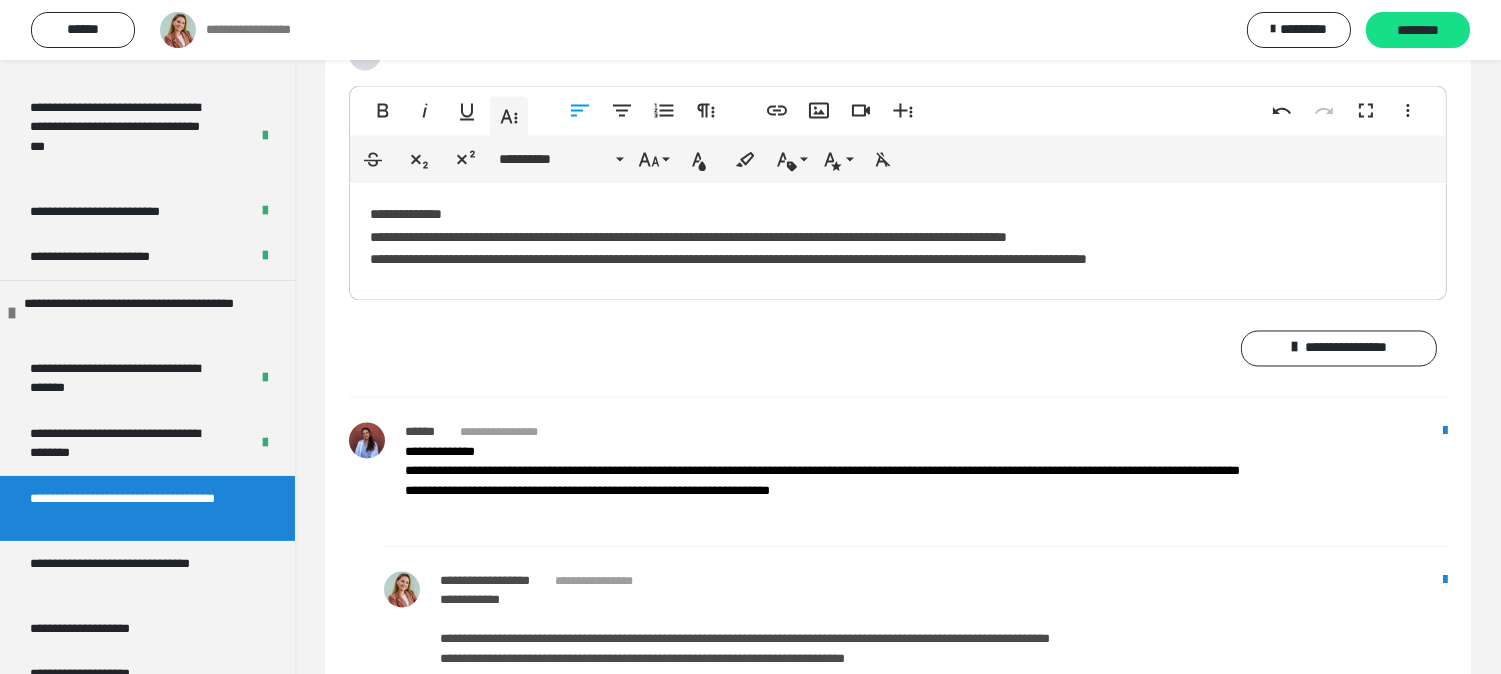 click on "**********" at bounding box center (898, 237) 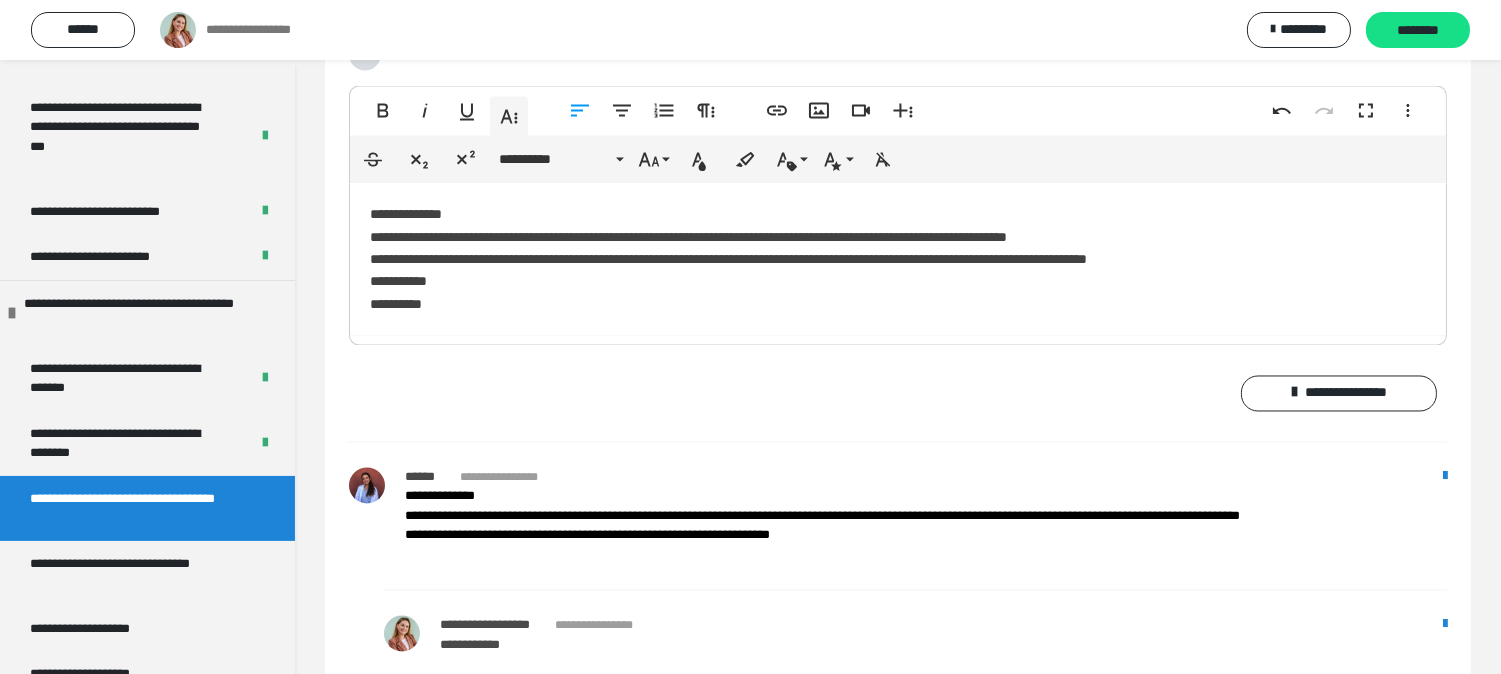 click on "**********" at bounding box center [1339, 394] 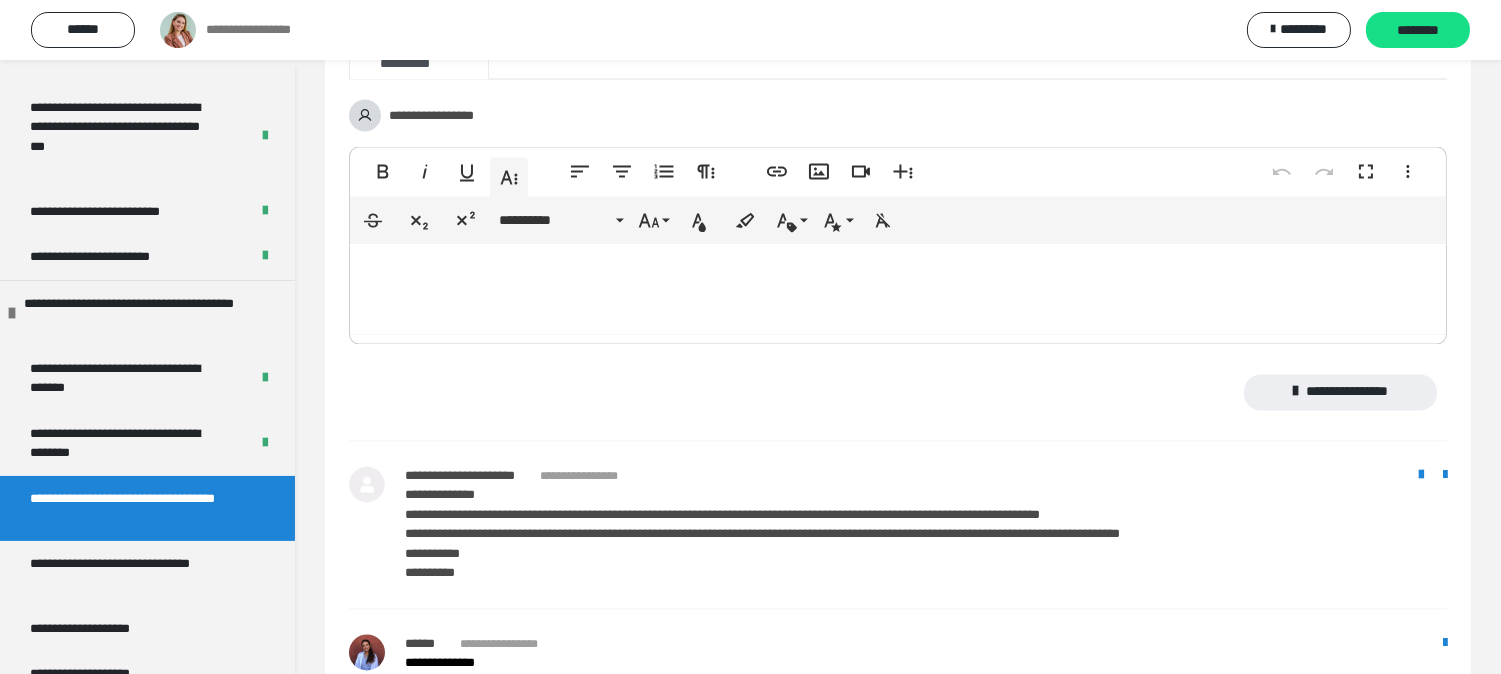 scroll, scrollTop: 6541, scrollLeft: 0, axis: vertical 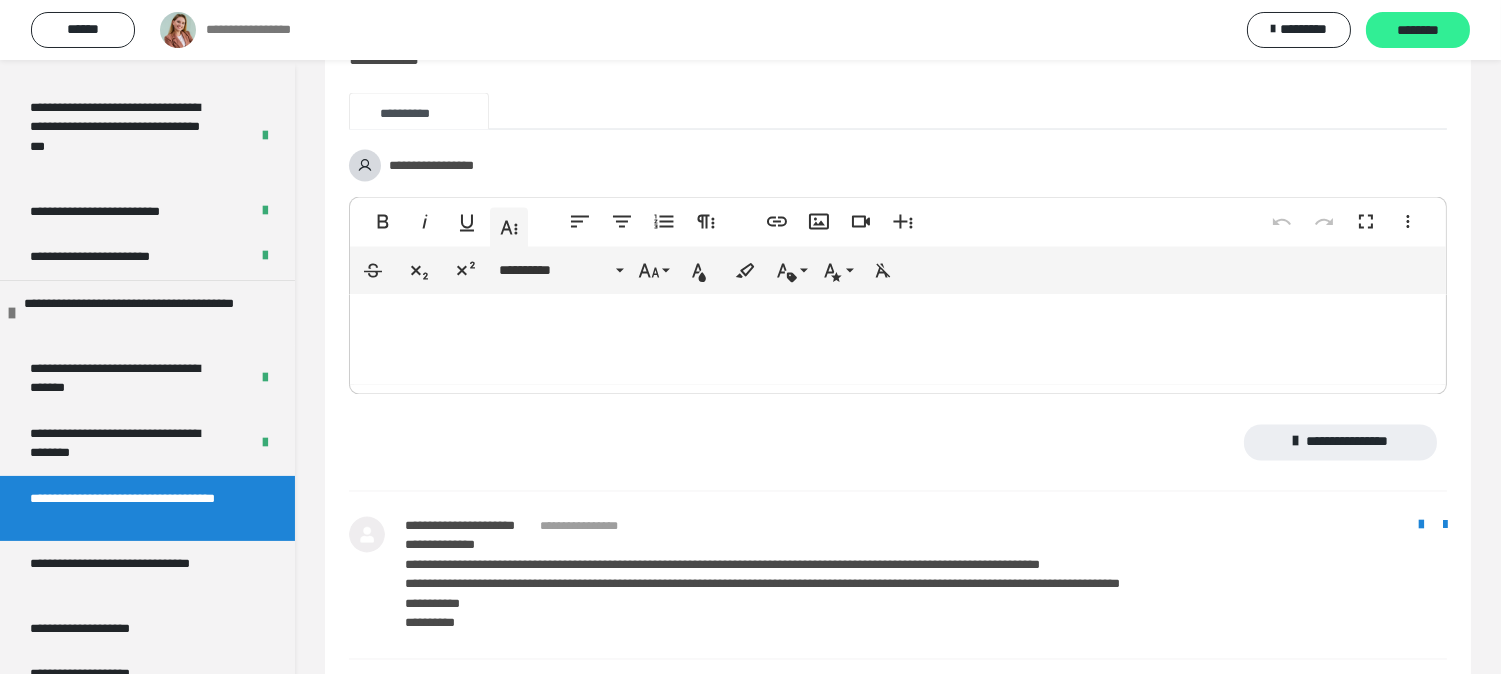 click on "********" at bounding box center (1418, 31) 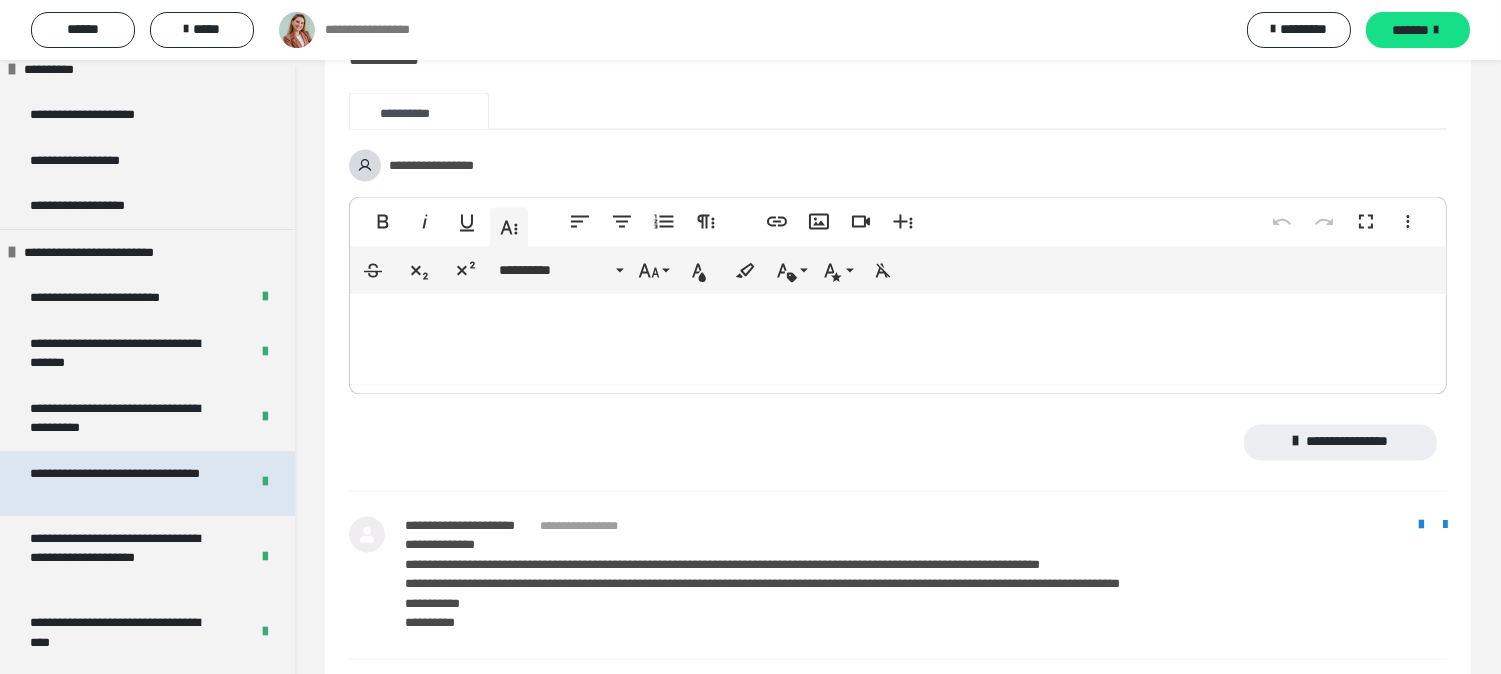 scroll, scrollTop: 0, scrollLeft: 0, axis: both 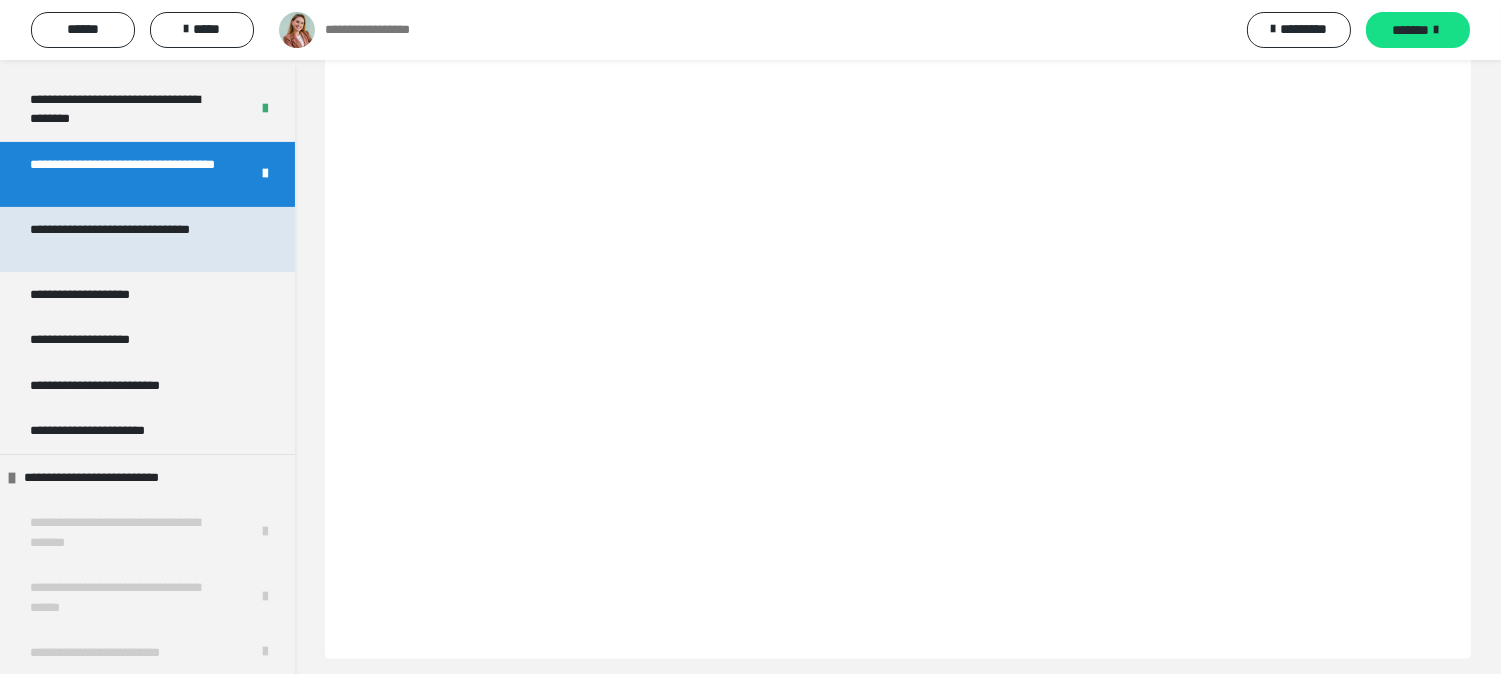 click on "**********" at bounding box center (131, 239) 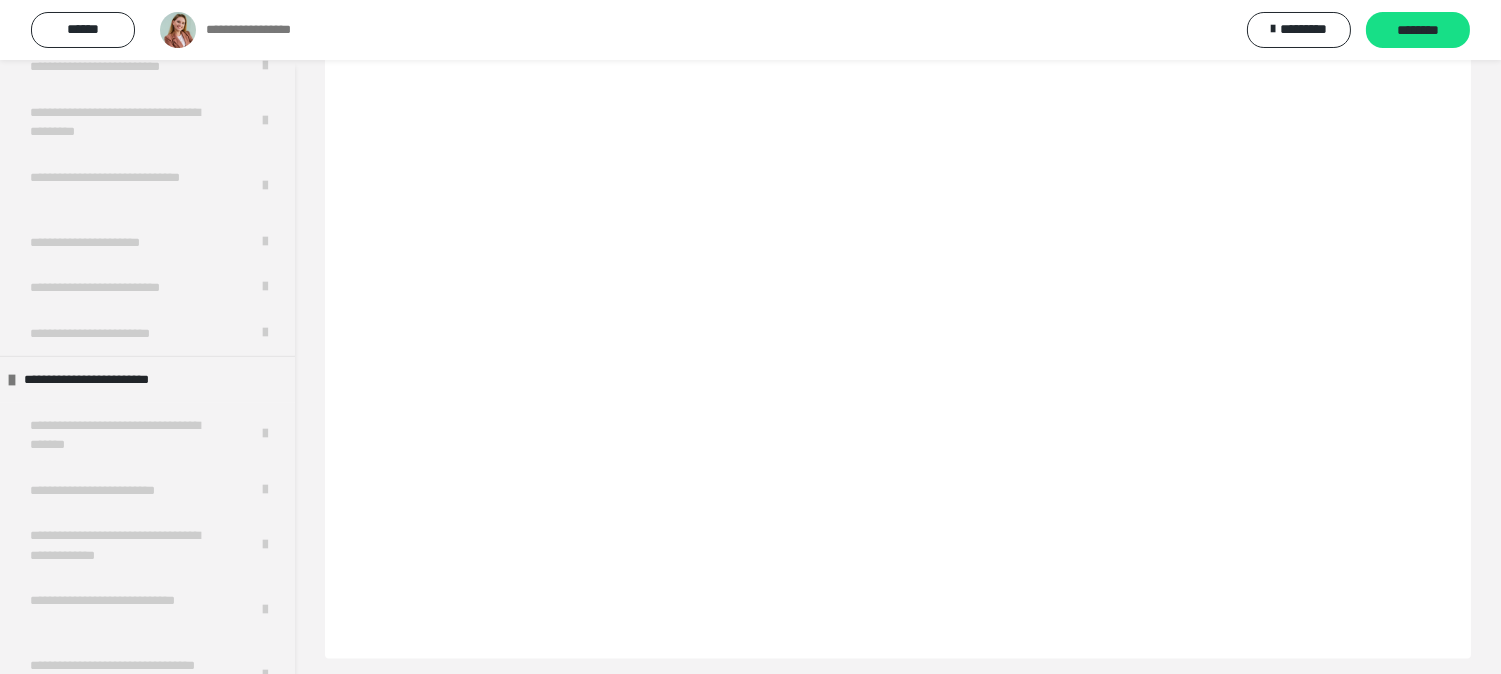 scroll, scrollTop: 1776, scrollLeft: 0, axis: vertical 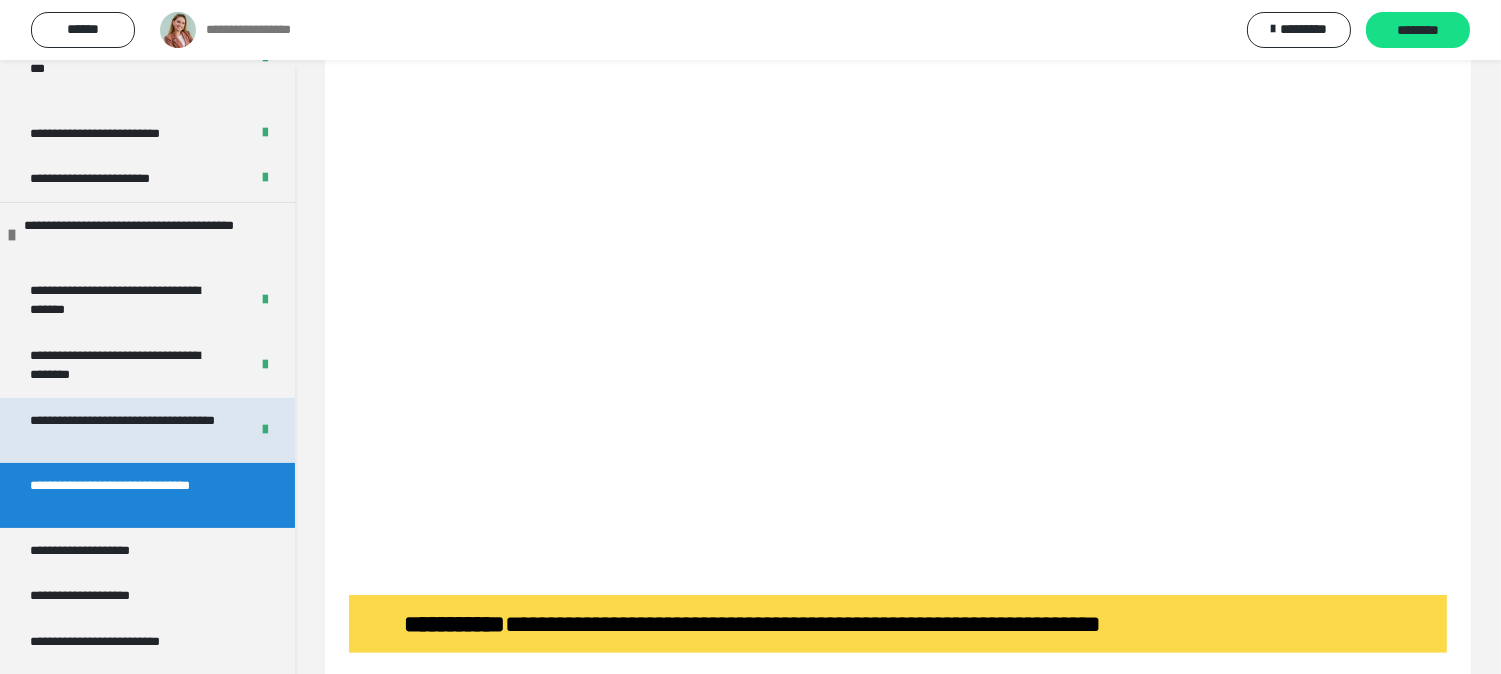 click on "**********" at bounding box center (123, 430) 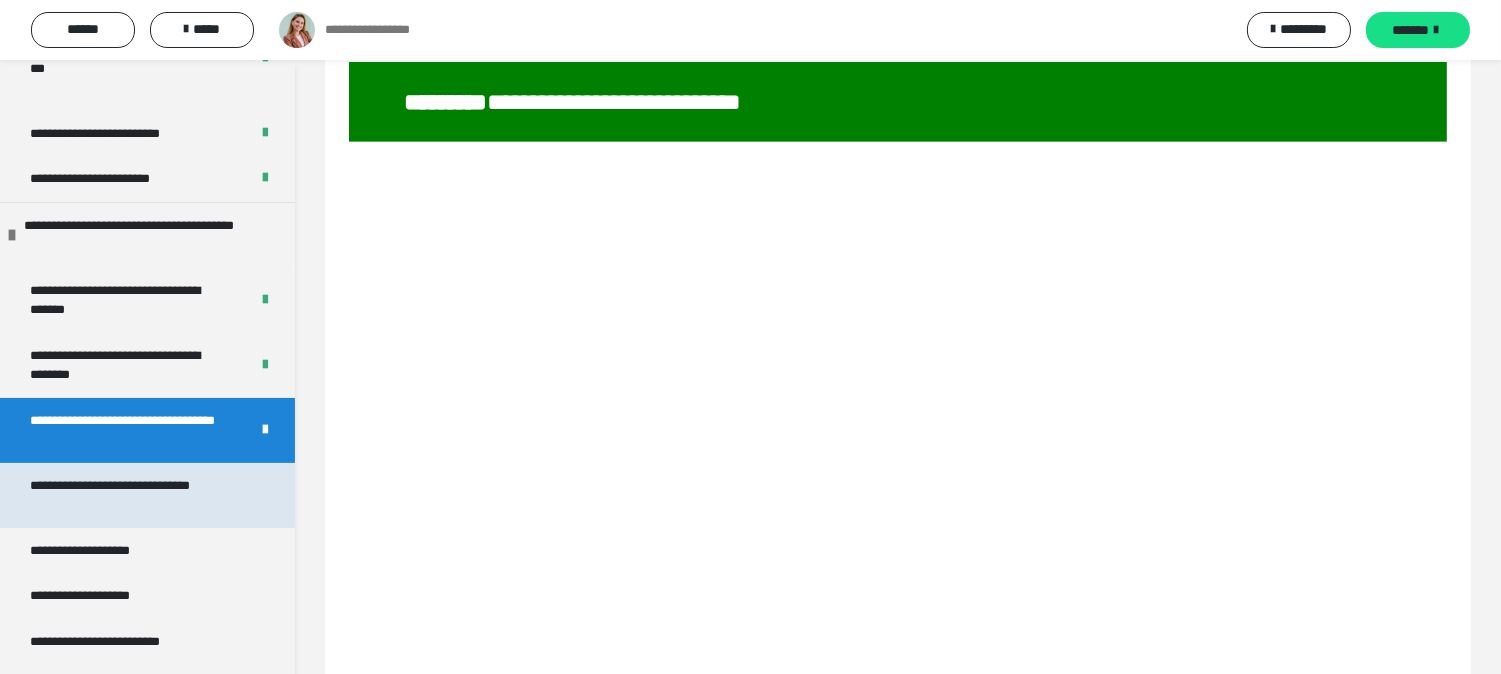 click on "**********" at bounding box center [131, 495] 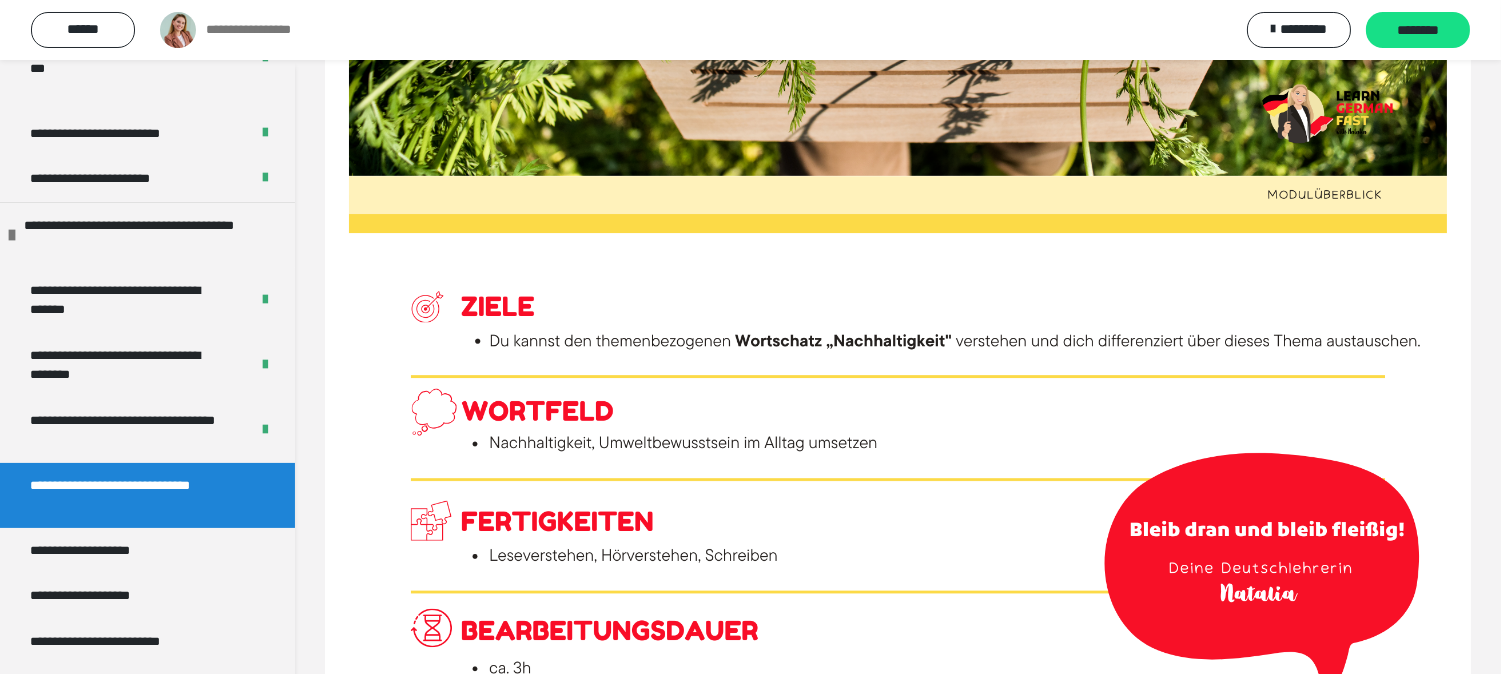 scroll, scrollTop: 777, scrollLeft: 0, axis: vertical 